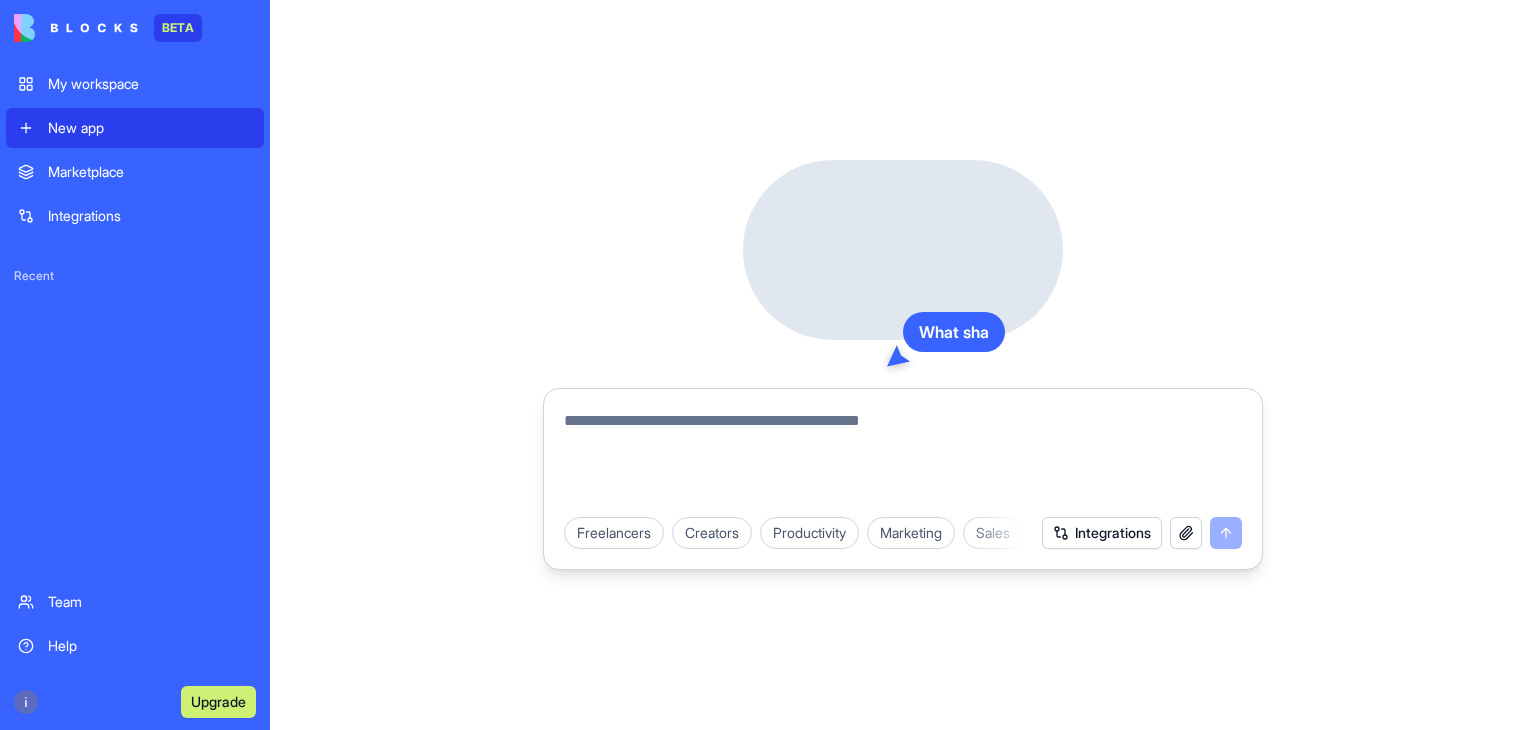 scroll, scrollTop: 0, scrollLeft: 0, axis: both 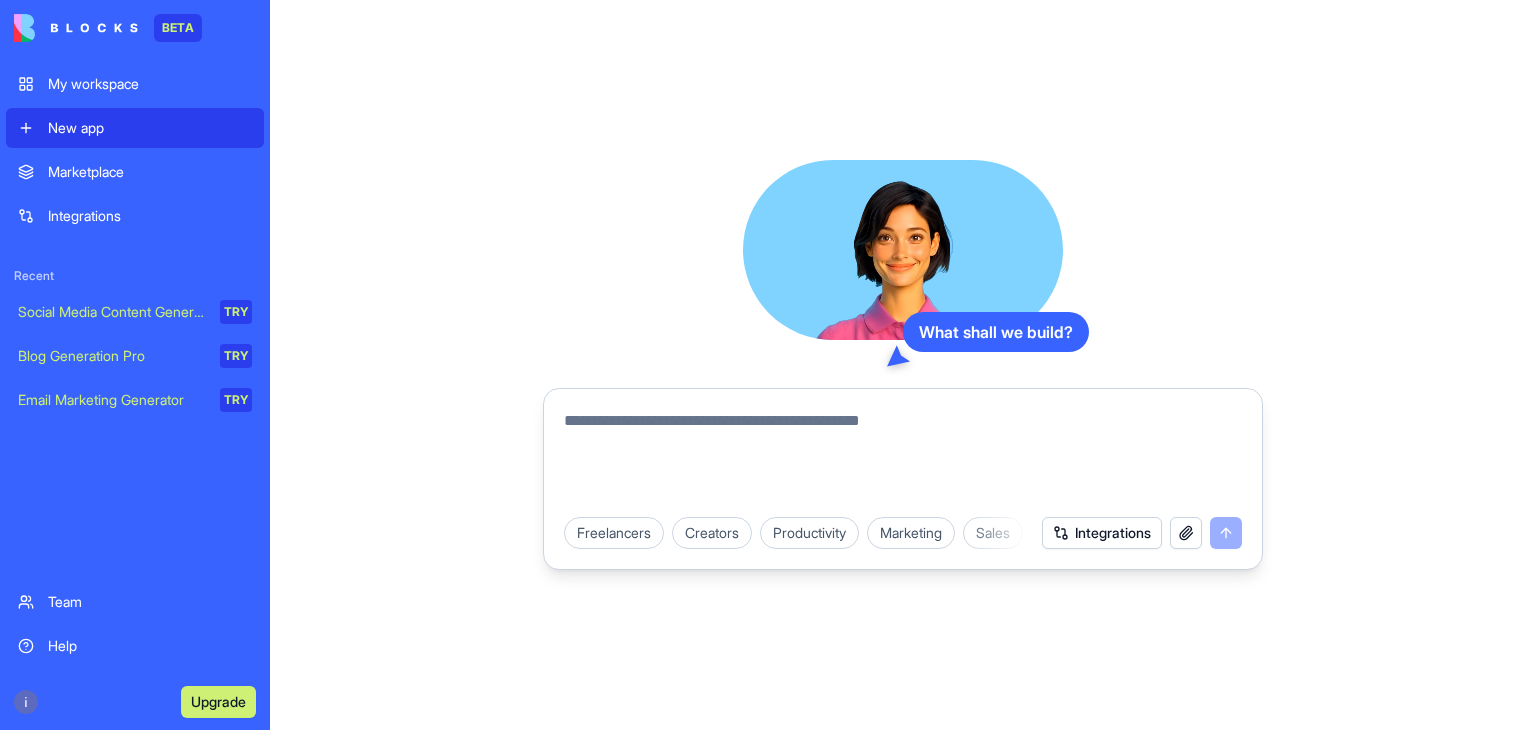click on "Marketplace" at bounding box center (150, 172) 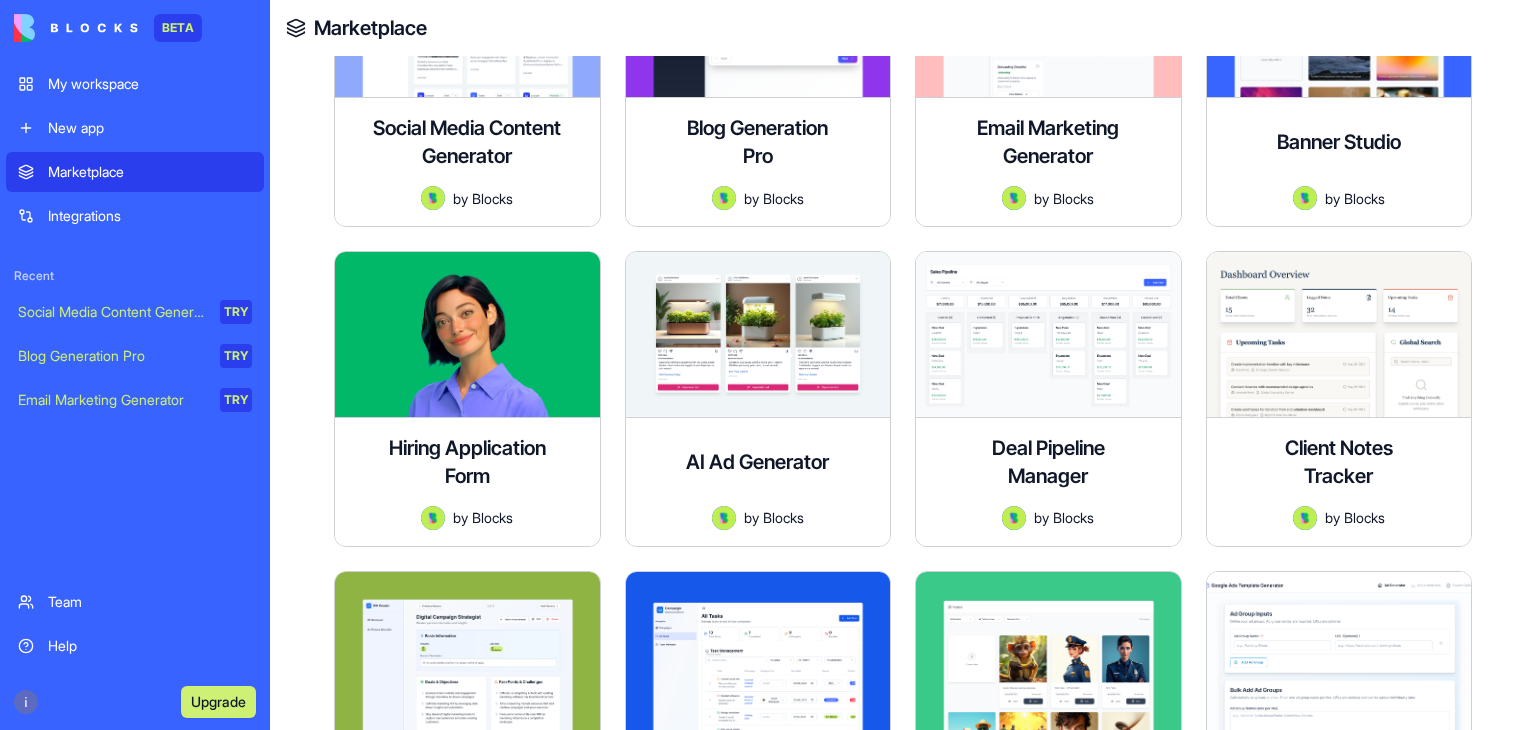 scroll, scrollTop: 500, scrollLeft: 0, axis: vertical 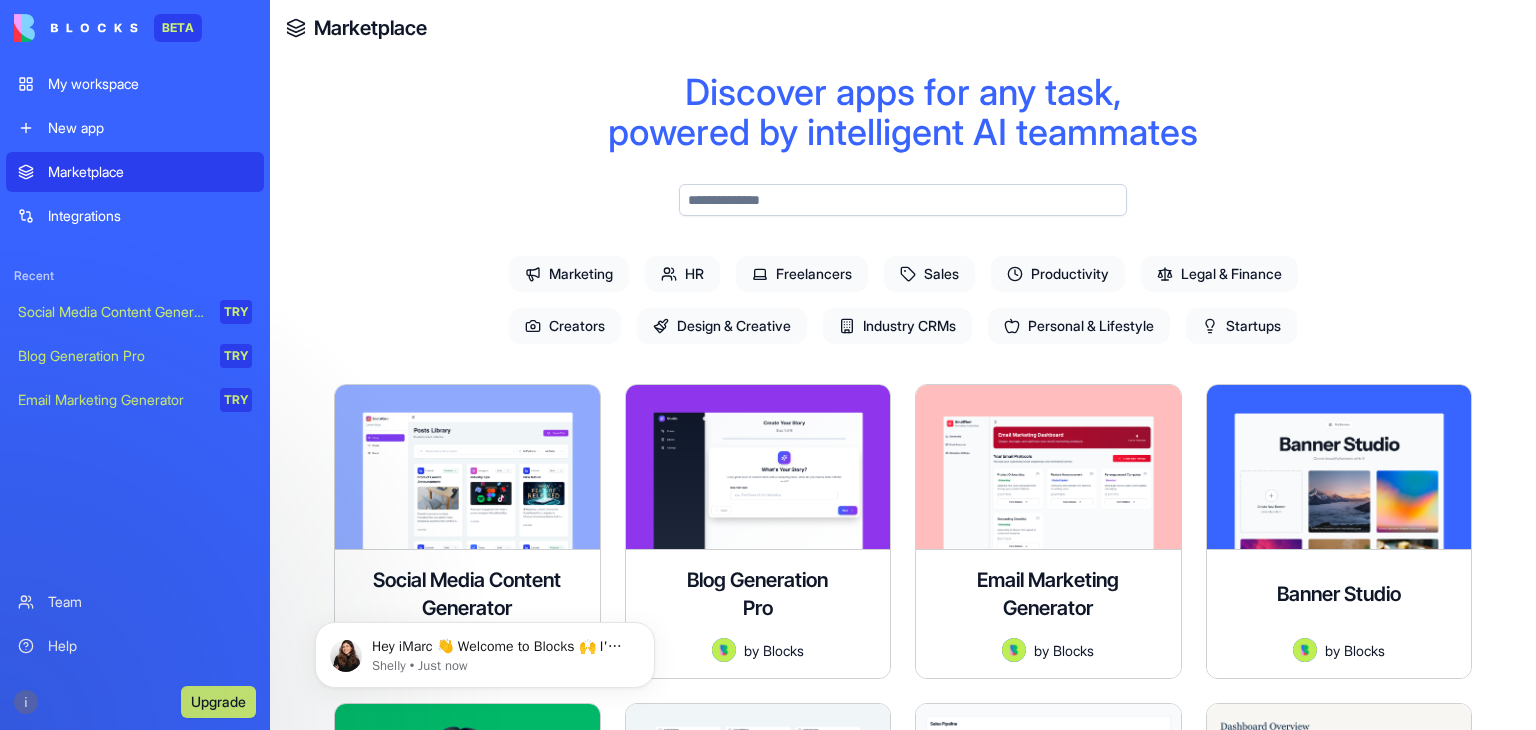 click at bounding box center (903, 200) 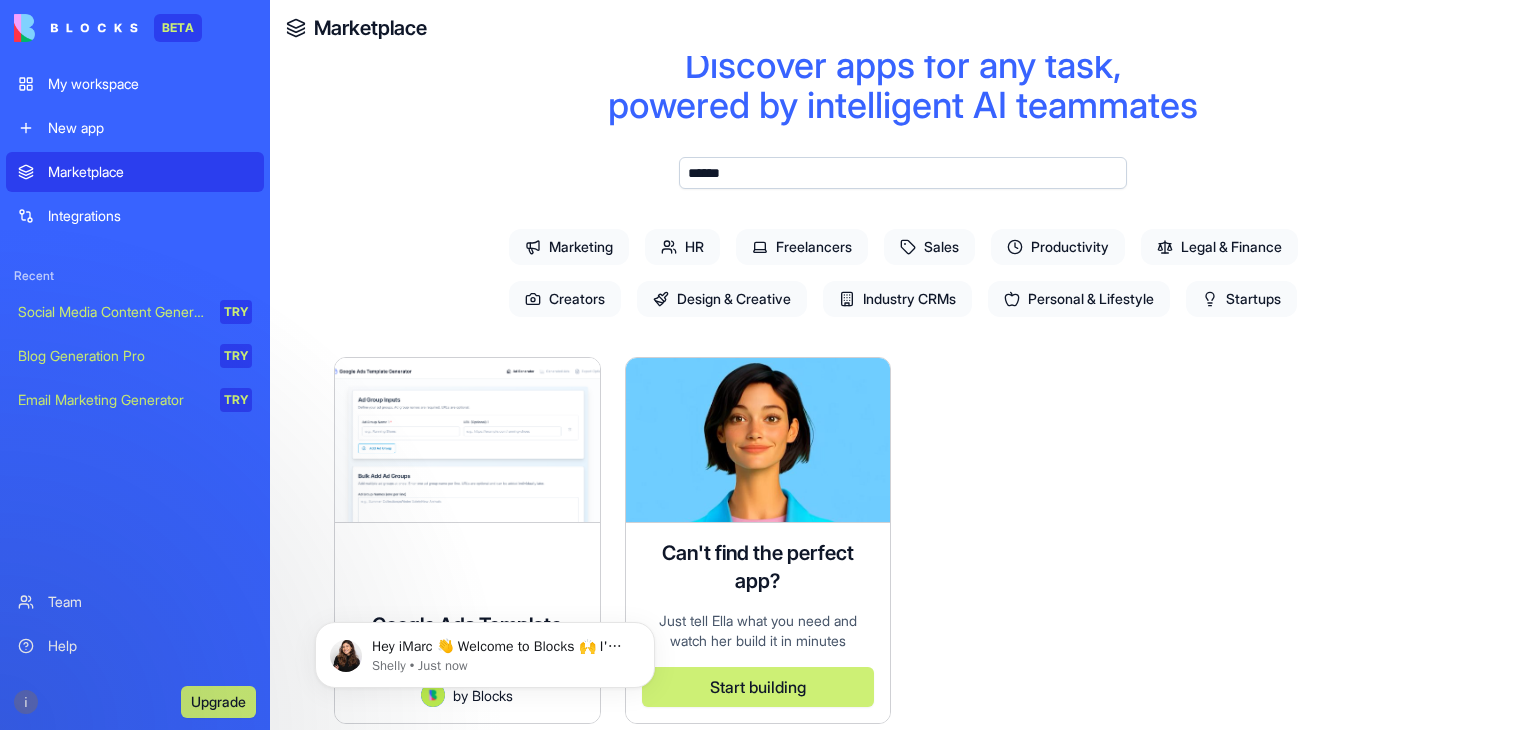 scroll, scrollTop: 0, scrollLeft: 0, axis: both 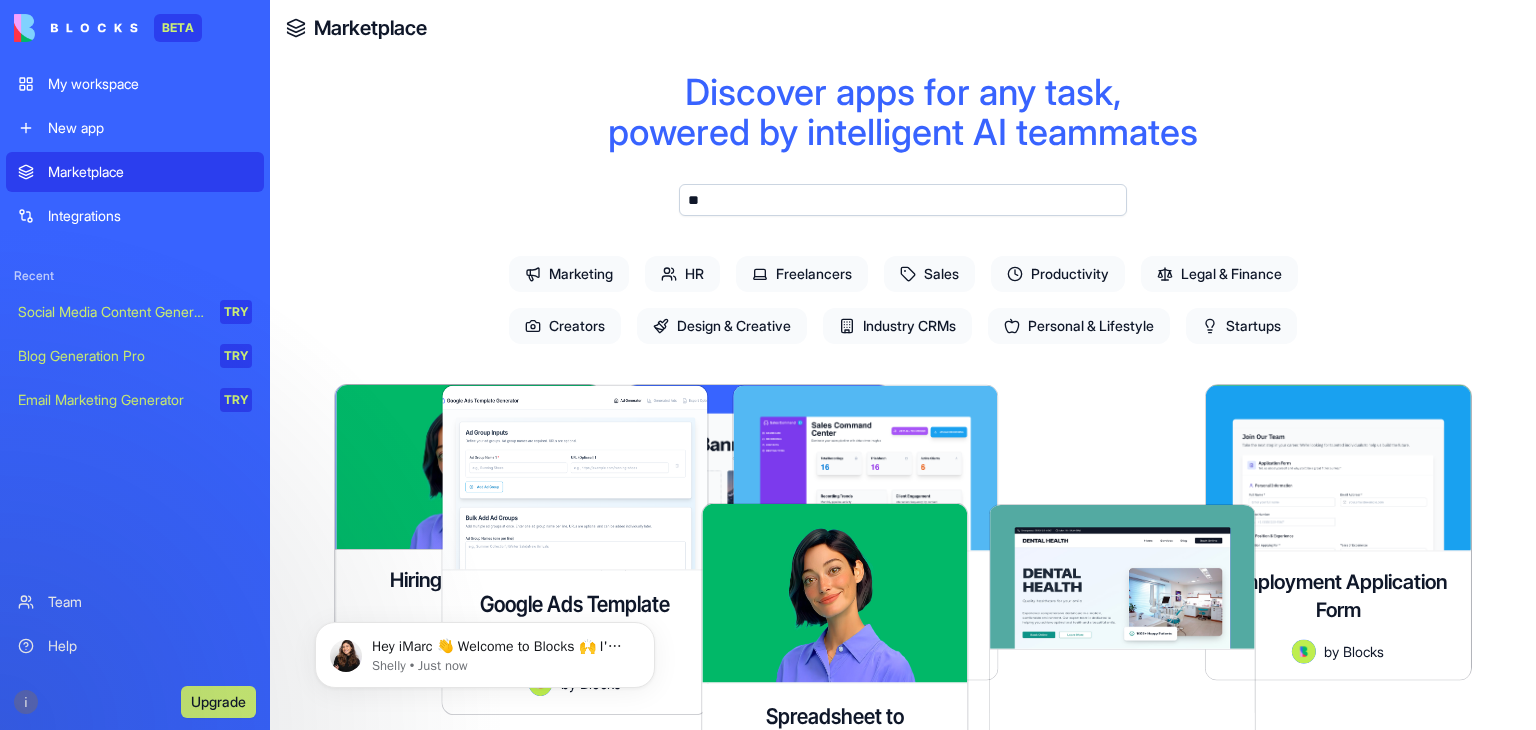 type on "*" 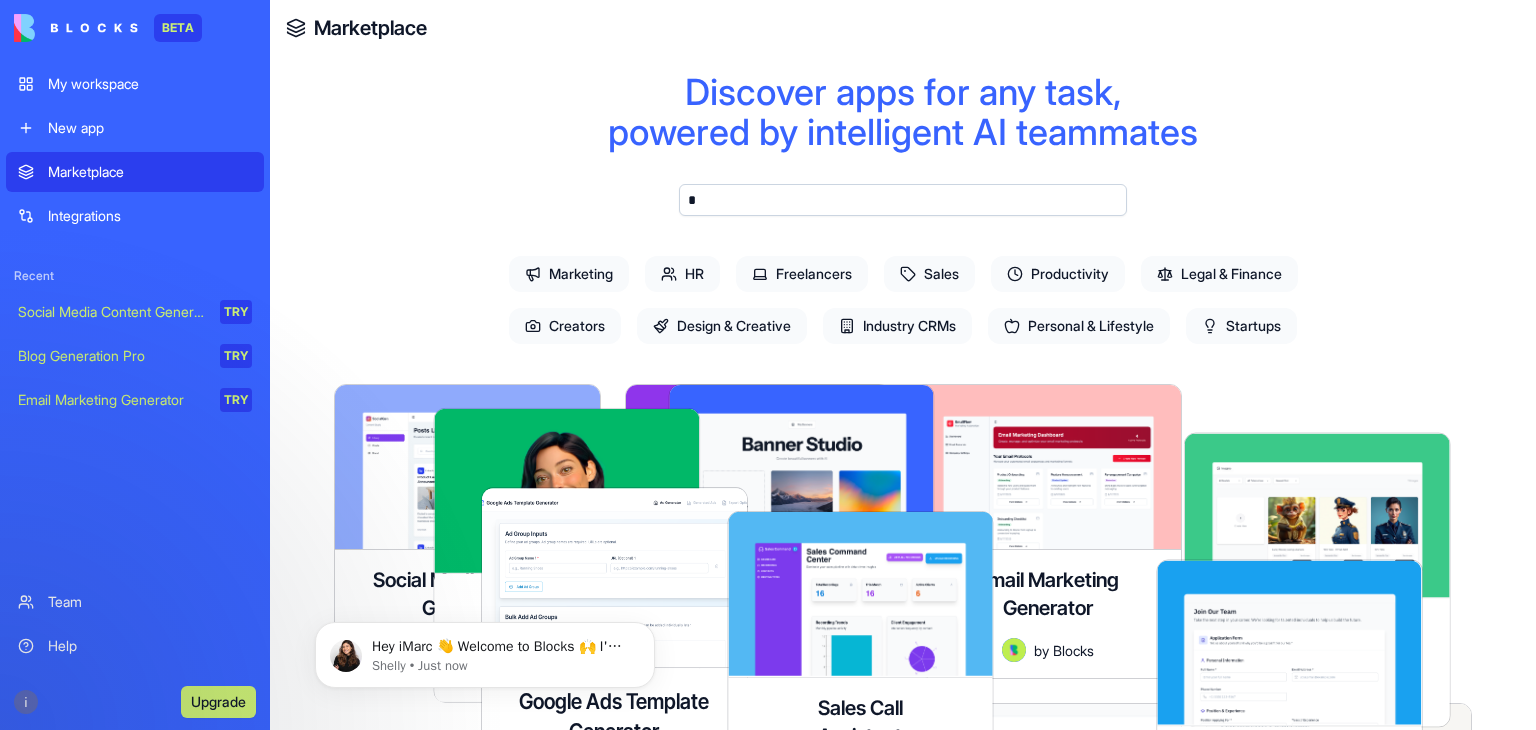 type 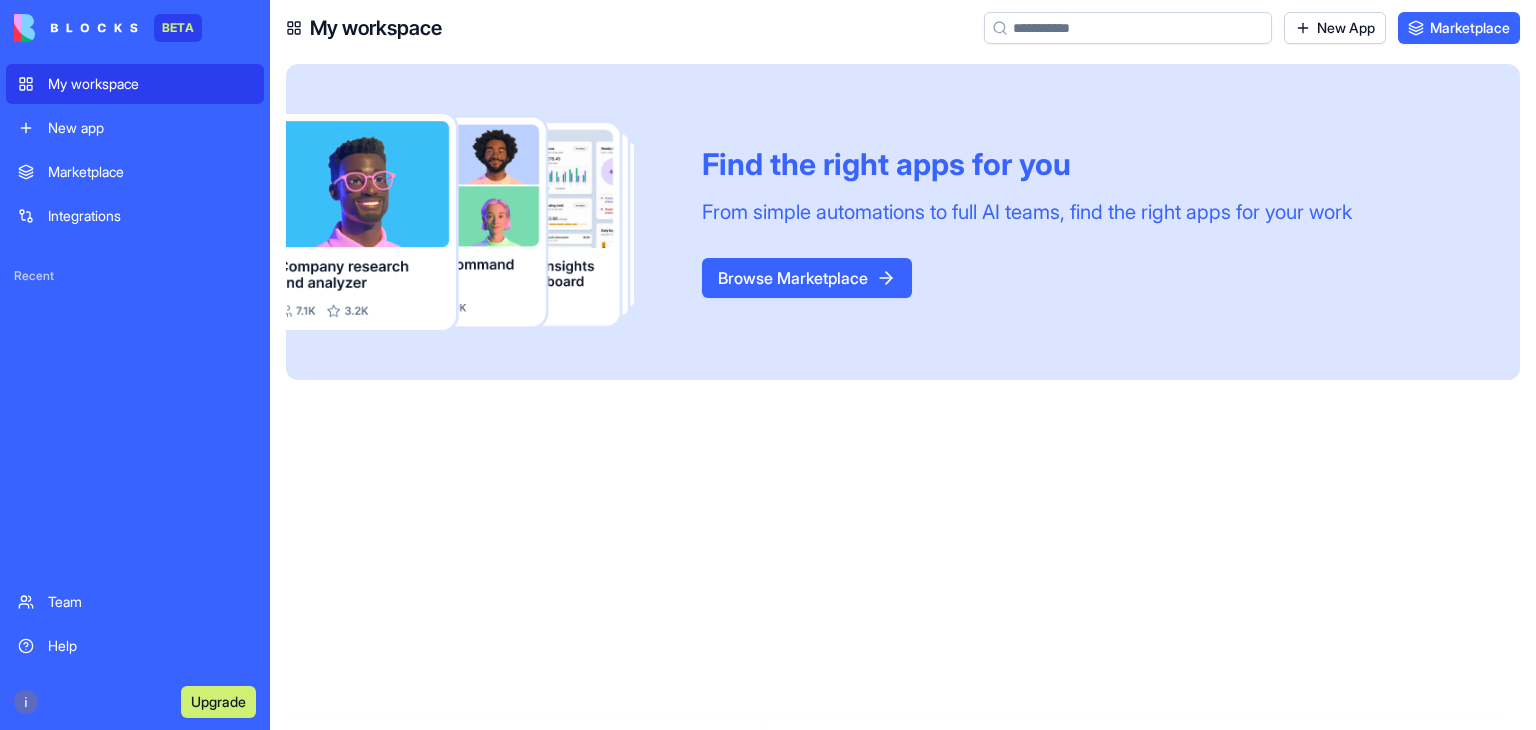 scroll, scrollTop: 0, scrollLeft: 0, axis: both 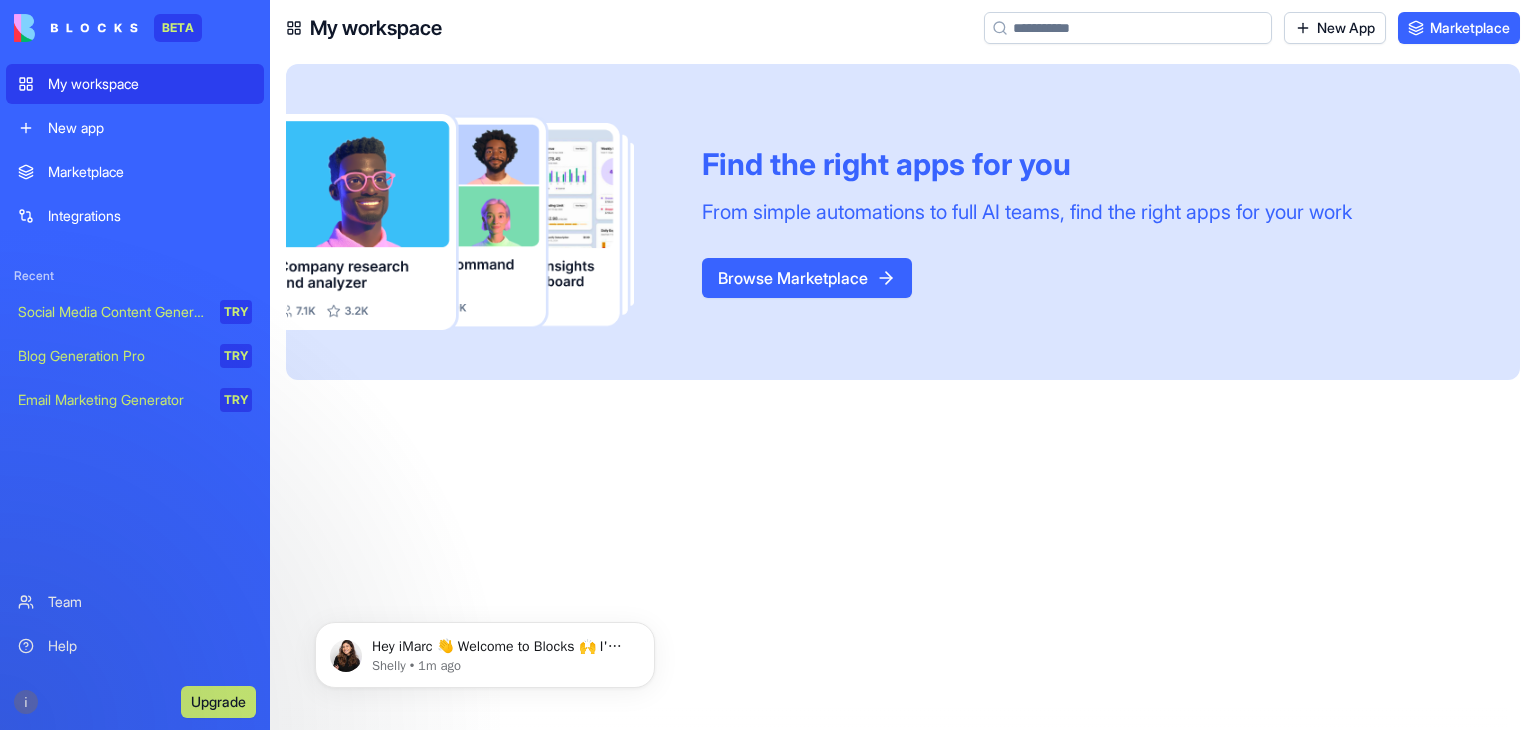 click on "Browse Marketplace" at bounding box center (807, 278) 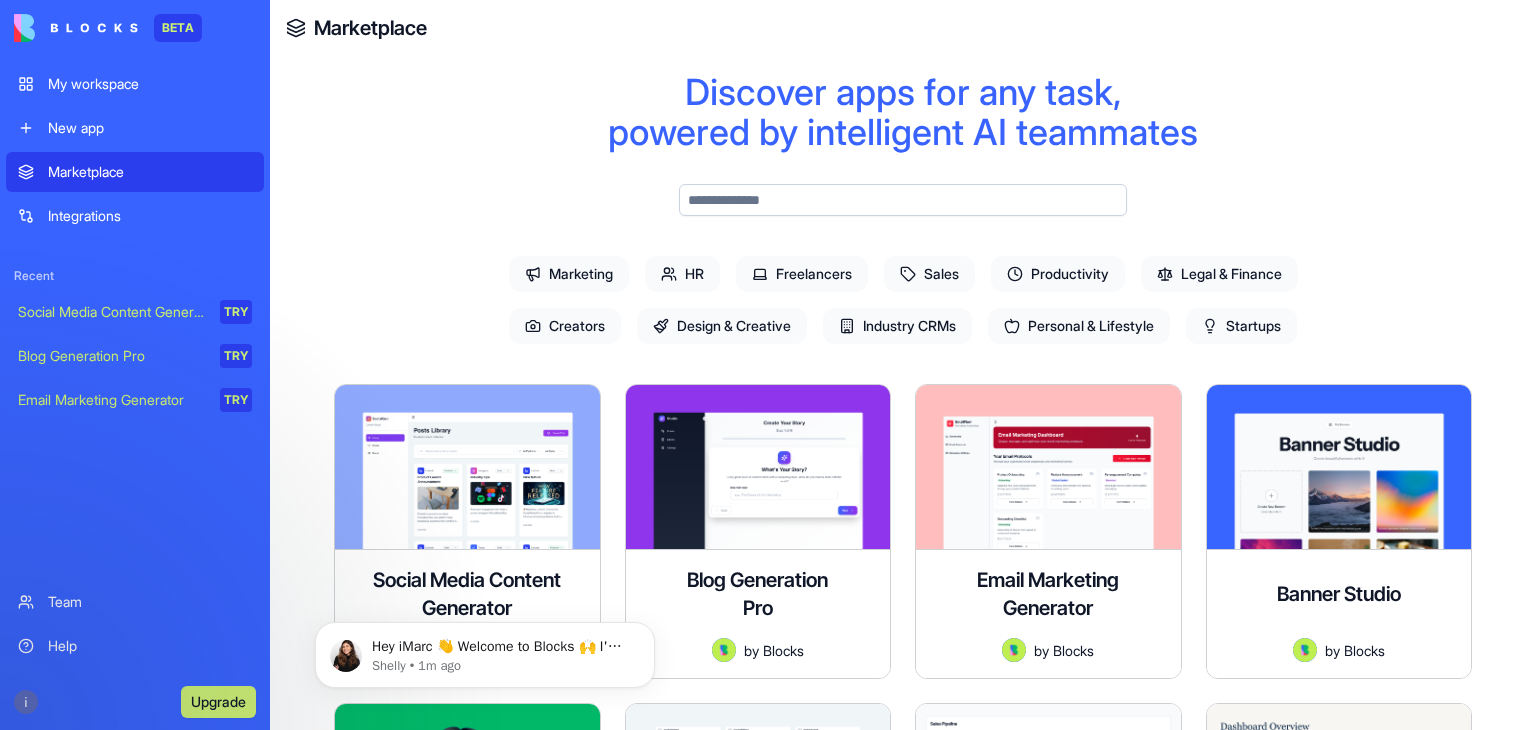 click at bounding box center [903, 200] 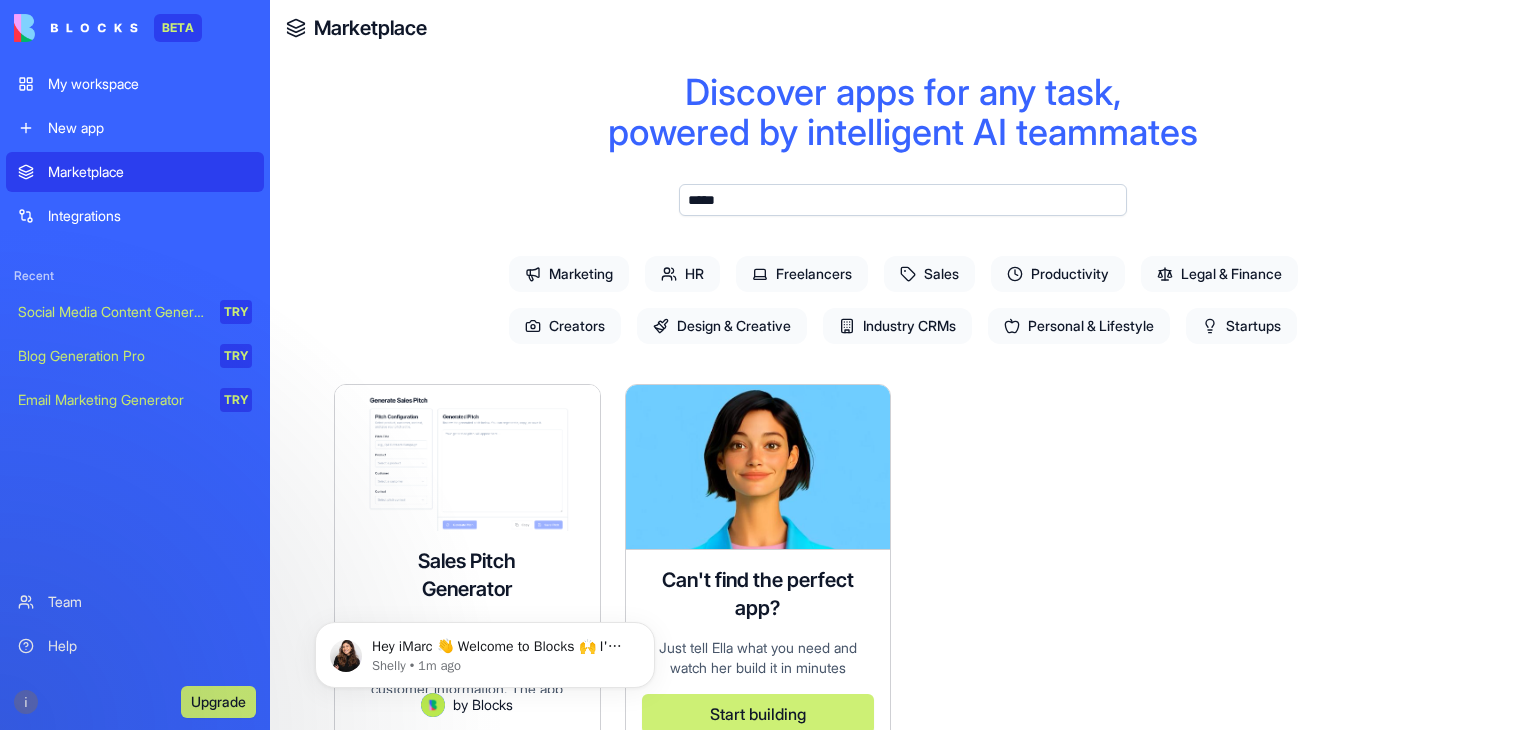 type on "*****" 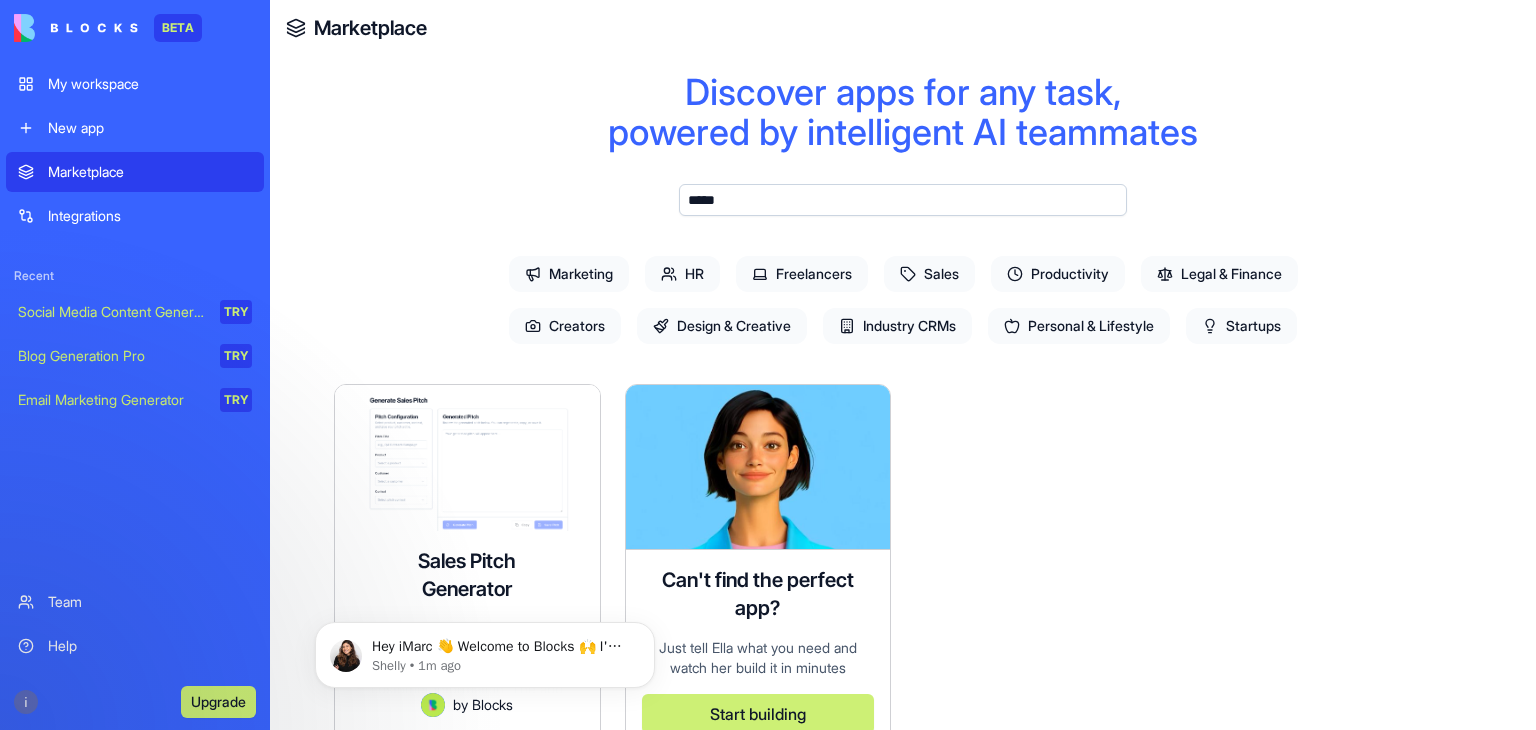 click on "A sales pitch generator application that helps users create and manage sales pitches based on product and customer information. The app allows users to manage products and customers, create pitches, and save them for later use." at bounding box center [467, 655] 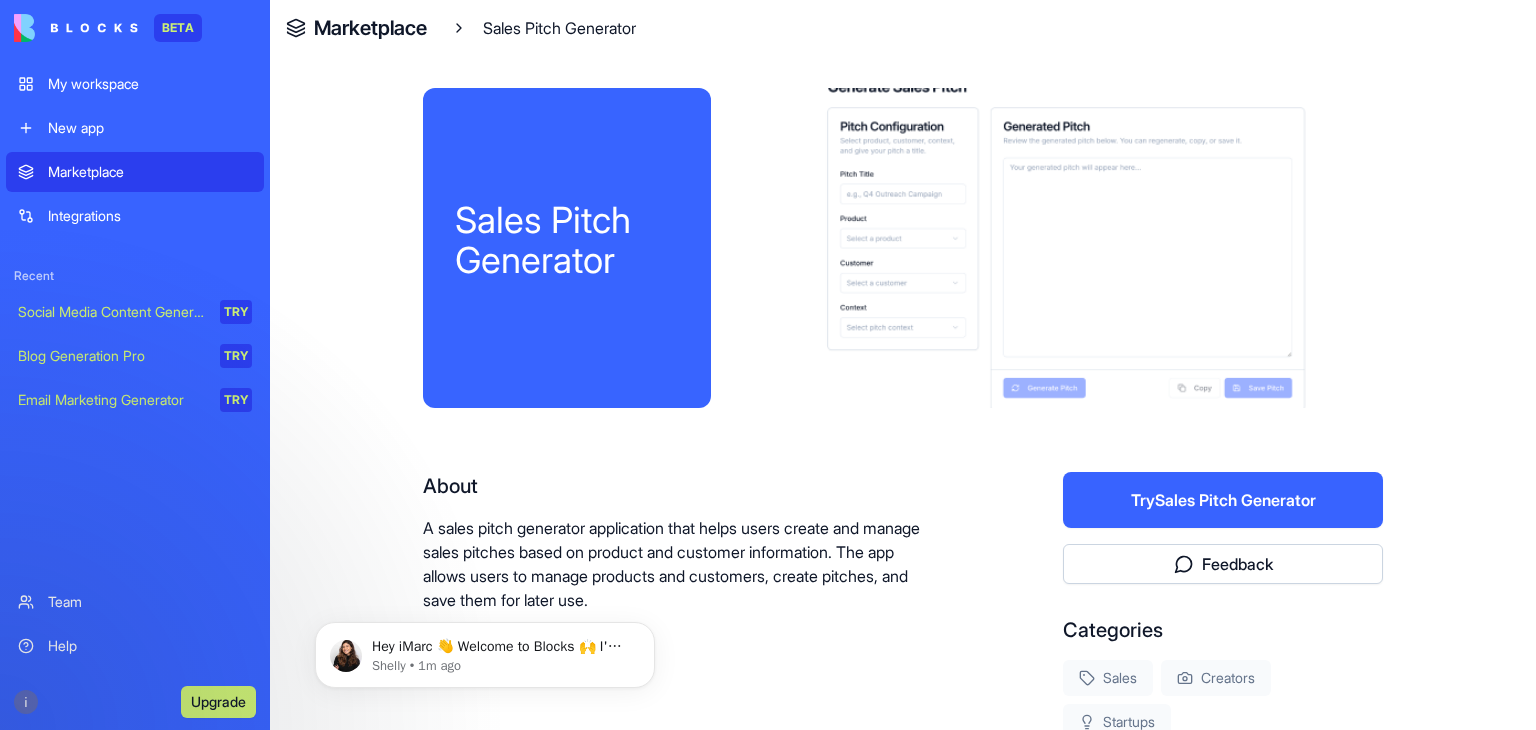 click on "Try  Sales Pitch Generator" at bounding box center (1223, 500) 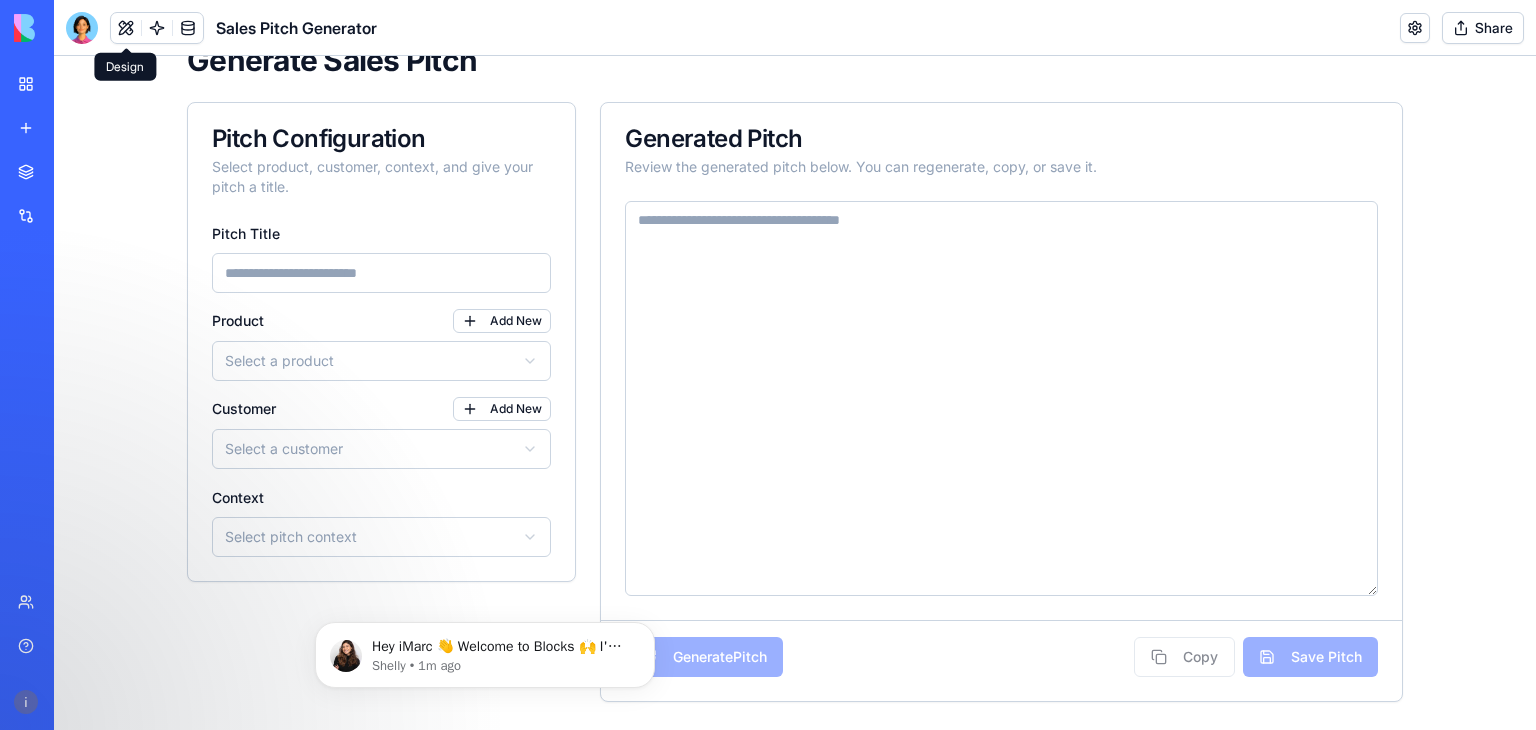 scroll, scrollTop: 191, scrollLeft: 0, axis: vertical 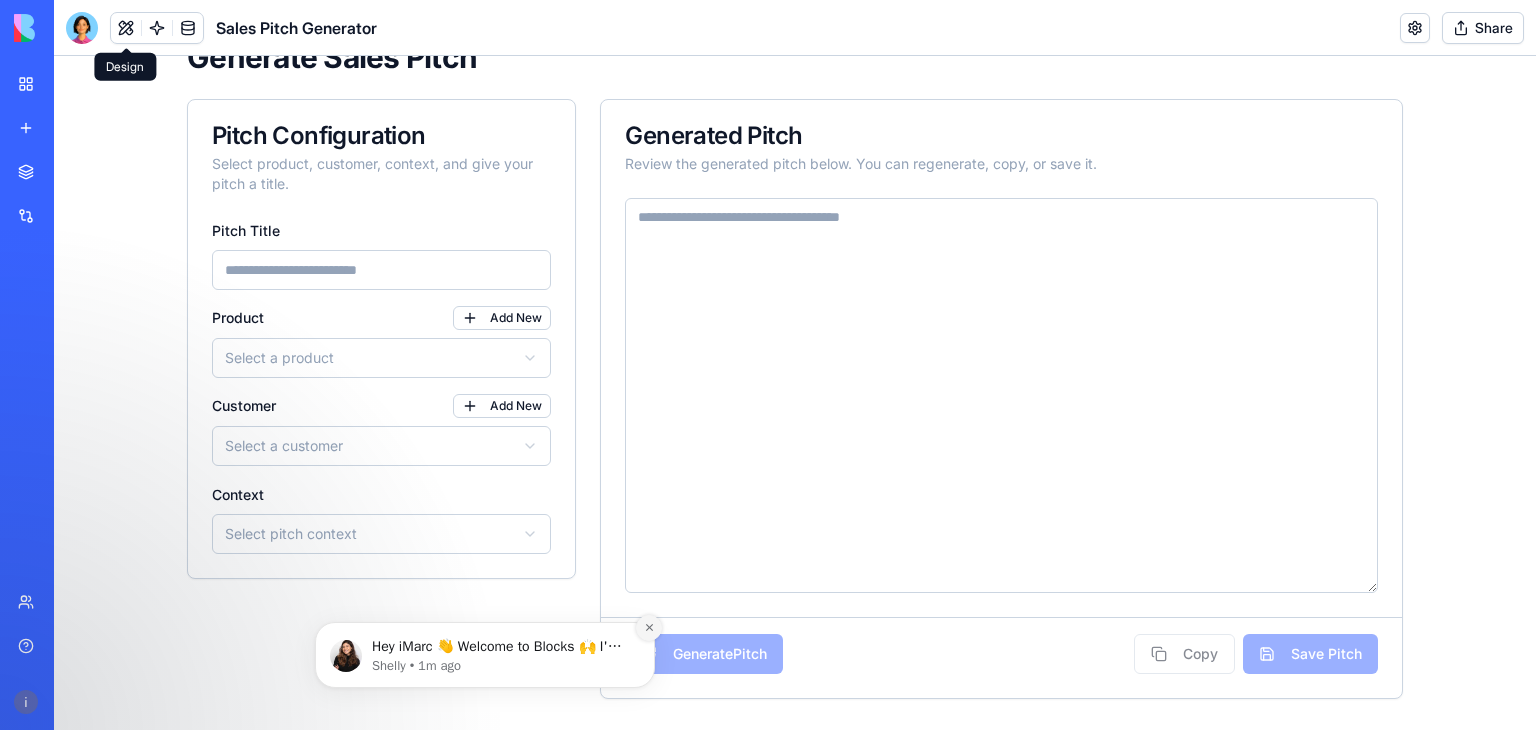 click 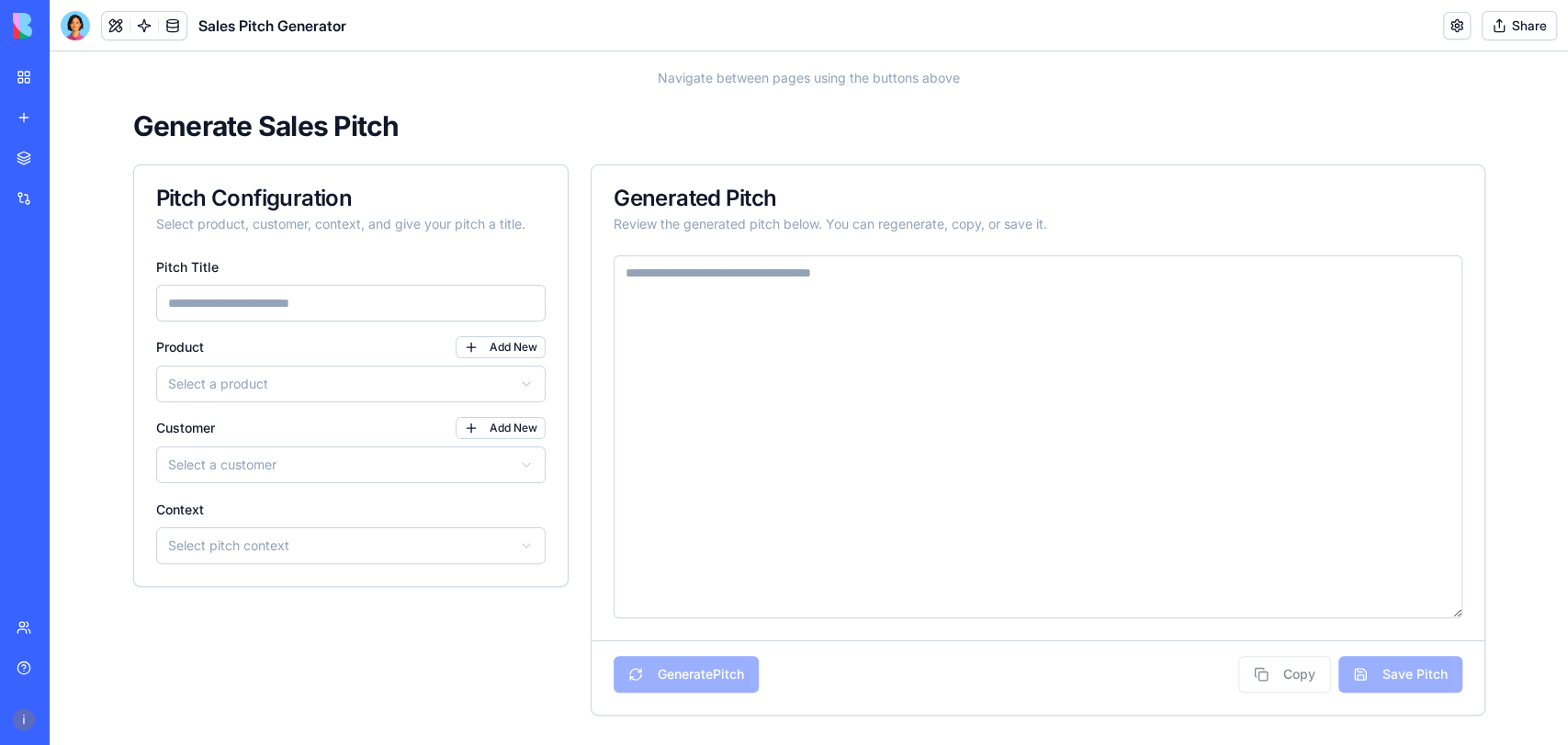 scroll, scrollTop: 102, scrollLeft: 0, axis: vertical 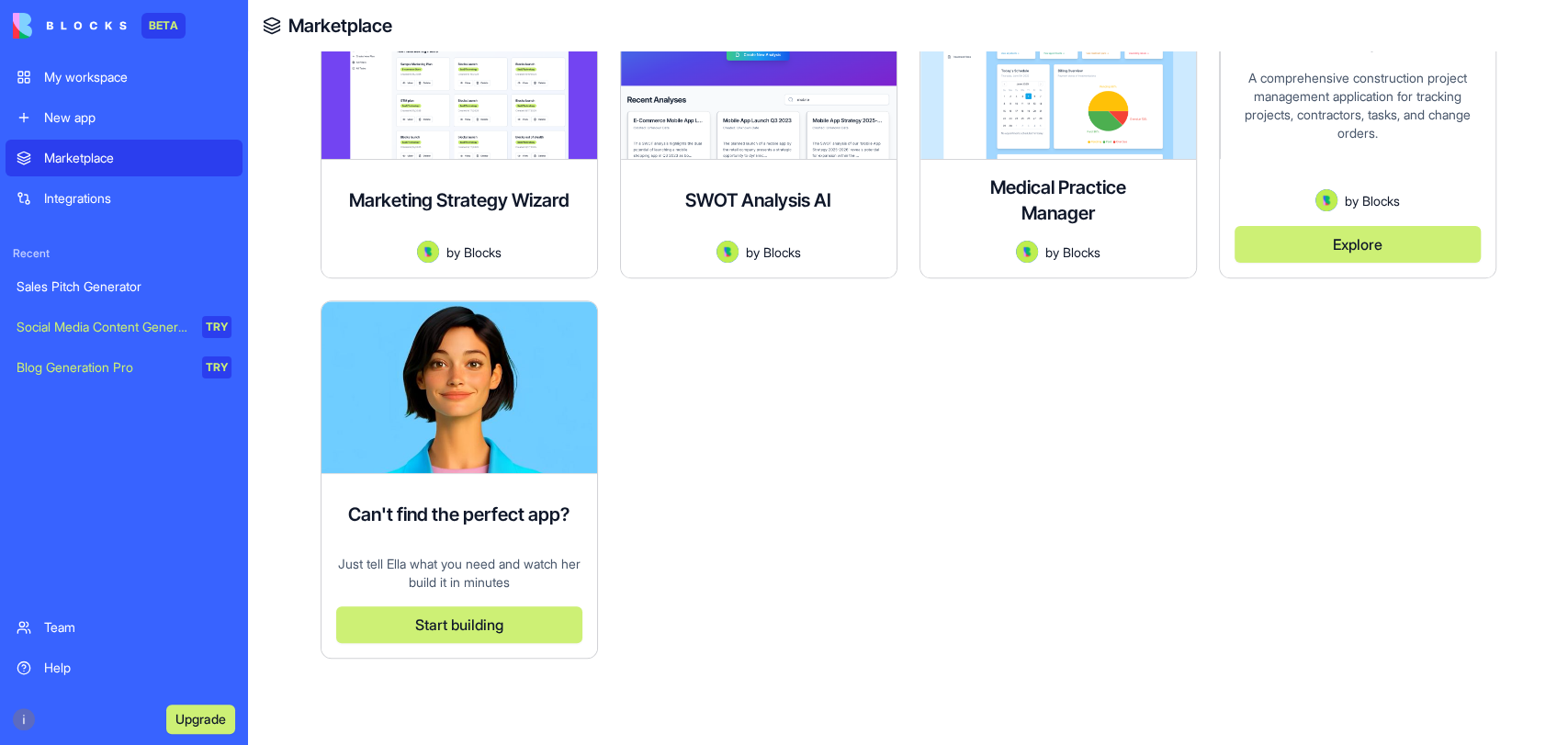 click on "Explore" at bounding box center [1358, 244] 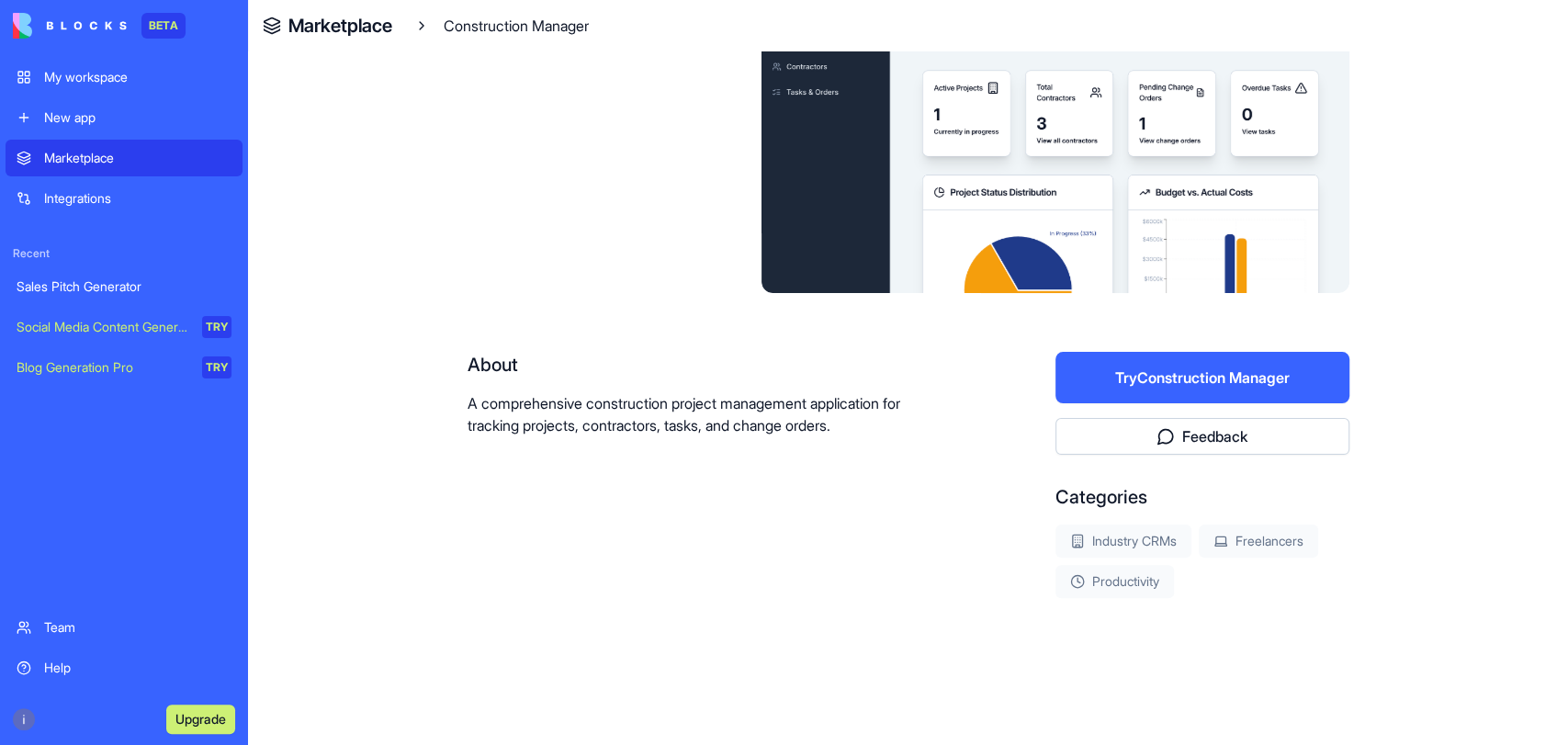 scroll, scrollTop: 82, scrollLeft: 0, axis: vertical 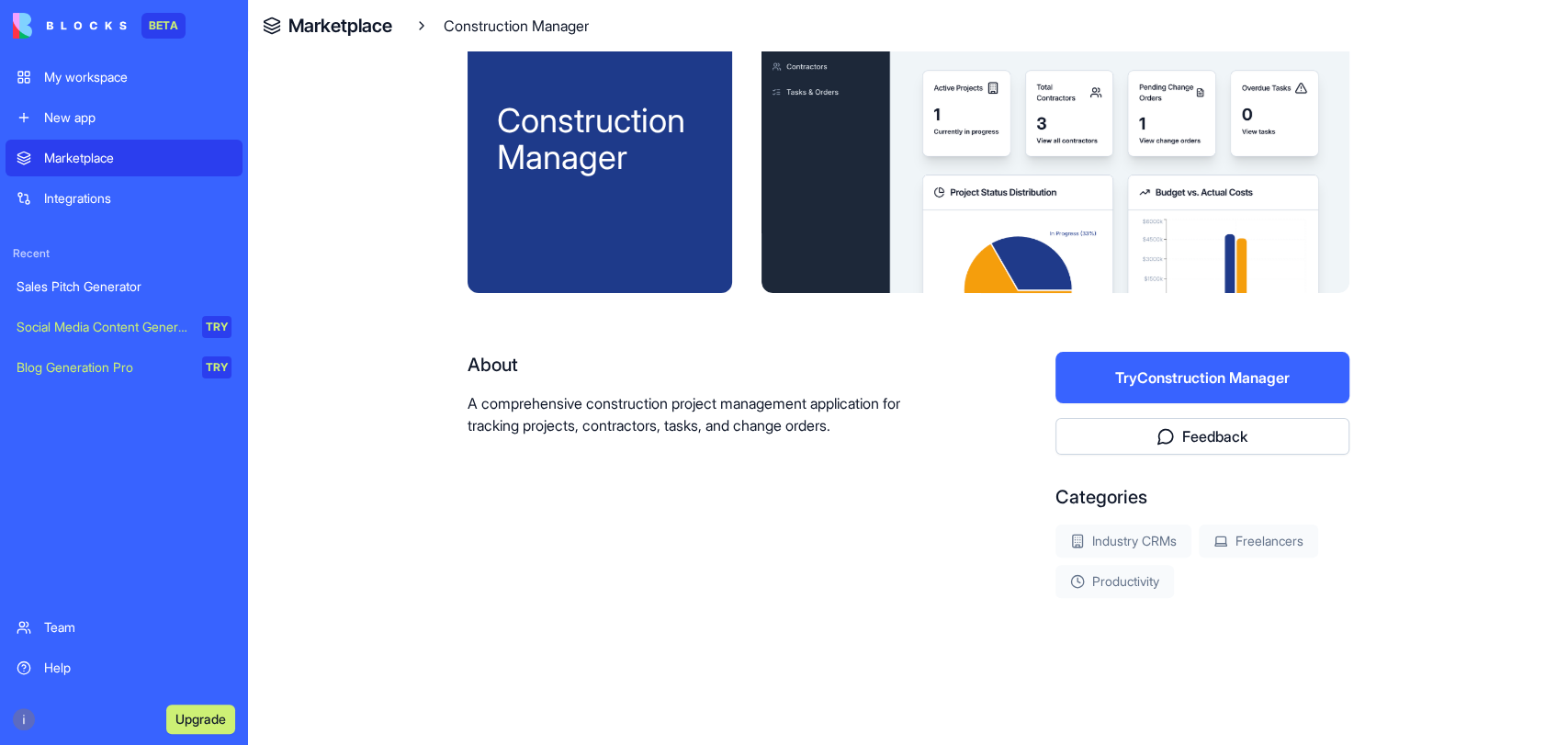 click on "Try  Construction Manager" at bounding box center (1202, 378) 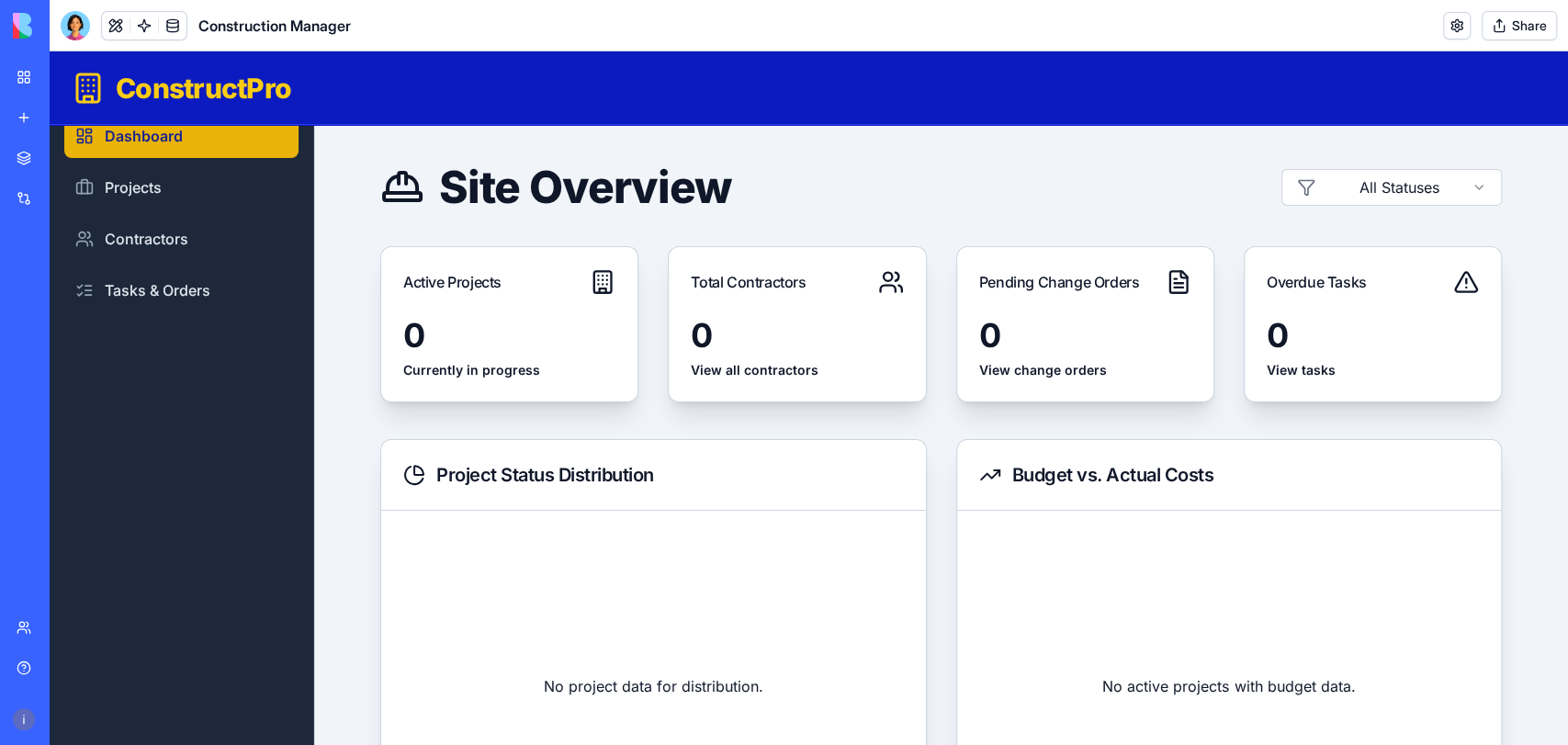scroll, scrollTop: 0, scrollLeft: 0, axis: both 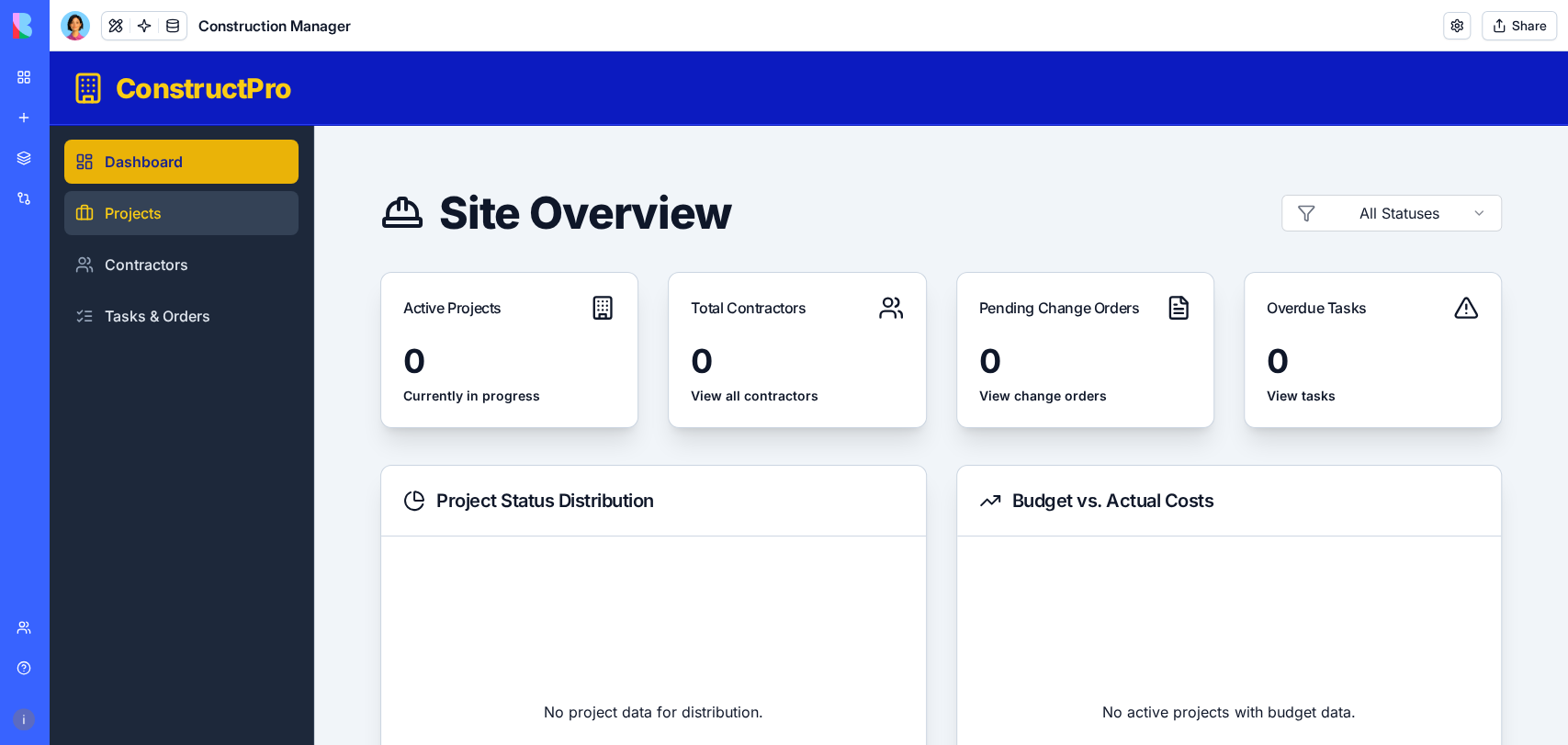 click on "Projects" at bounding box center [181, 213] 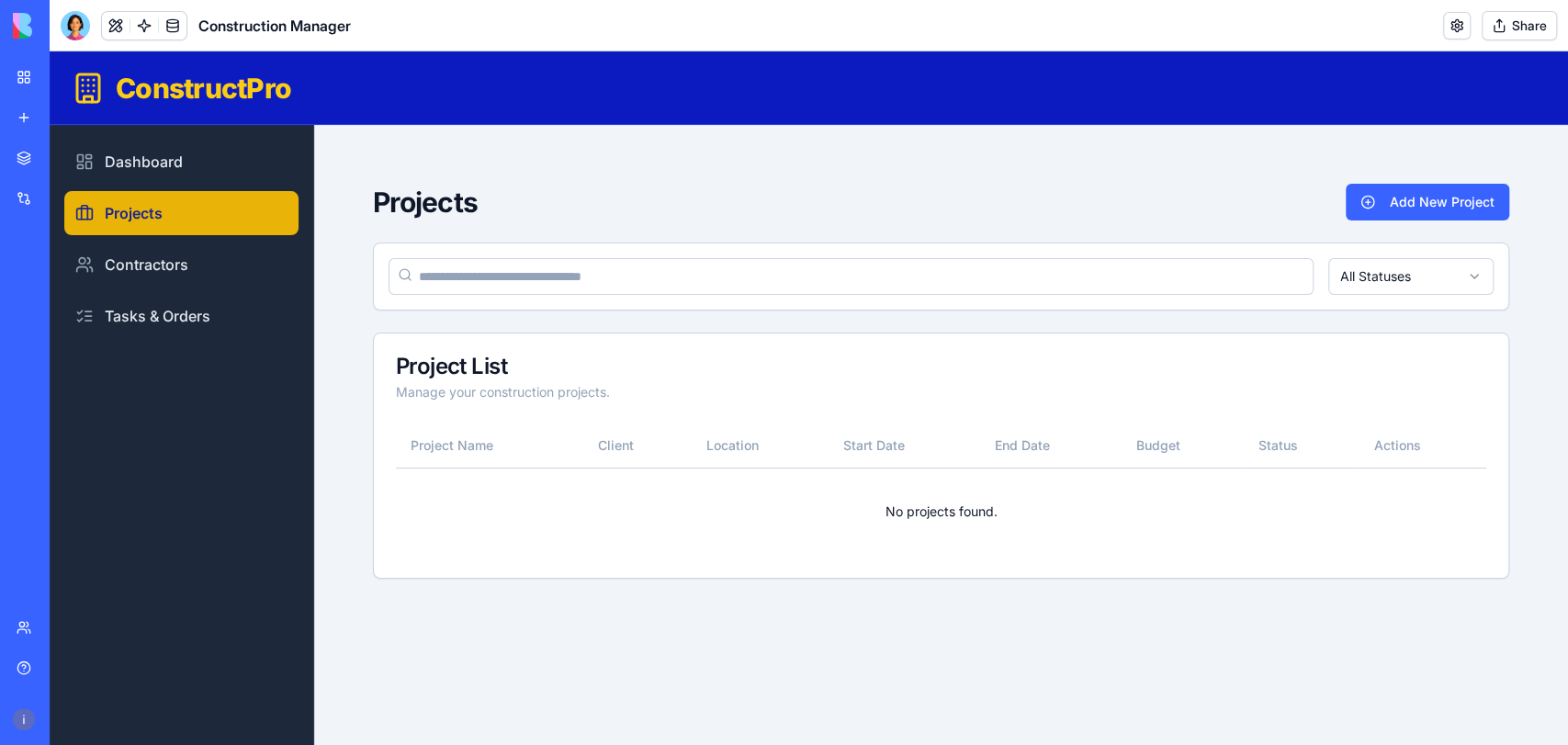 click at bounding box center (851, 277) 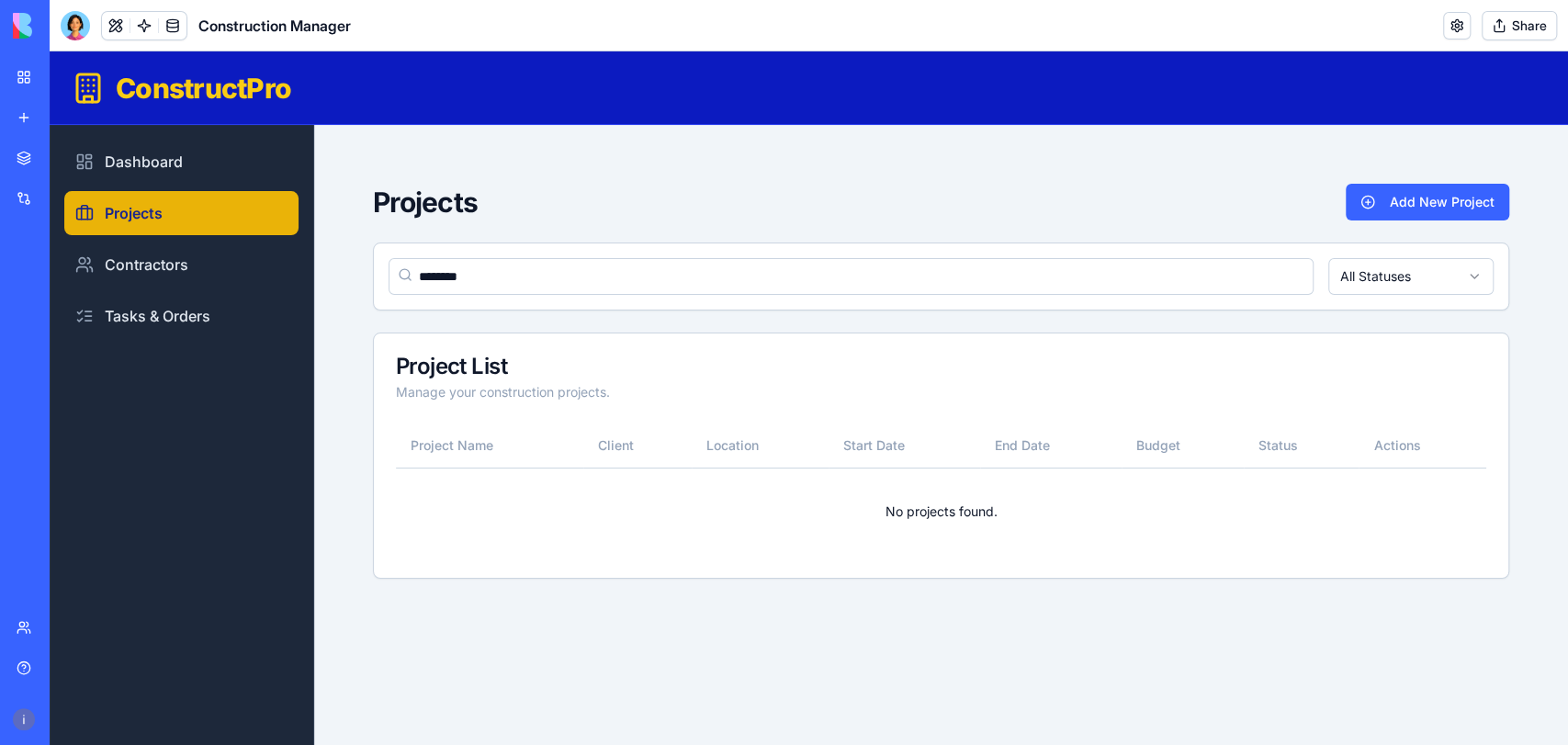 type on "********" 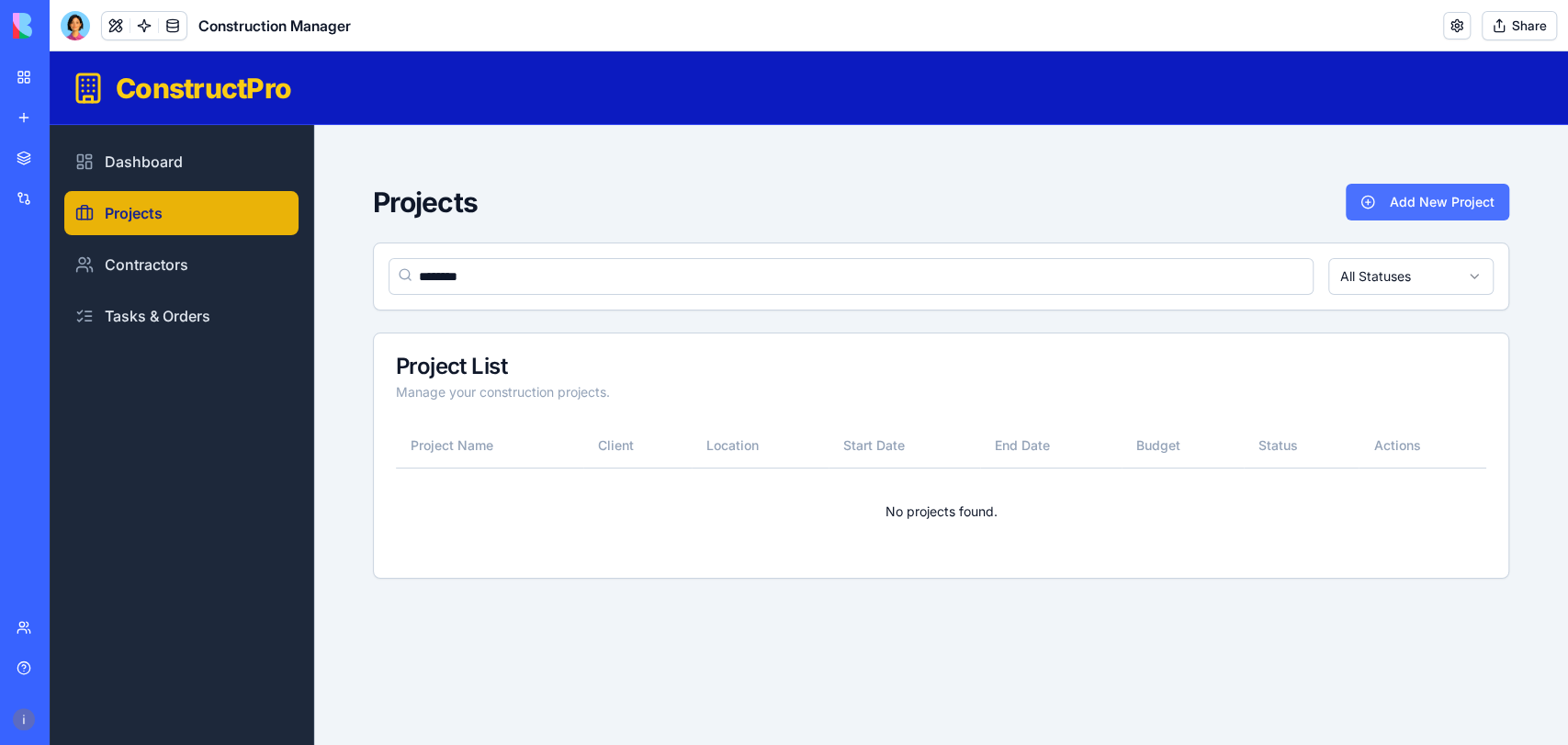 click on "Add New Project" at bounding box center (1427, 202) 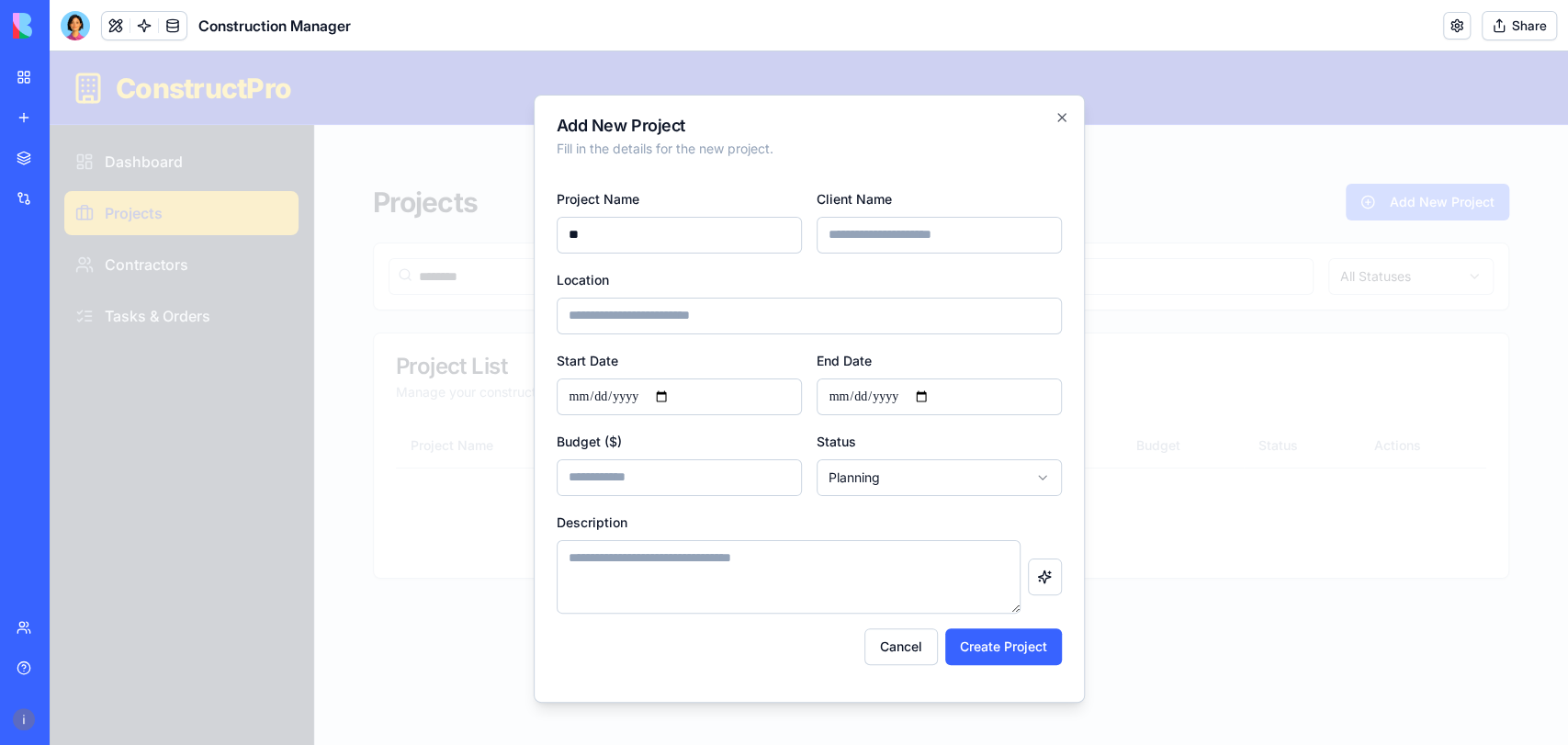 type on "*" 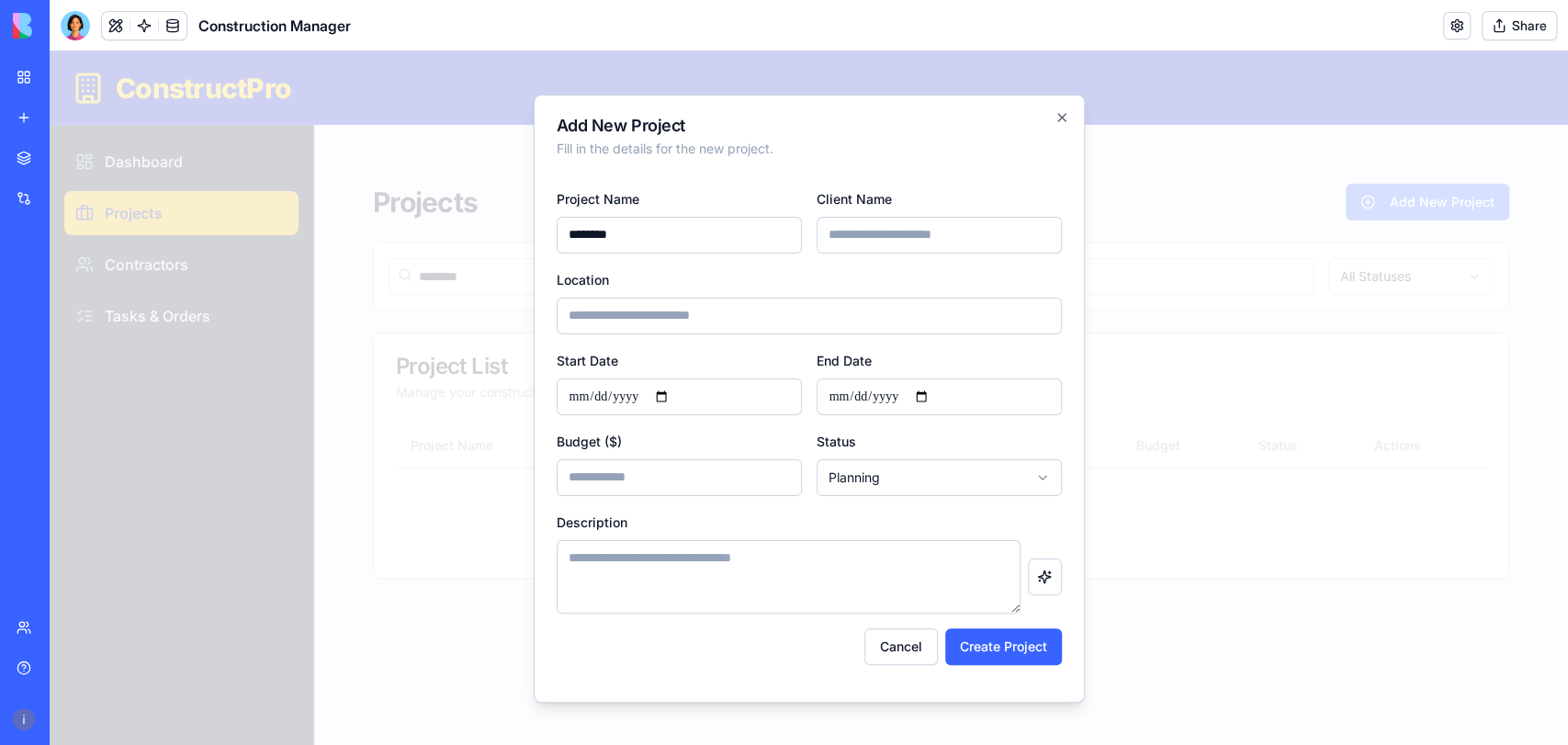 type on "********" 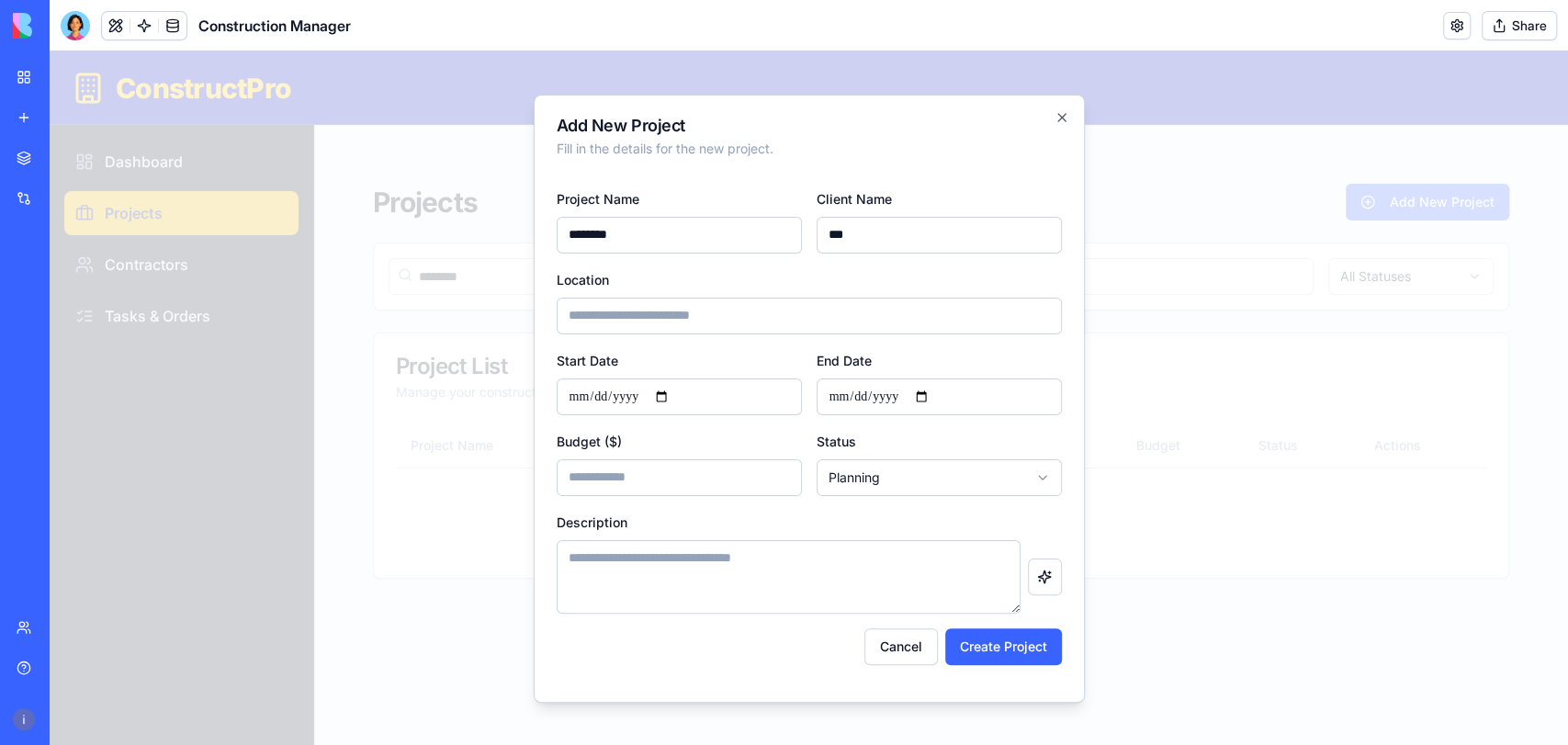 type on "***" 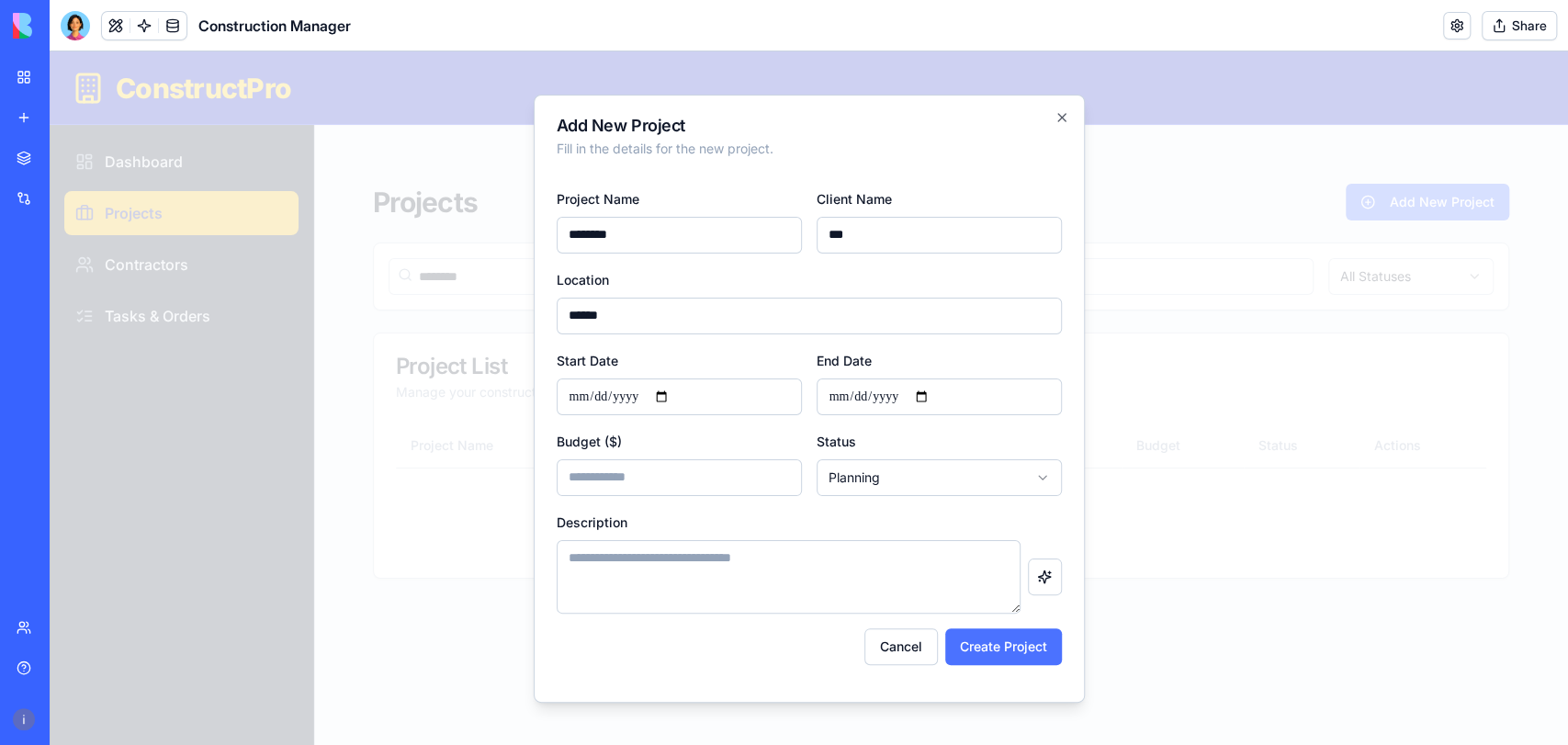 type on "******" 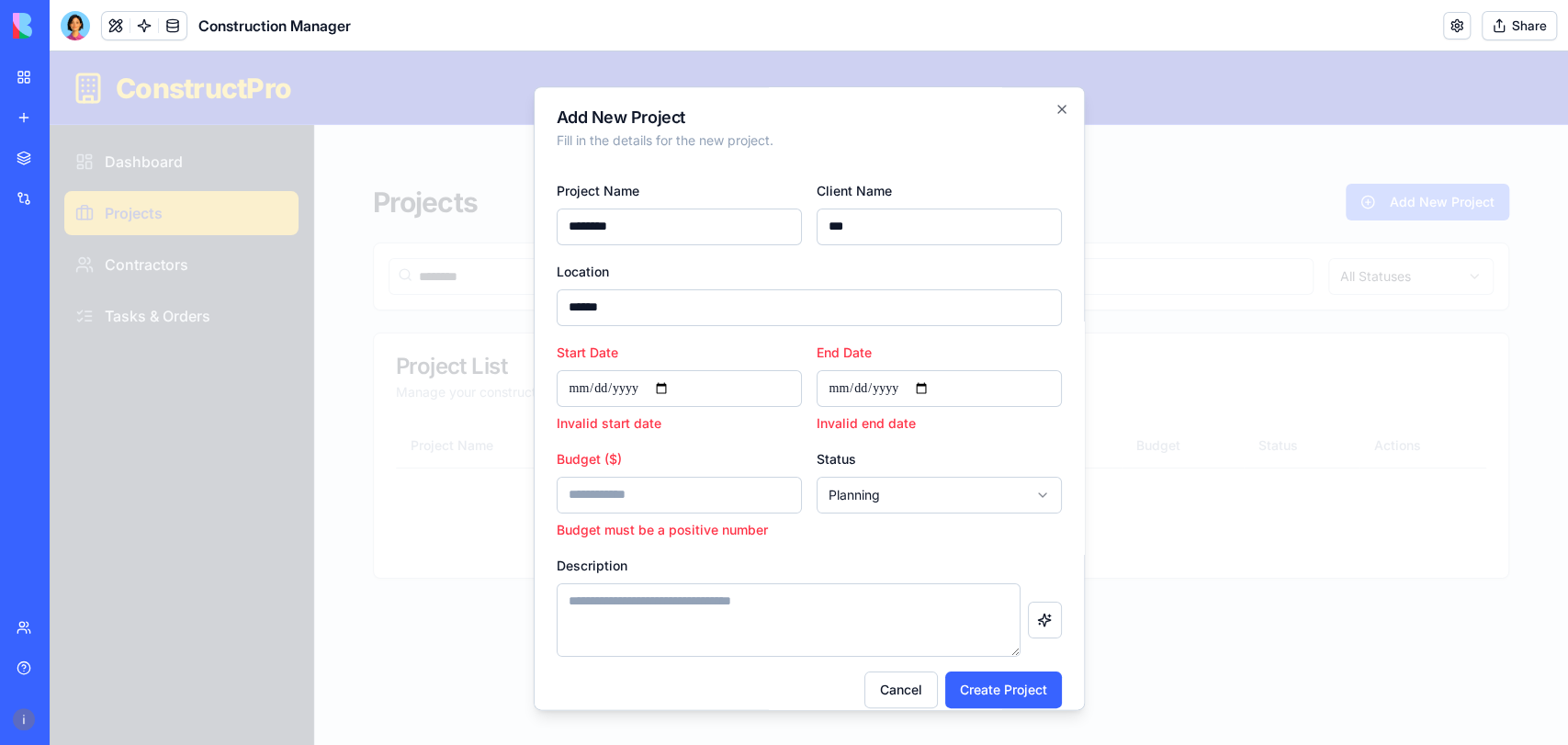 click on "Start Date" at bounding box center (679, 389) 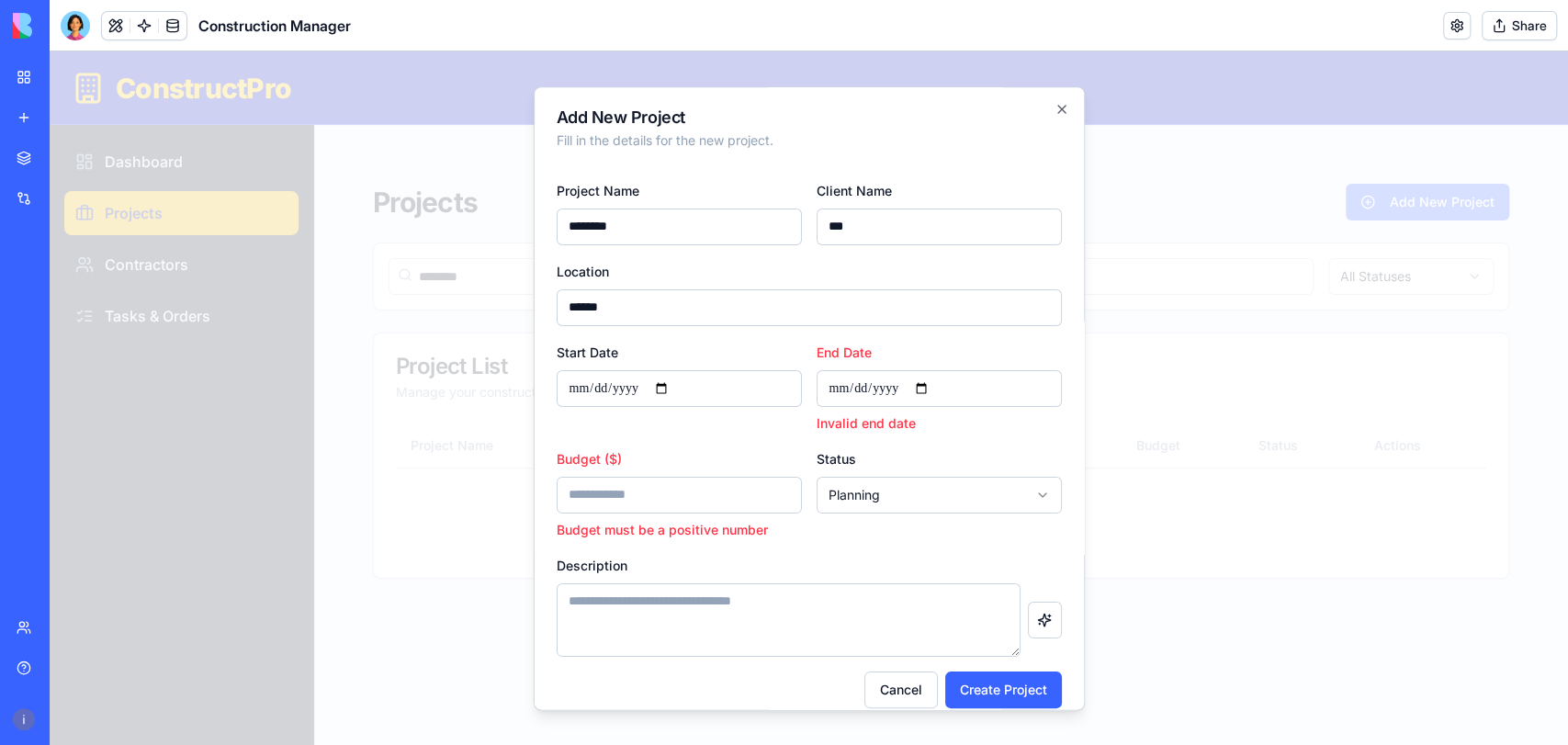 type on "**********" 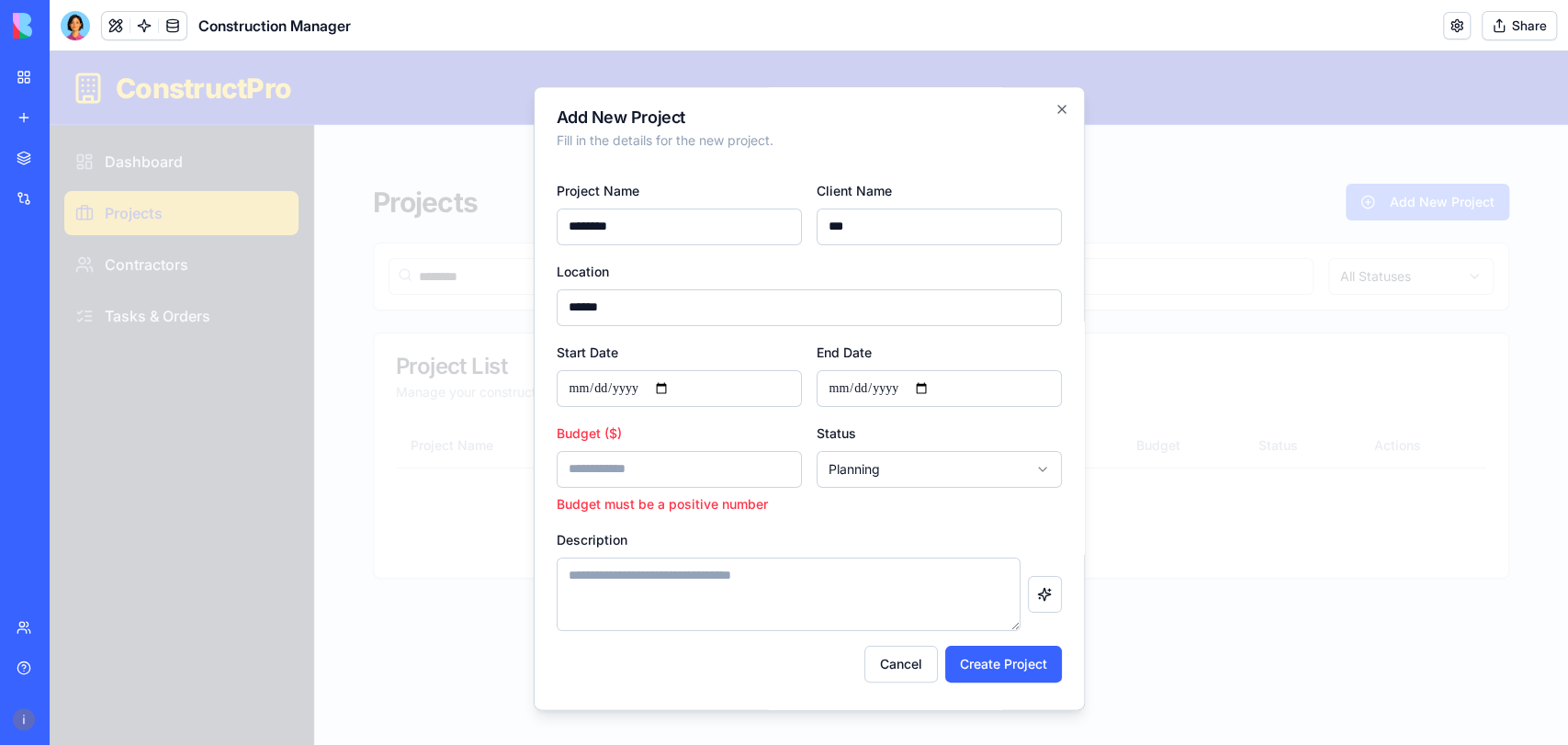 type on "**********" 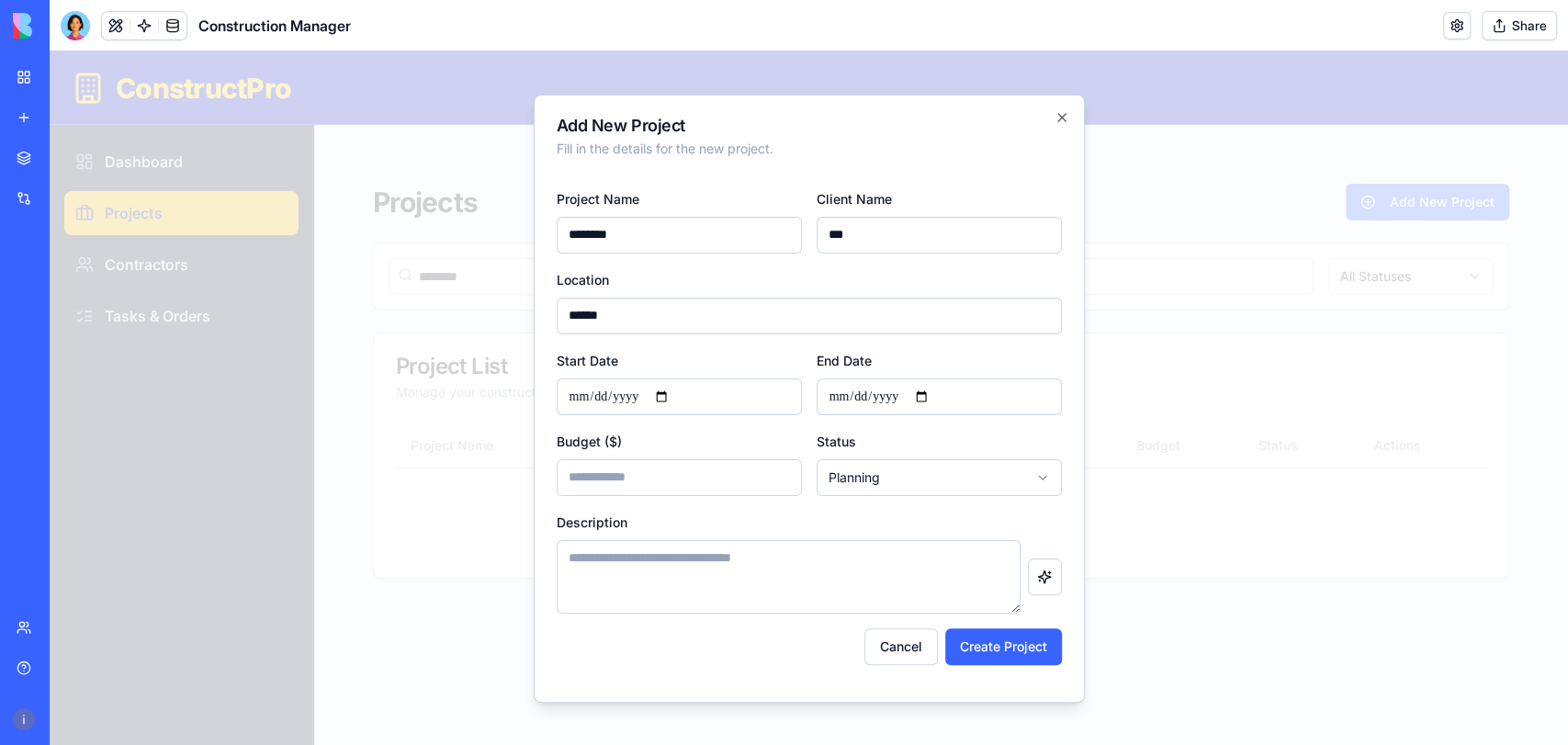 type on "**" 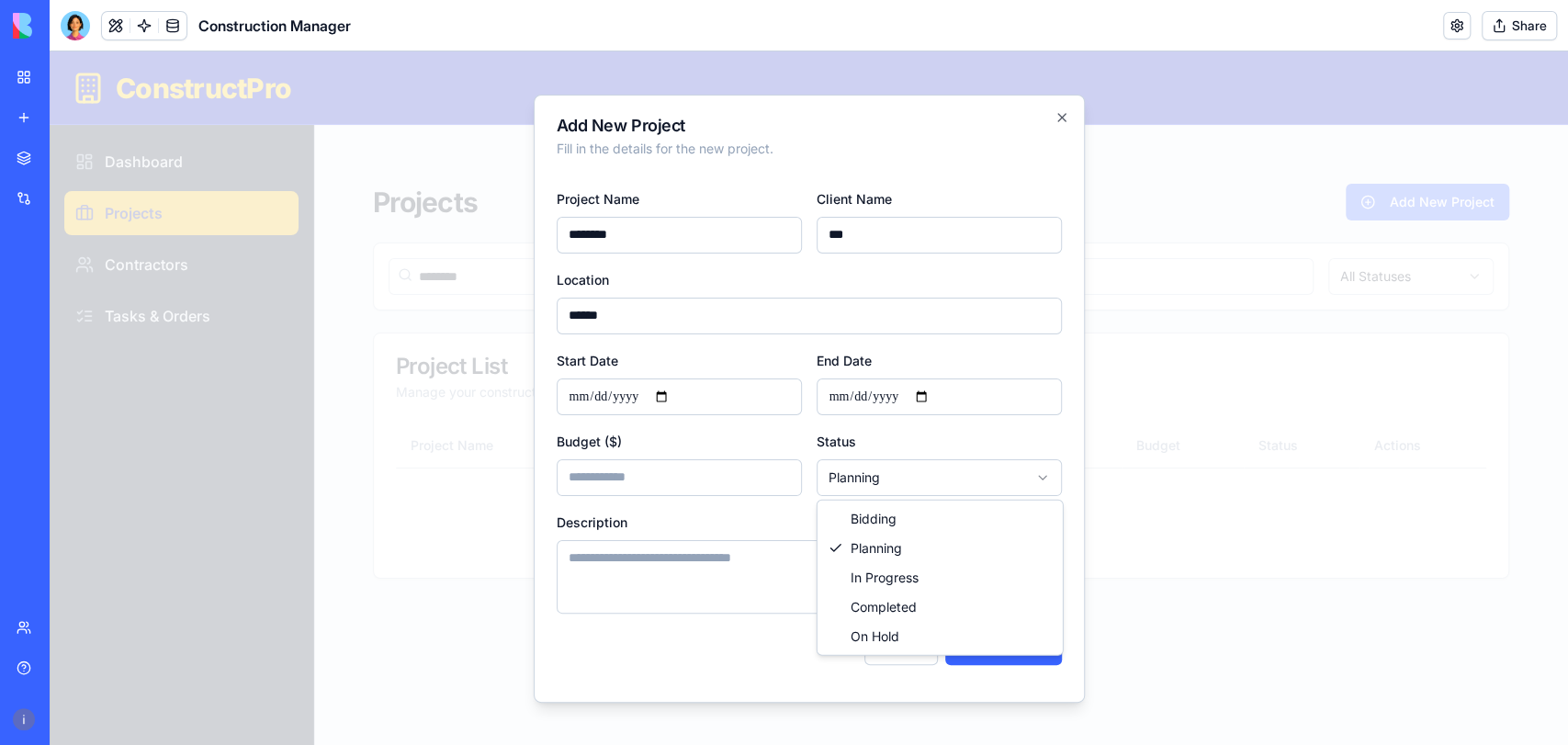 click on "**********" at bounding box center [808, 398] 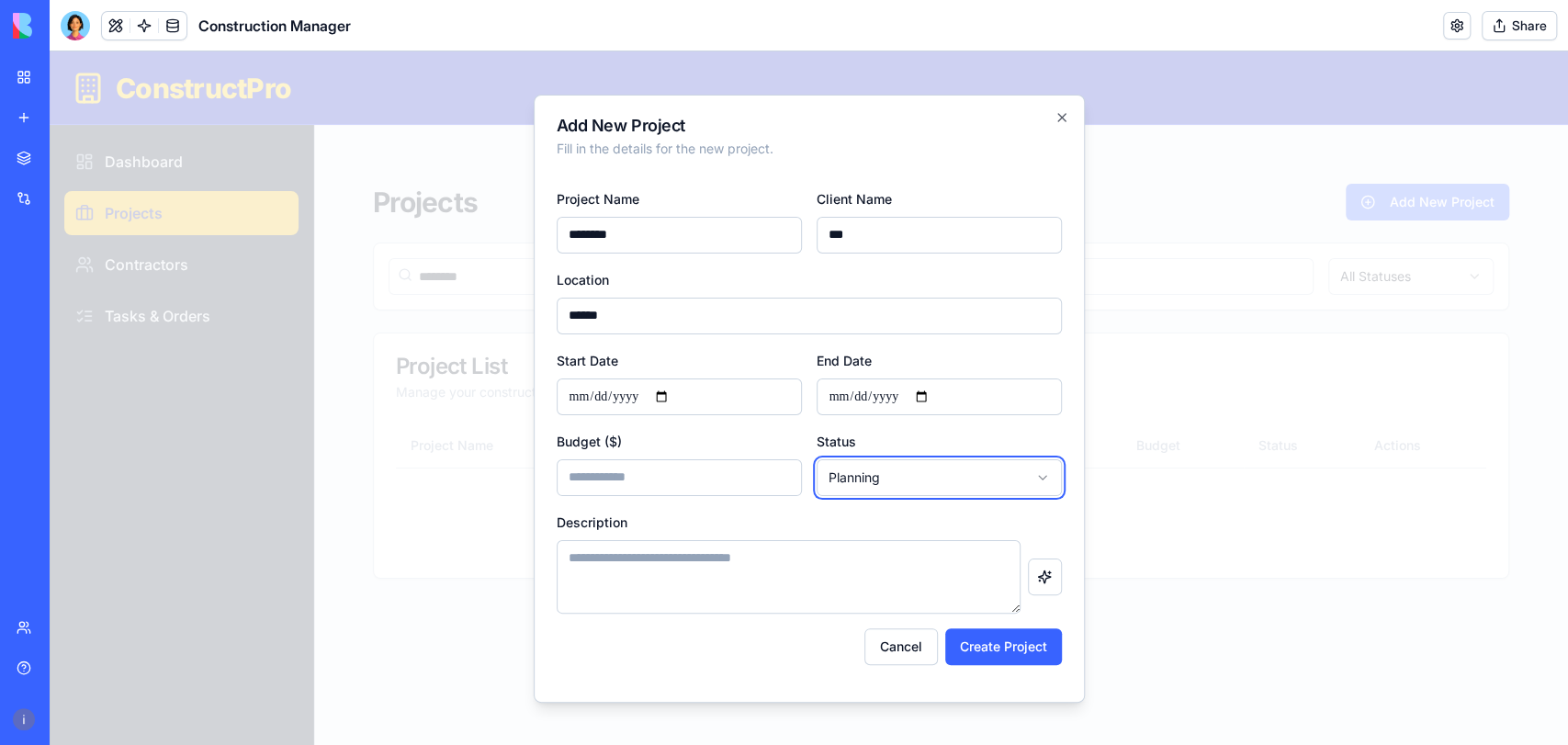 click on "**********" at bounding box center [808, 398] 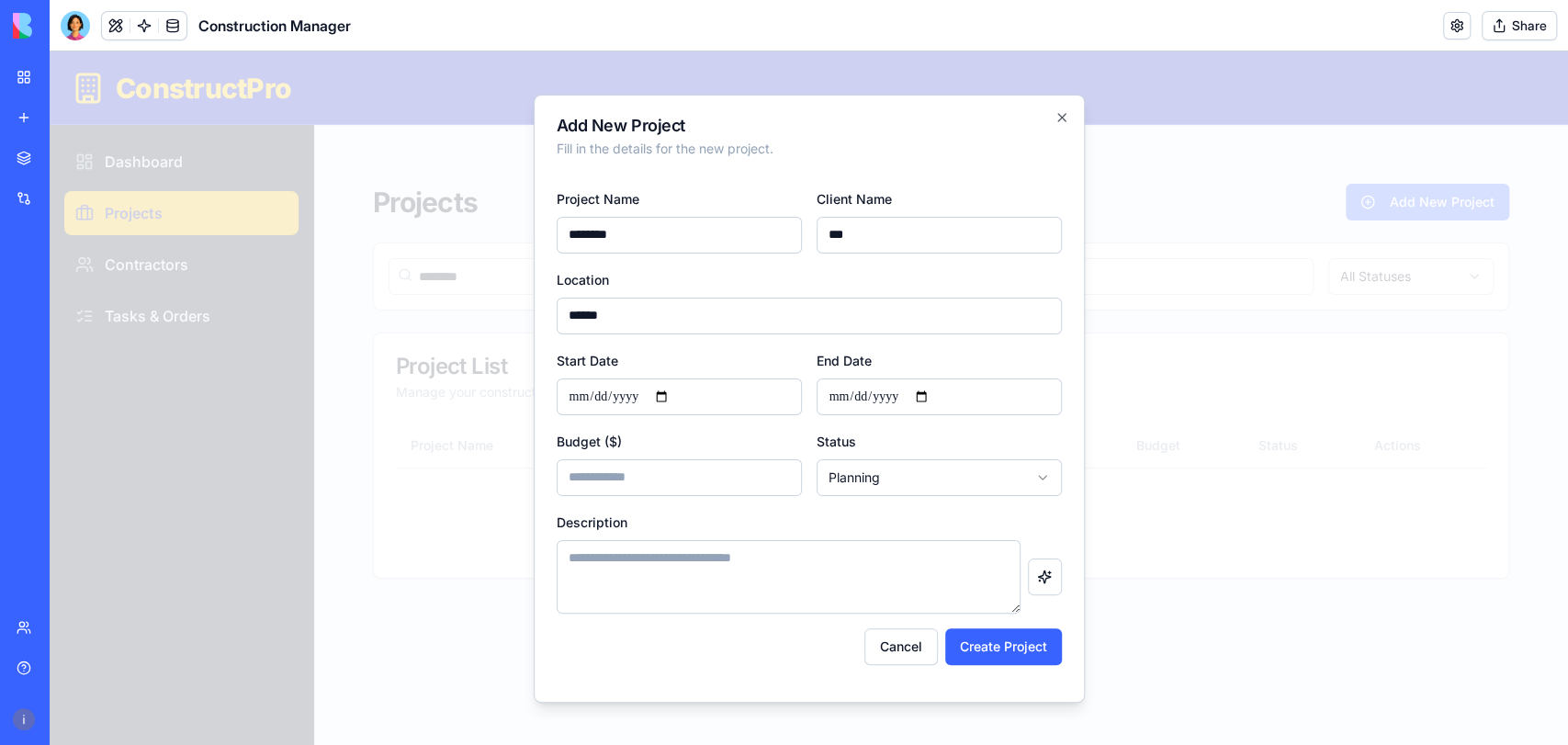 click on "Description" at bounding box center [788, 577] 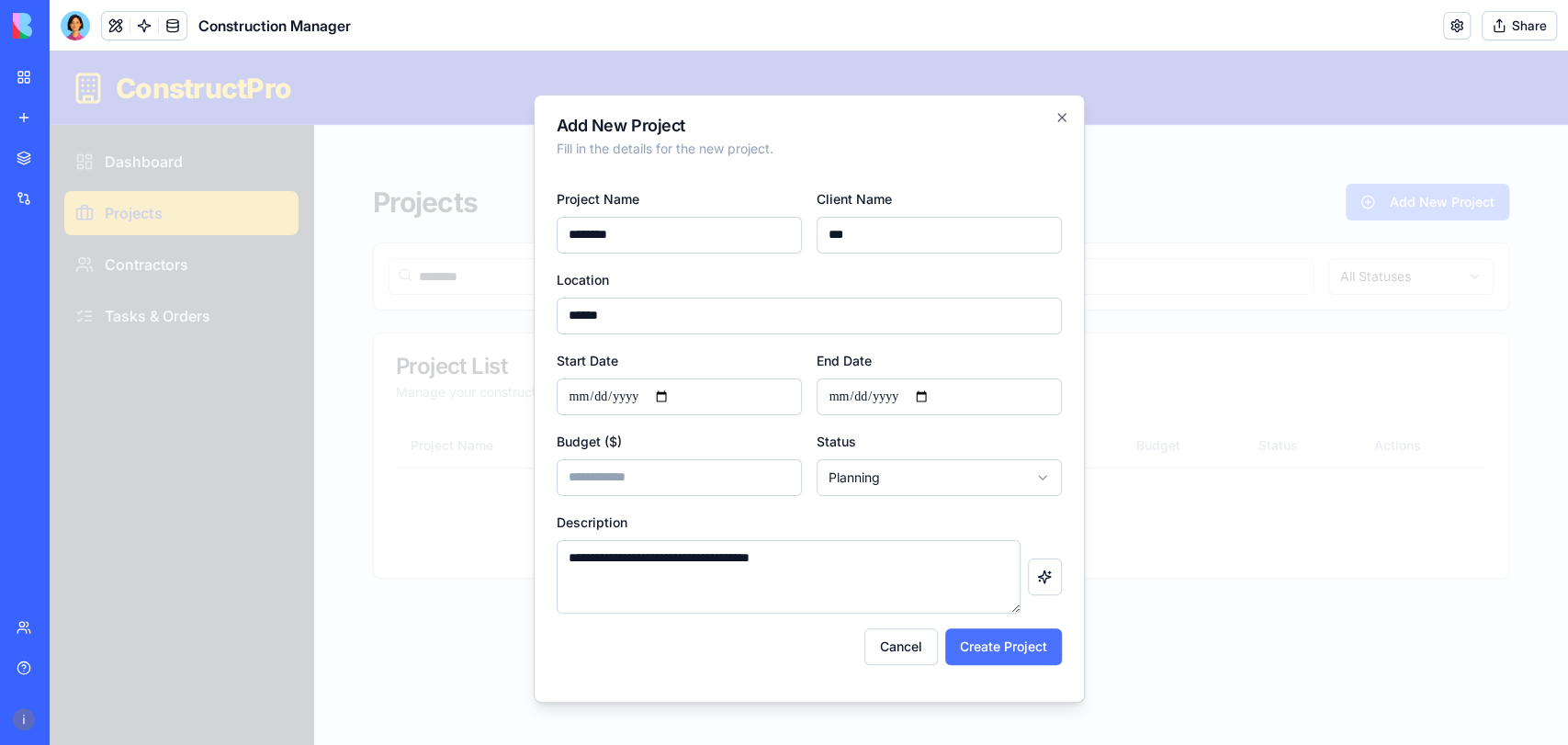type on "**********" 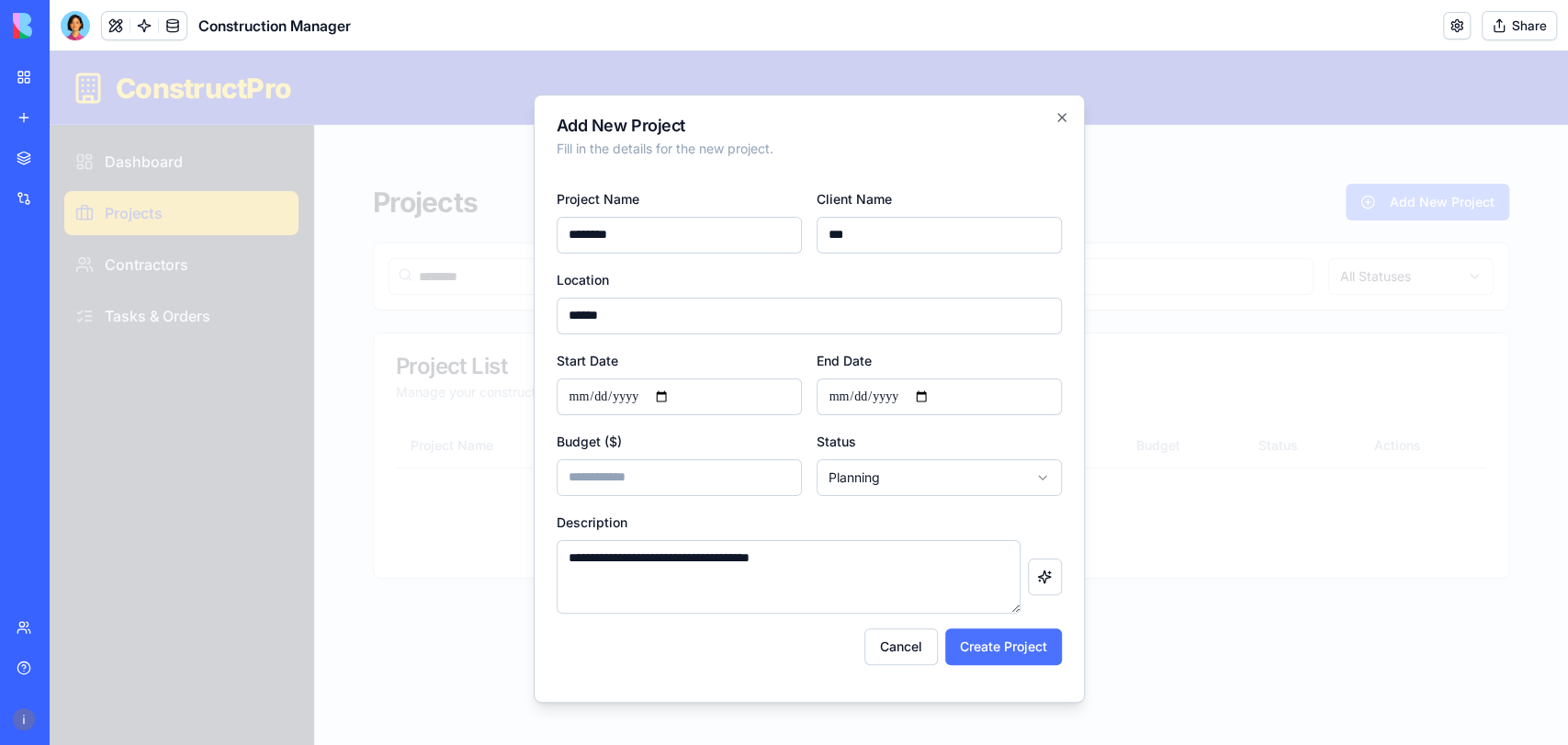 click on "Create Project" at bounding box center [1003, 647] 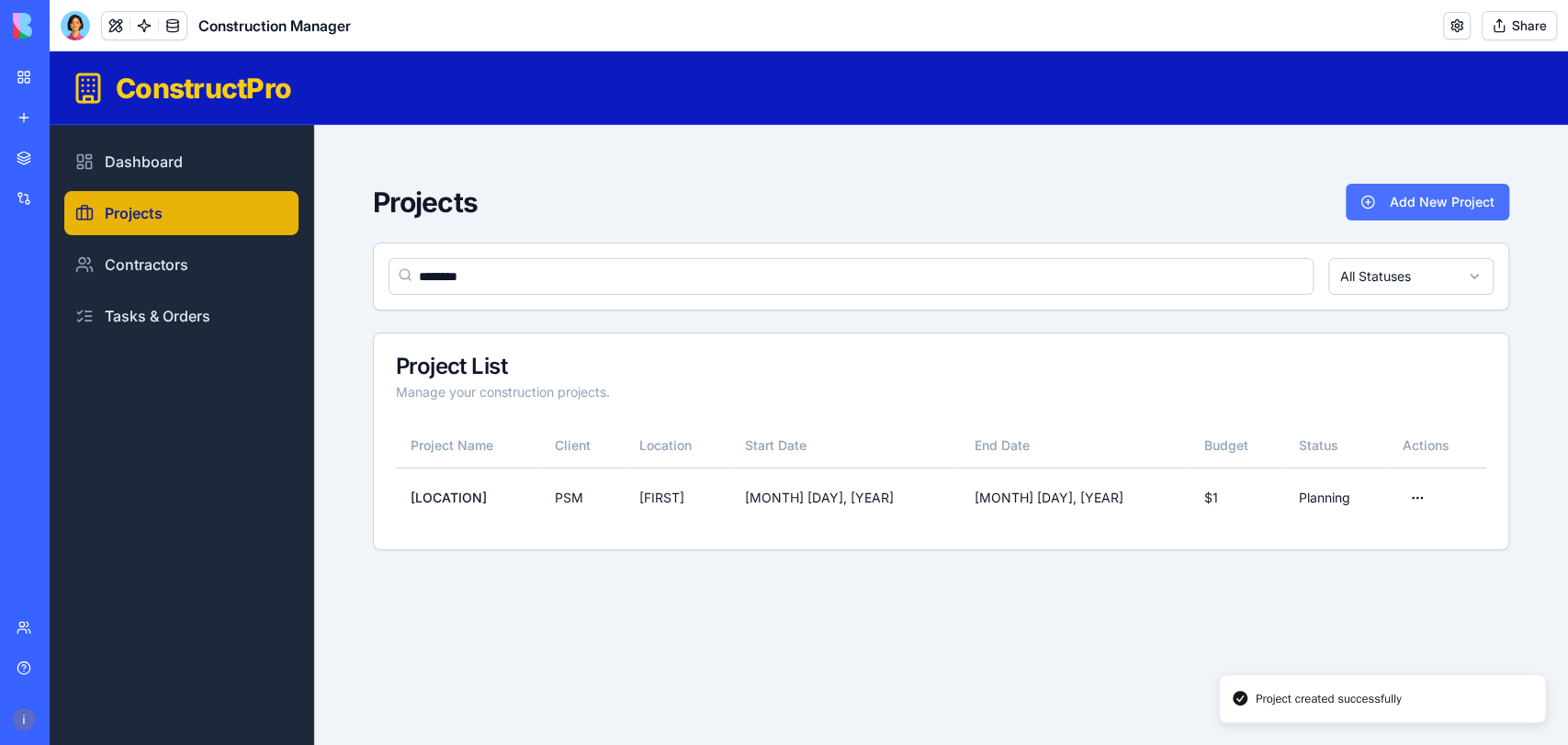 click on "Add New Project" at bounding box center [1427, 202] 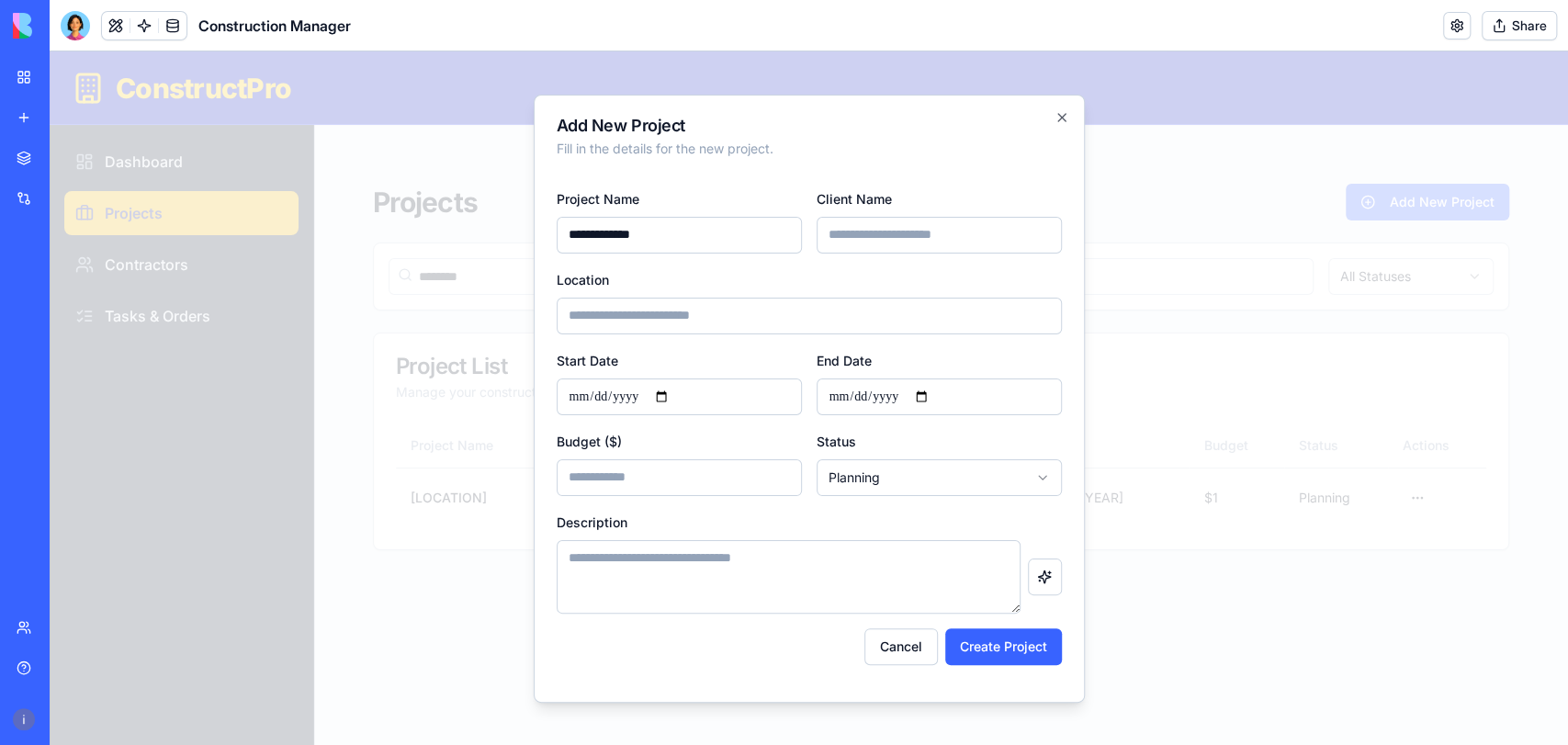 type on "**********" 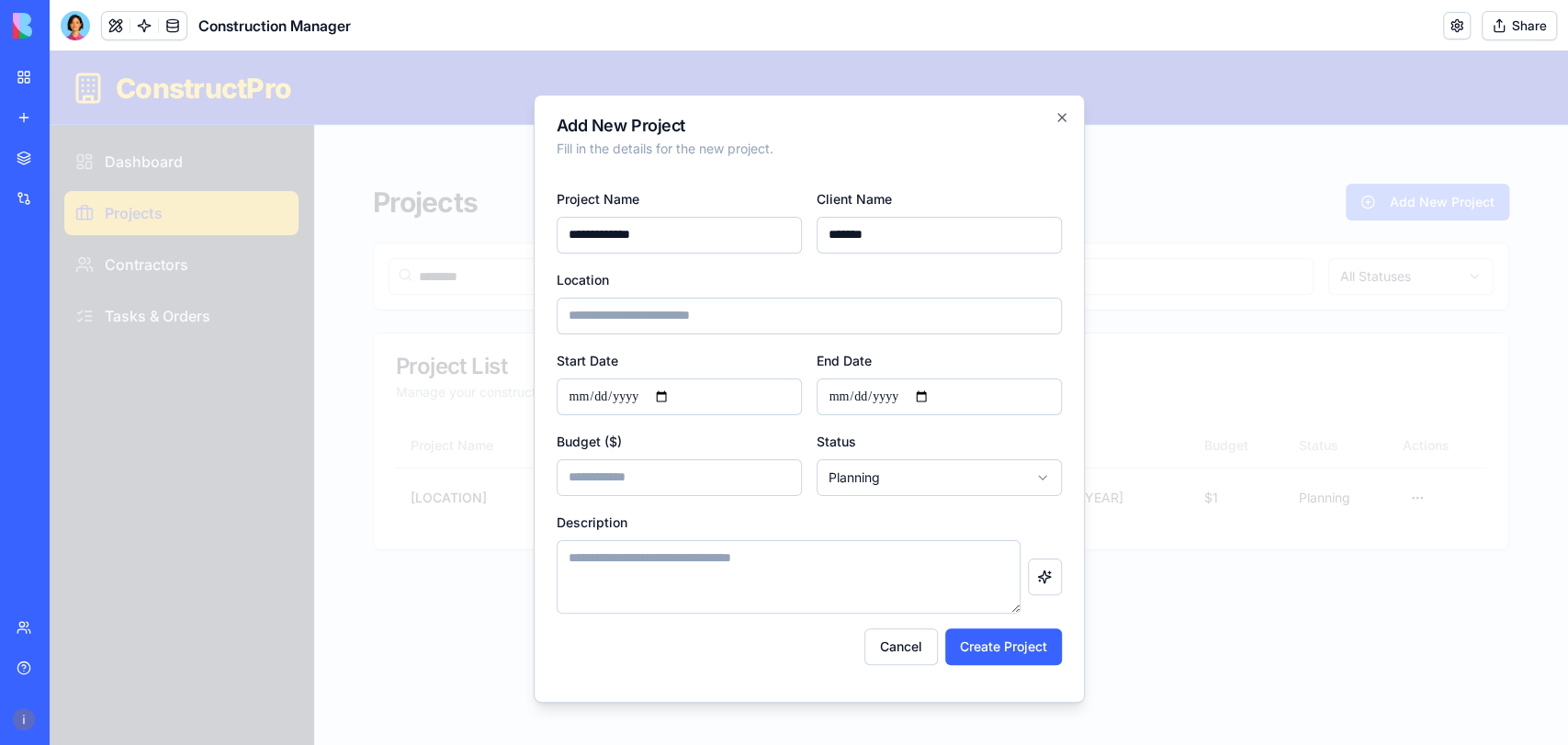 type on "*******" 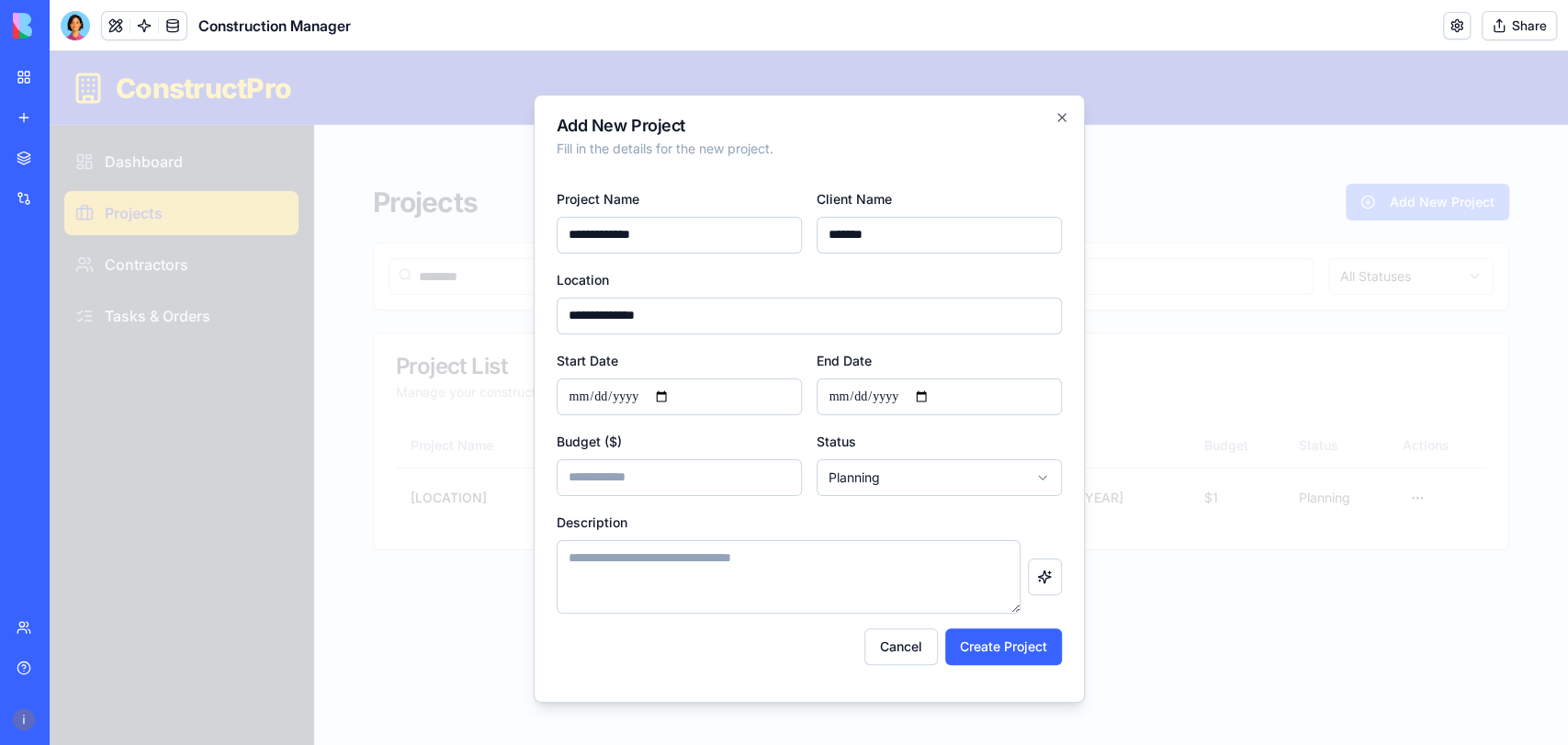 type on "**********" 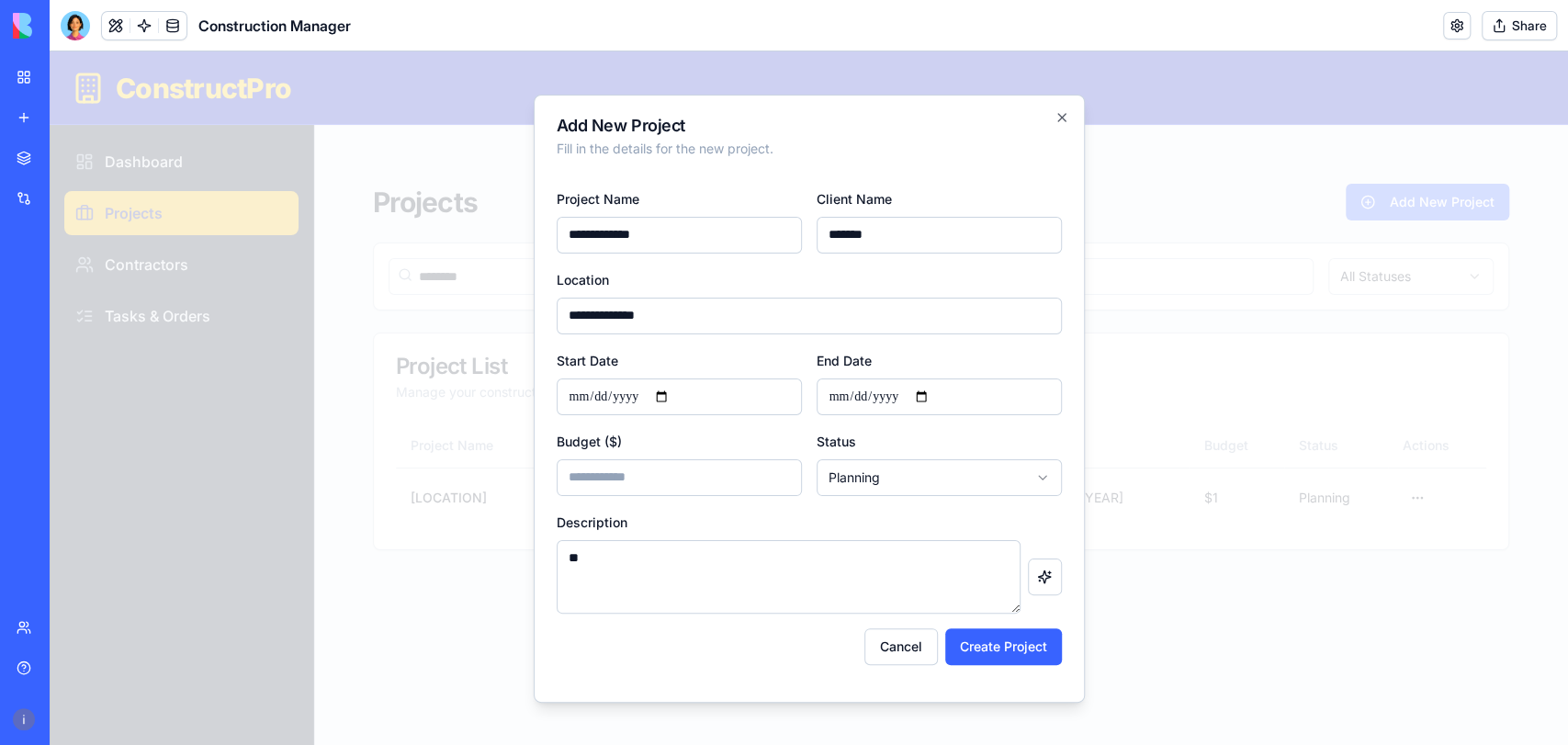 type on "*" 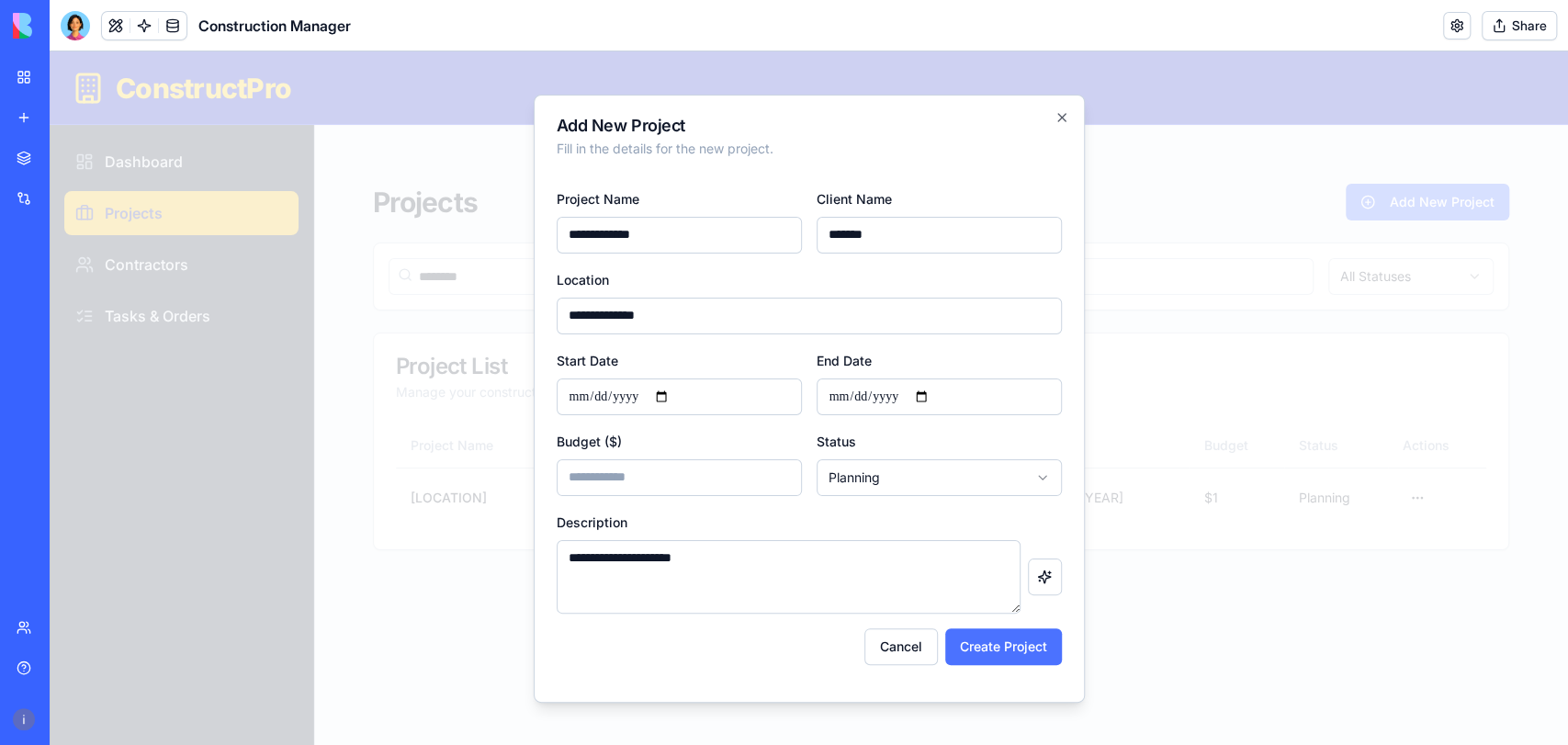 type on "**********" 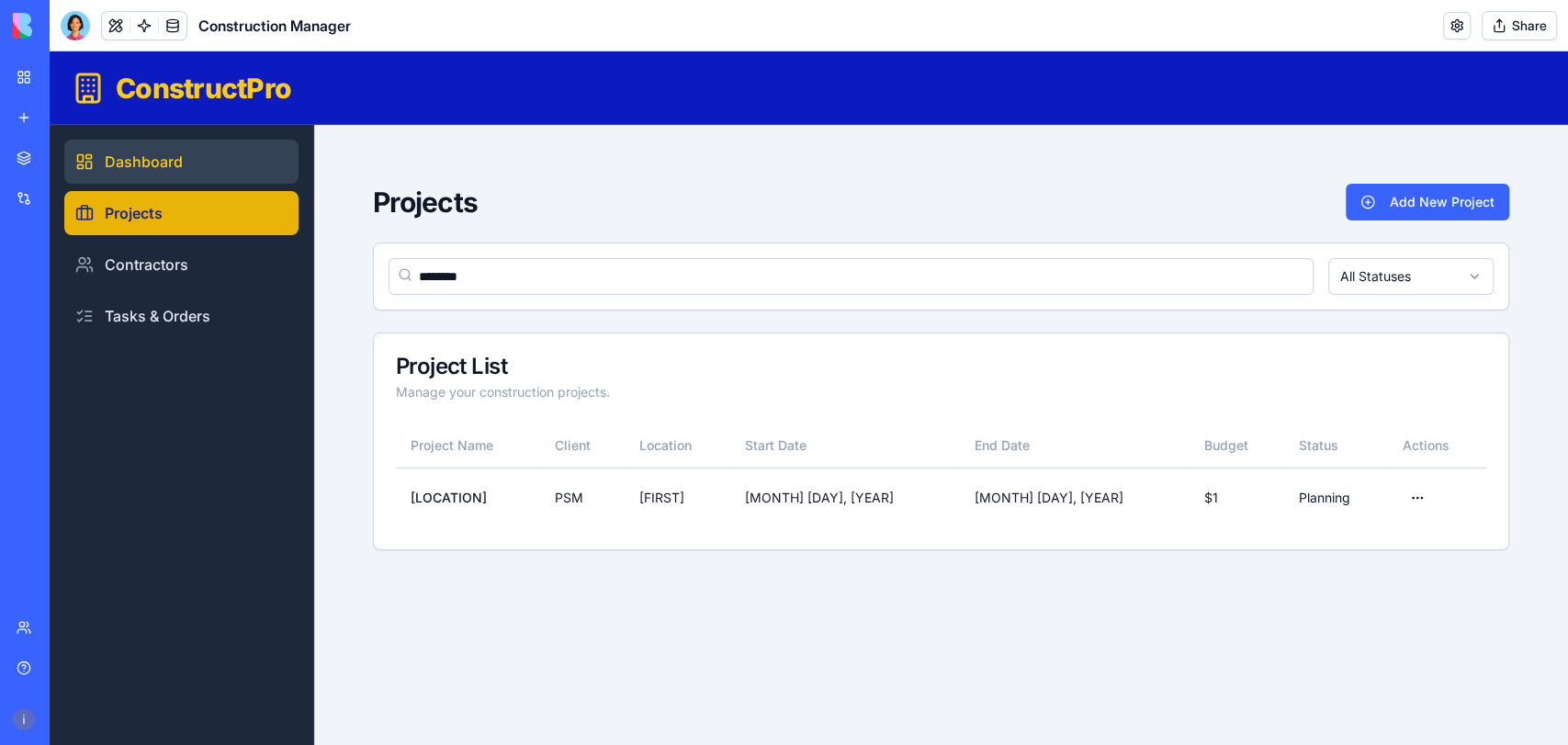 click on "Dashboard" at bounding box center [181, 162] 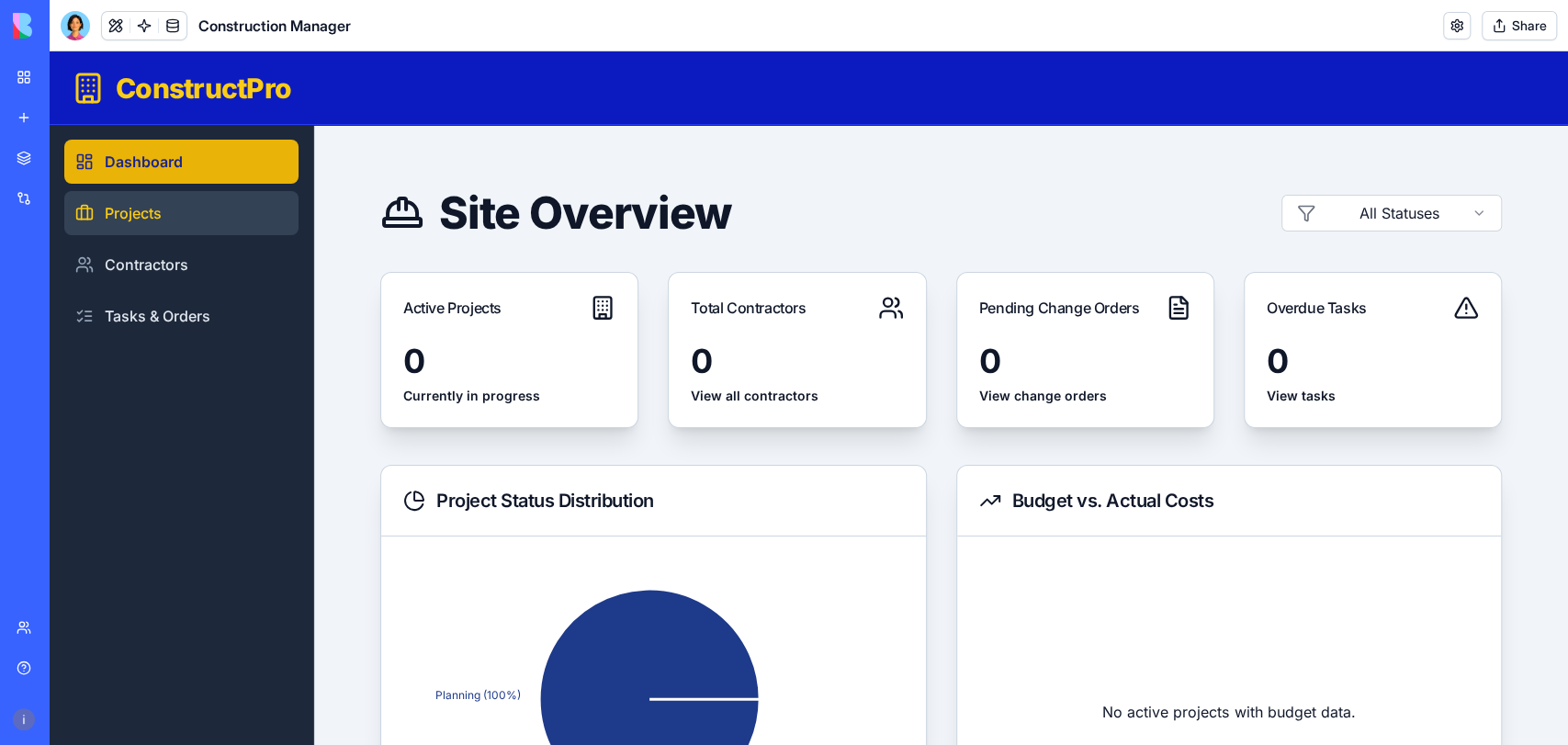 click on "Projects" at bounding box center (181, 213) 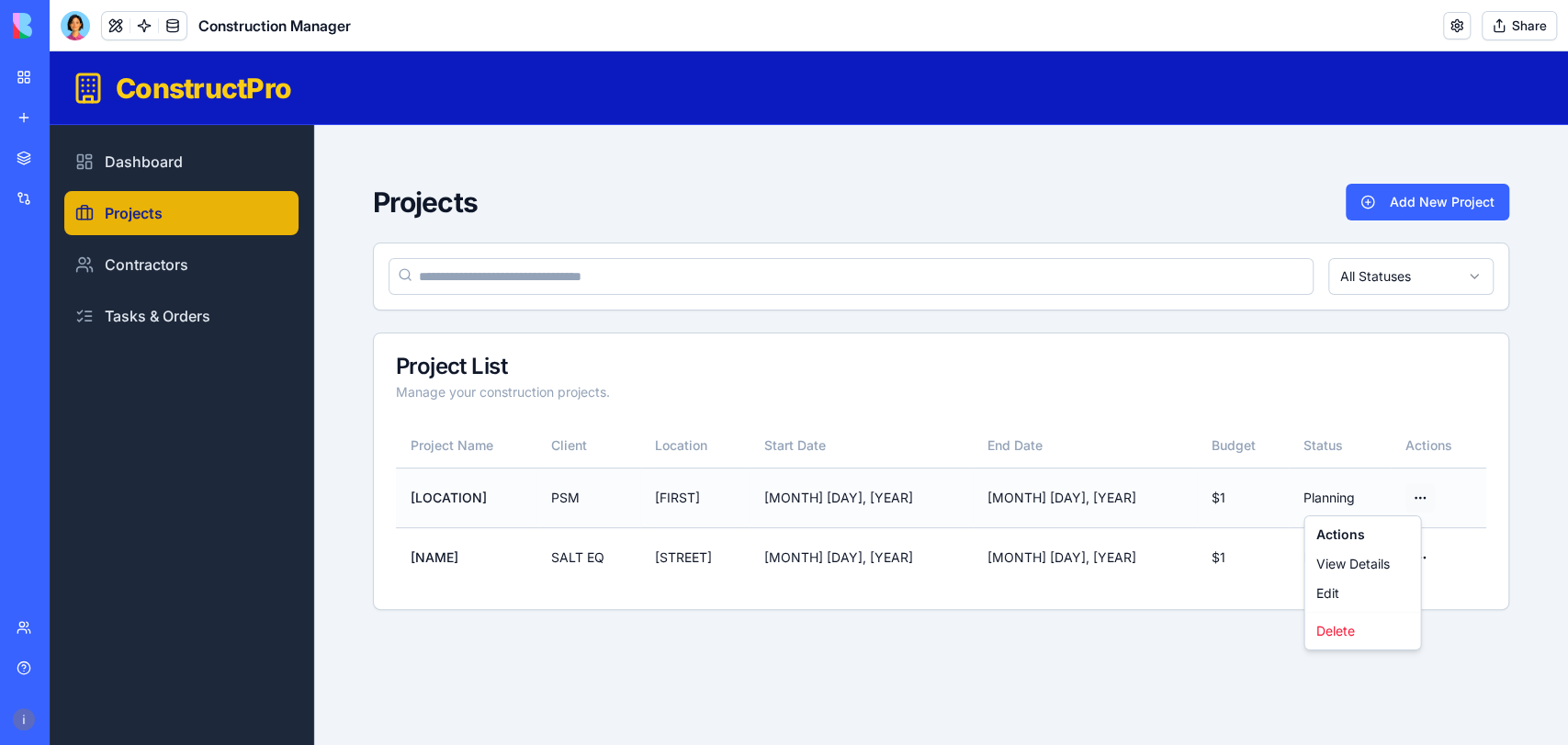 click on "ConstructPro Dashboard Projects Contractors Tasks & Orders Projects Add New Project All Statuses Project List Manage your construction projects. Project Name Client Location Start Date End Date Budget Status Actions Park Ave PSM [FIRST] [MONTH] [DAY], [YEAR] [MONTH] [DAY], [YEAR] $ [NUMBER] Planning Open menu Madeline Cove SALT EQ University Ave [MONTH] [DAY], [YEAR] [MONTH] [DAY], [YEAR] $ [NUMBER] Planning Open menu
Actions View Details Edit Delete" at bounding box center (808, 398) 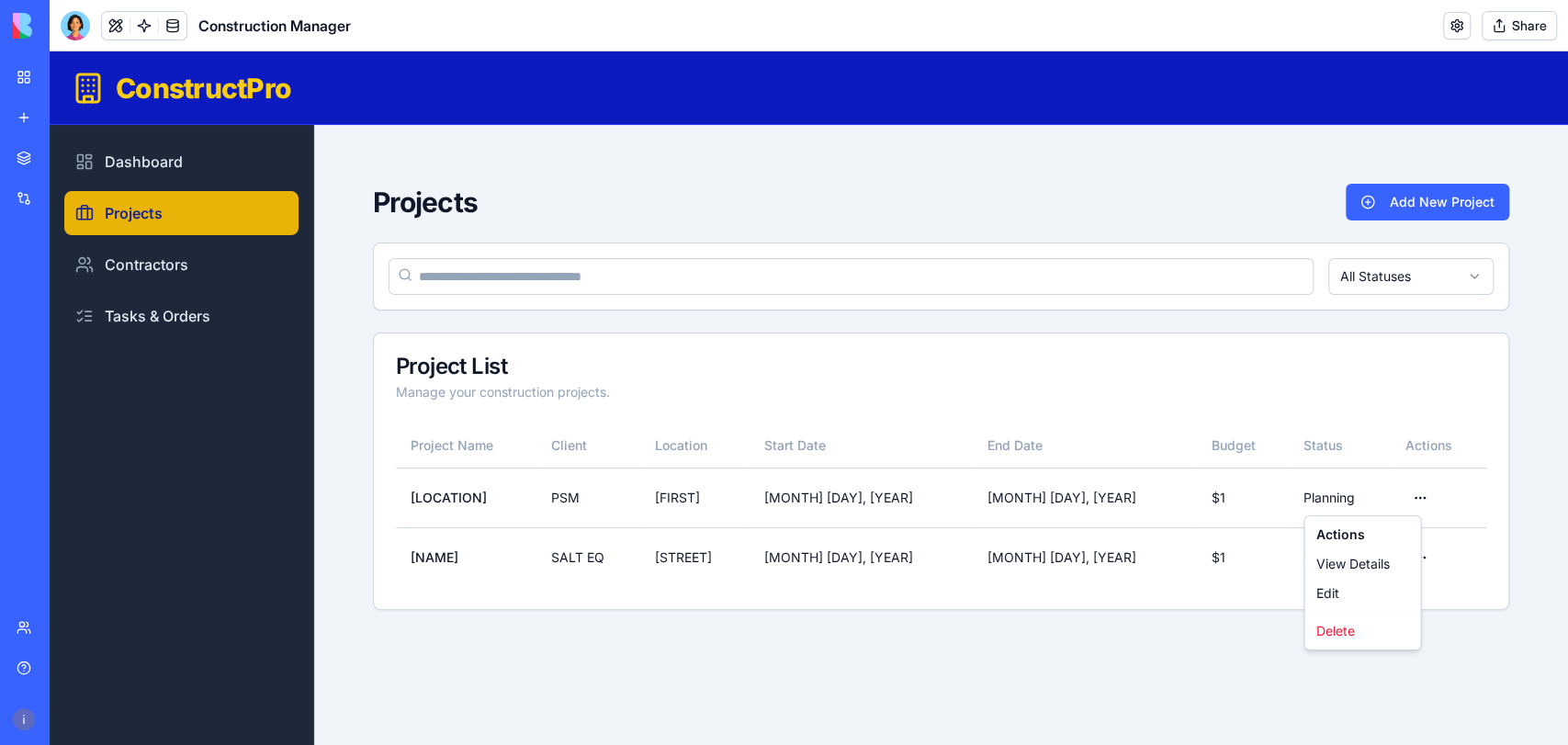 click on "ConstructPro Dashboard Projects Contractors Tasks & Orders Projects Add New Project All Statuses Project List Manage your construction projects. Project Name Client Location Start Date End Date Budget Status Actions Park Ave PSM [FIRST] [MONTH] [DAY], [YEAR] [MONTH] [DAY], [YEAR] $ [NUMBER] Planning Open menu Madeline Cove SALT EQ University Ave [MONTH] [DAY], [YEAR] [MONTH] [DAY], [YEAR] $ [NUMBER] Planning Open menu
Actions View Details Edit Delete" at bounding box center (808, 398) 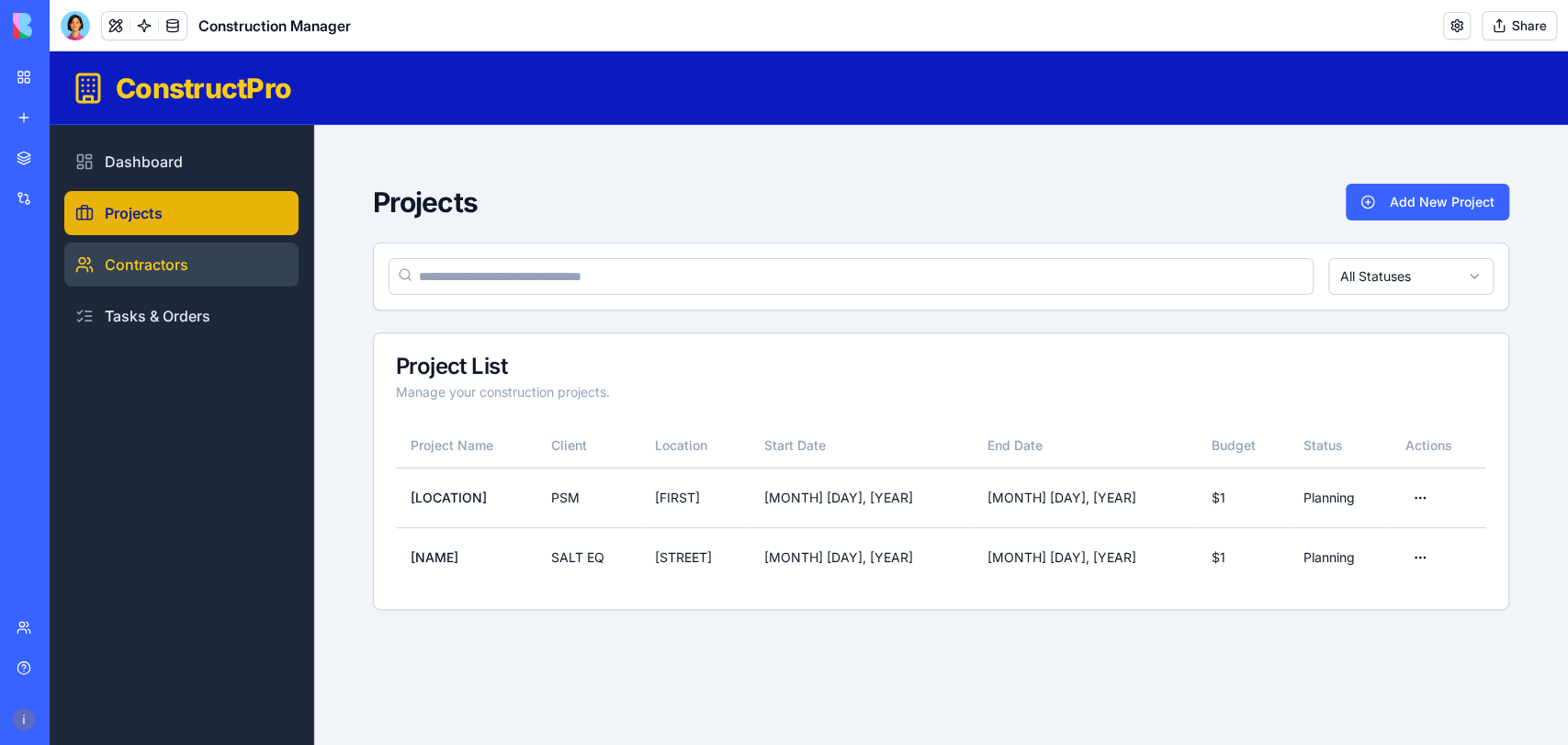 click on "Contractors" at bounding box center [181, 265] 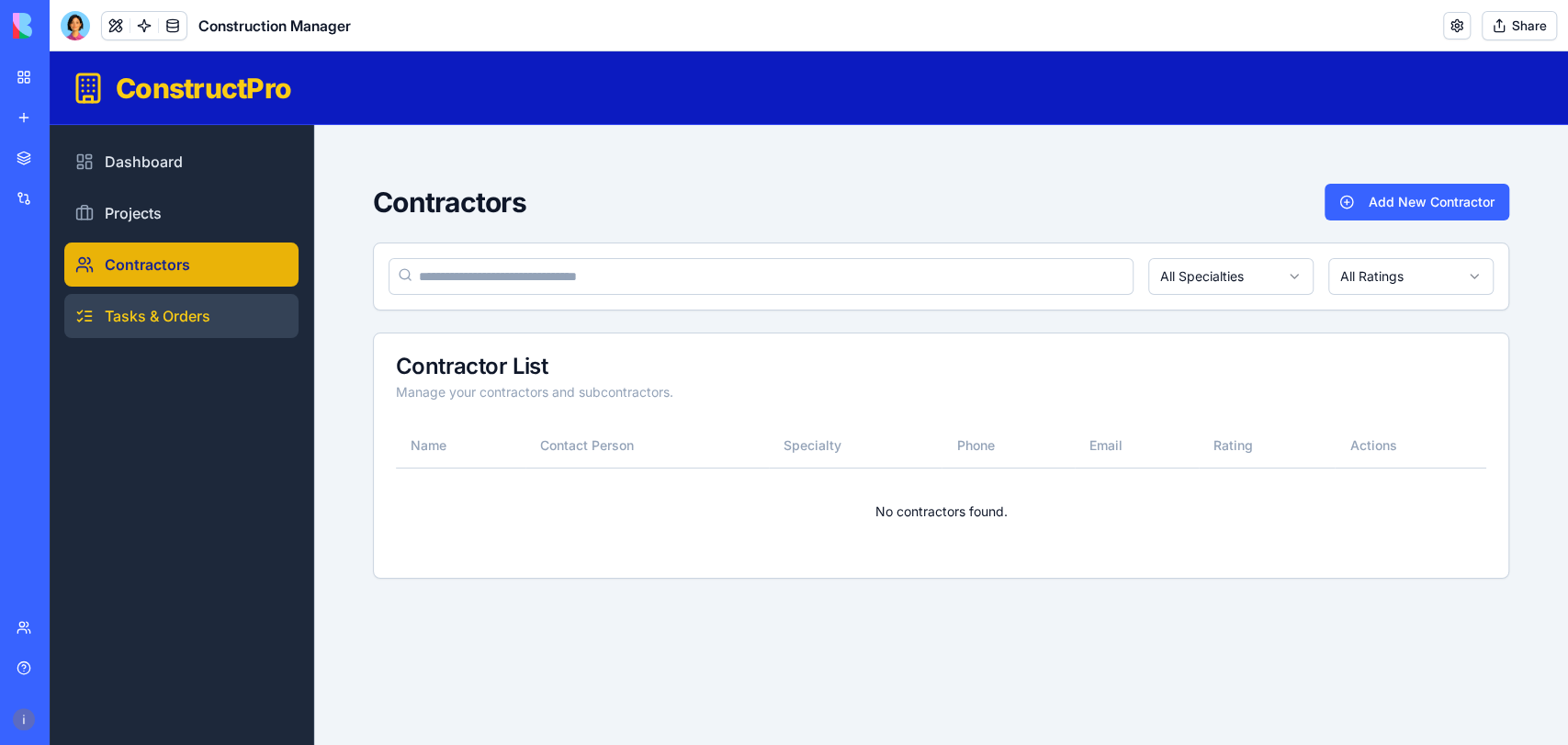 click on "Tasks & Orders" at bounding box center (181, 316) 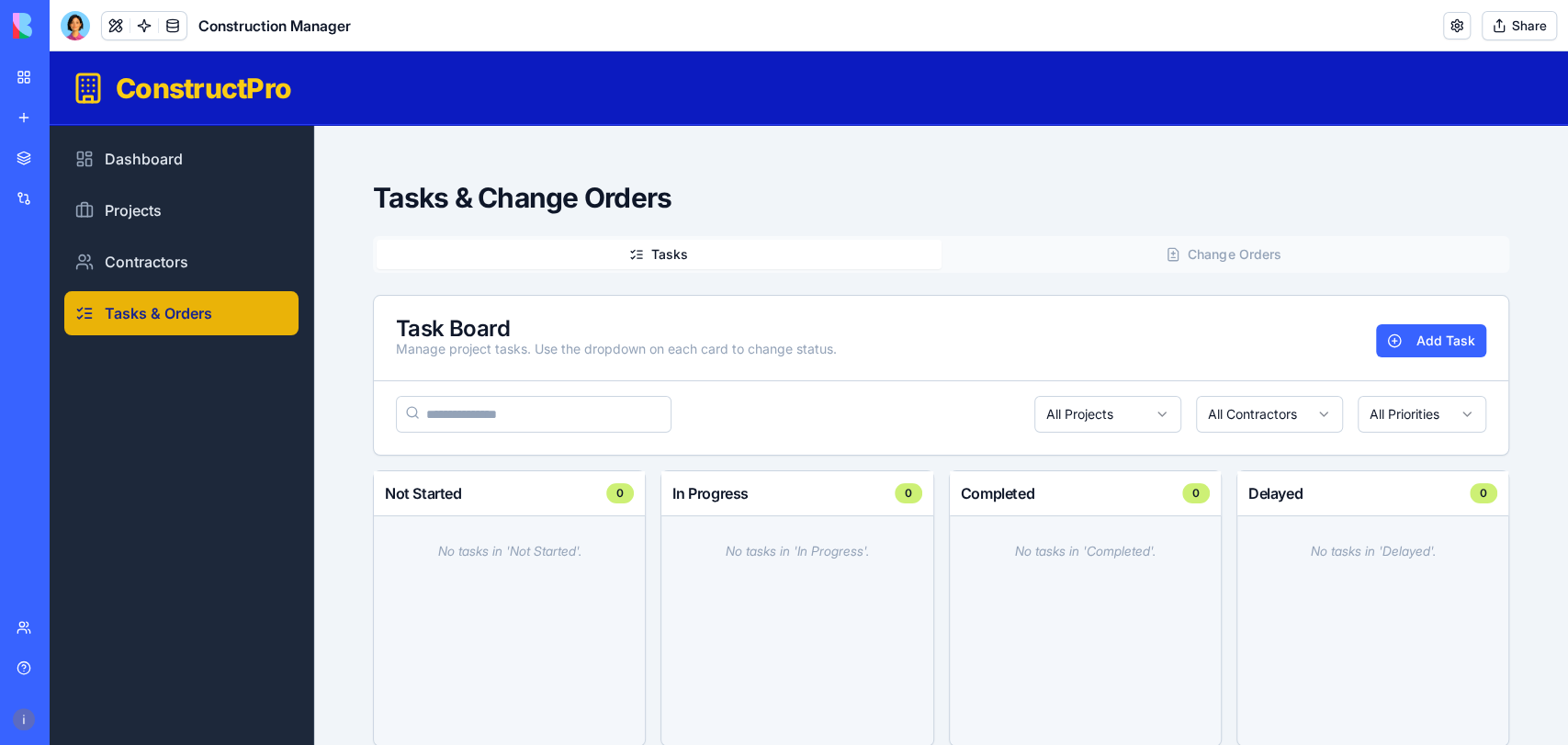 scroll, scrollTop: 0, scrollLeft: 0, axis: both 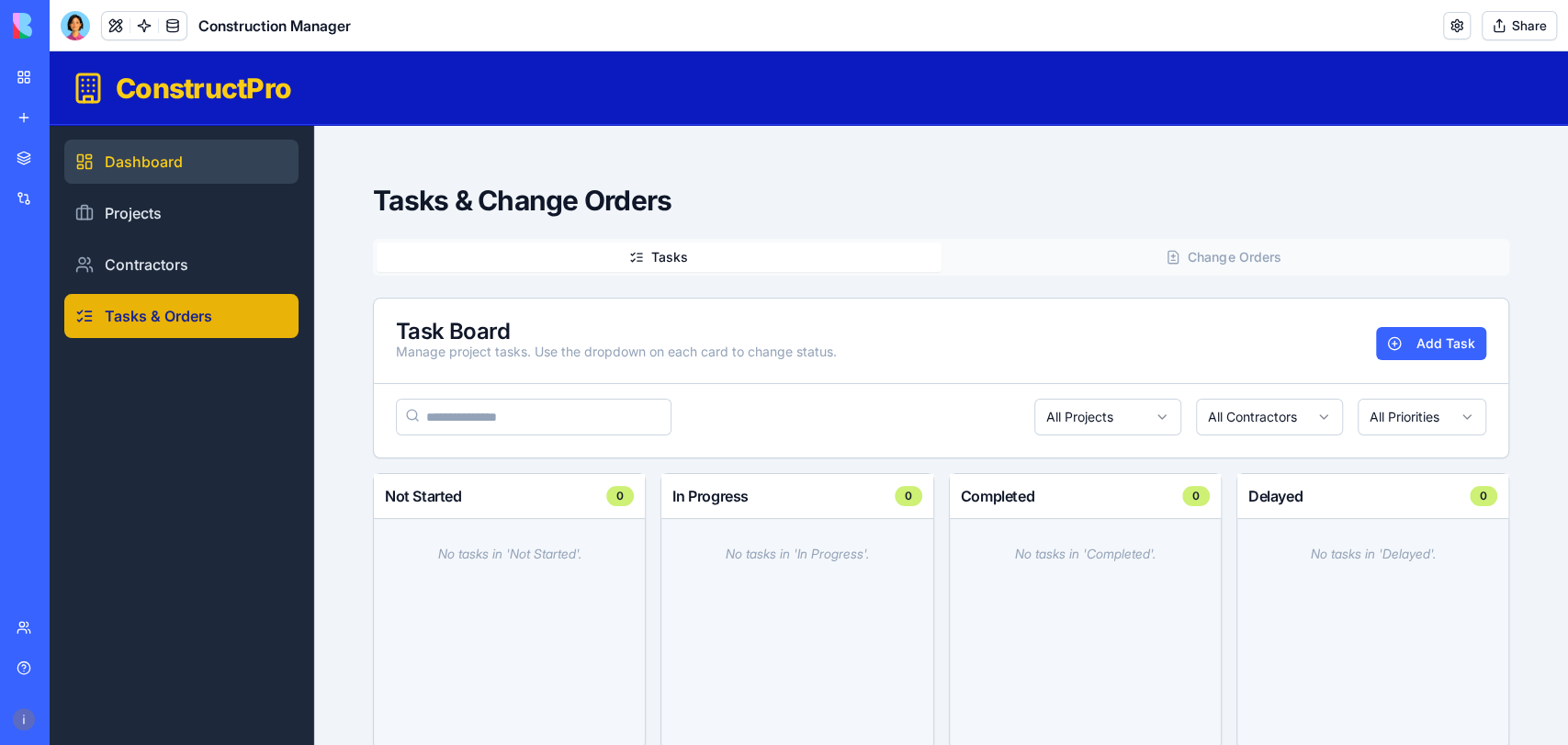 click on "Dashboard" at bounding box center (181, 162) 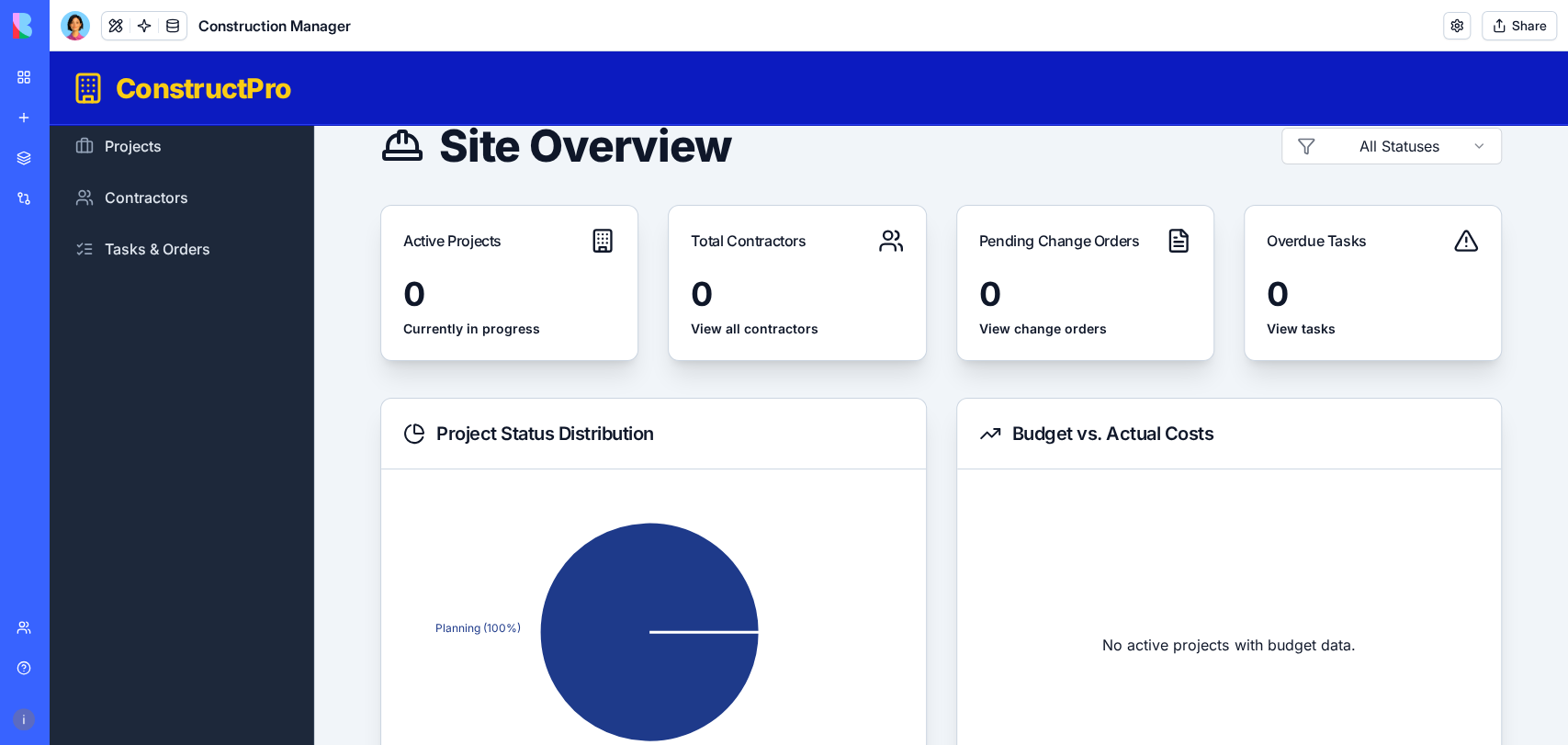 scroll, scrollTop: 0, scrollLeft: 0, axis: both 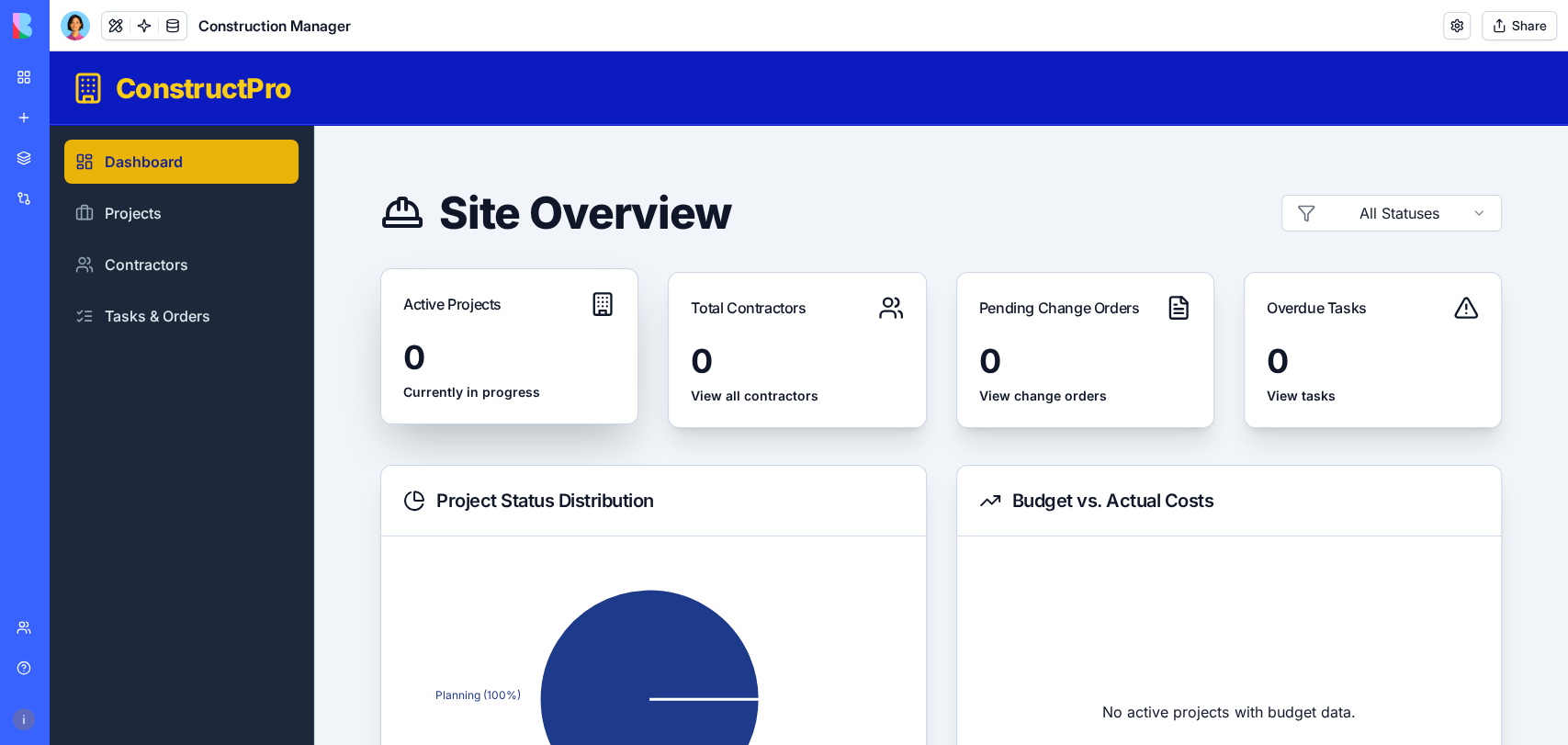click on "Active Projects" at bounding box center [509, 304] 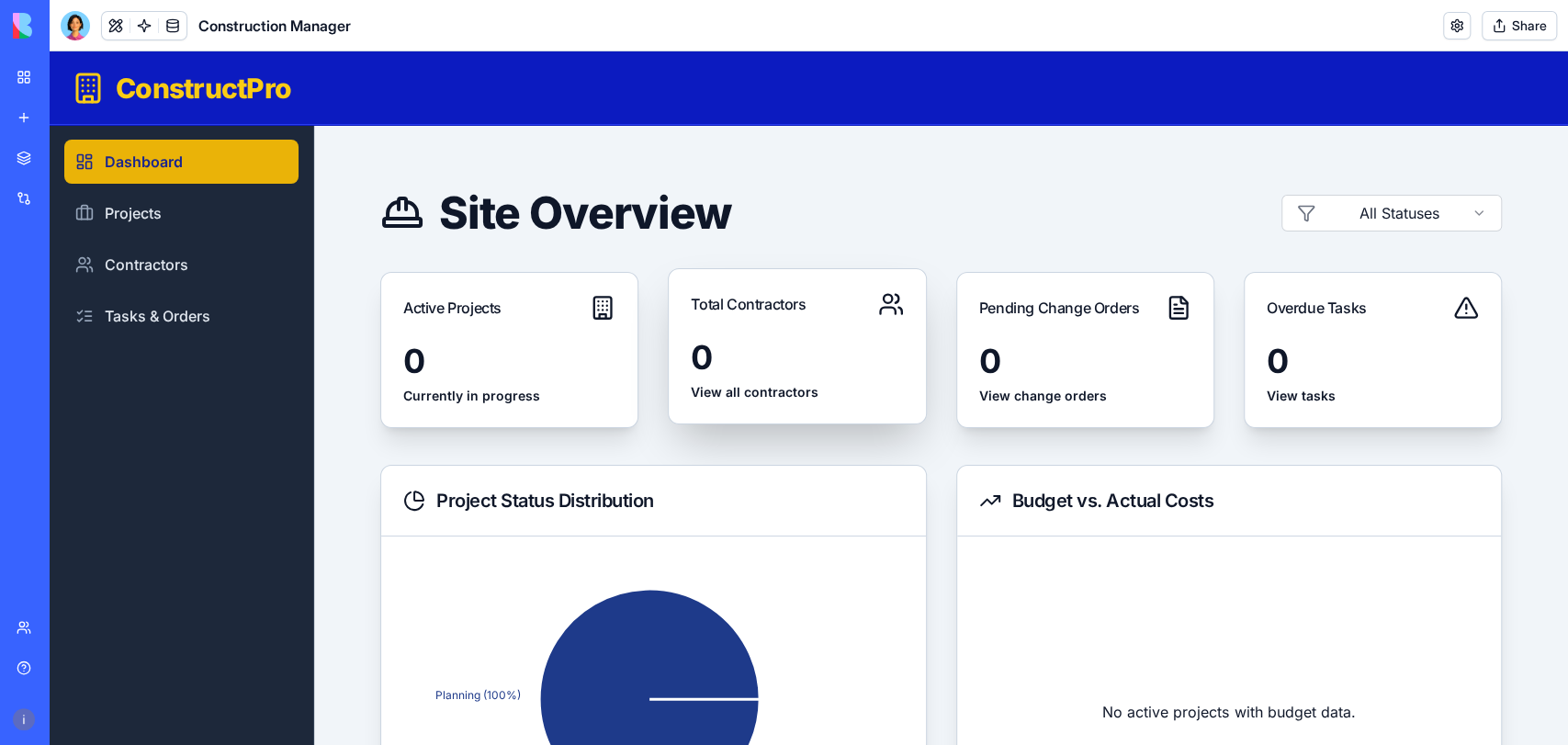 click on "Total Contractors" at bounding box center (748, 304) 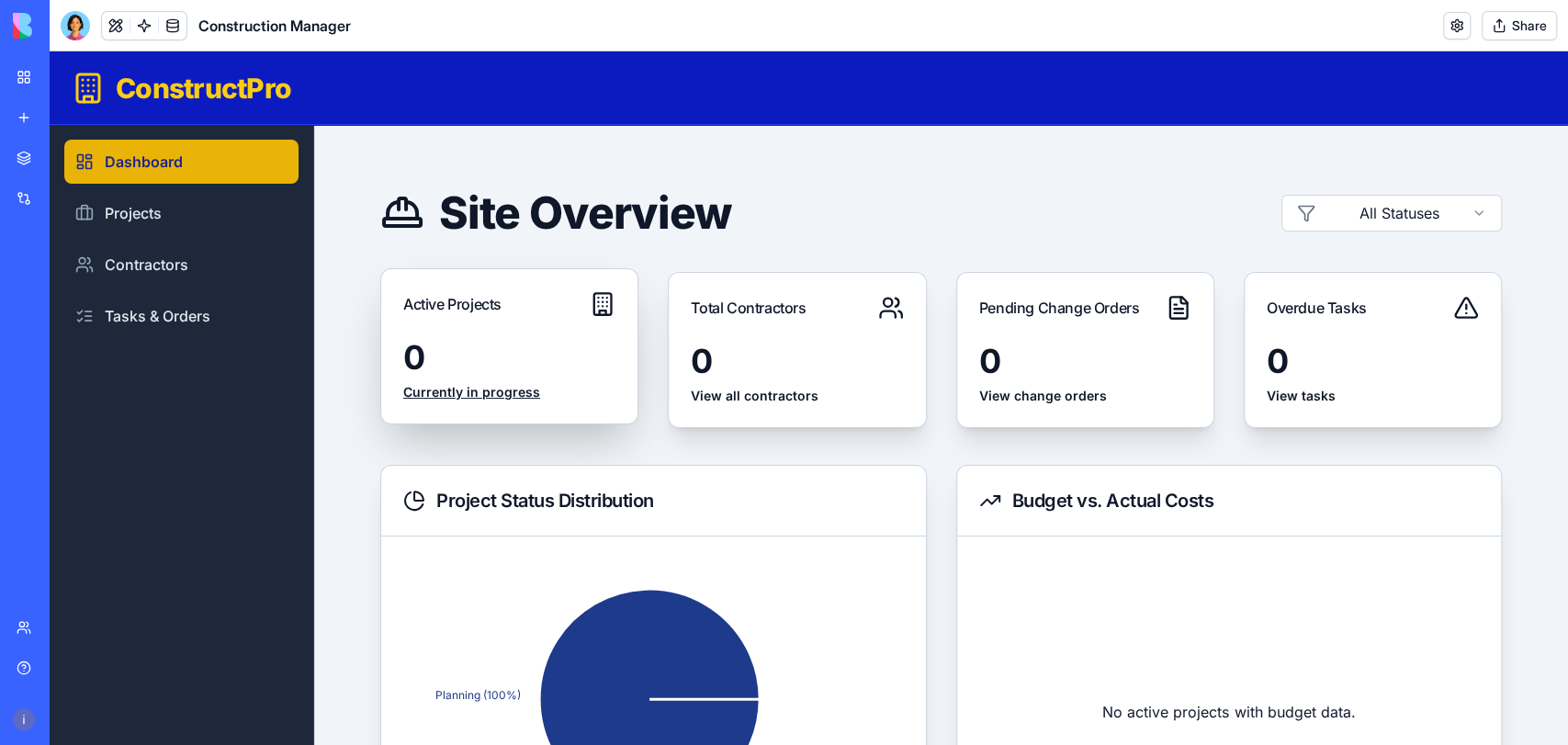 click on "Currently in progress" at bounding box center [509, 392] 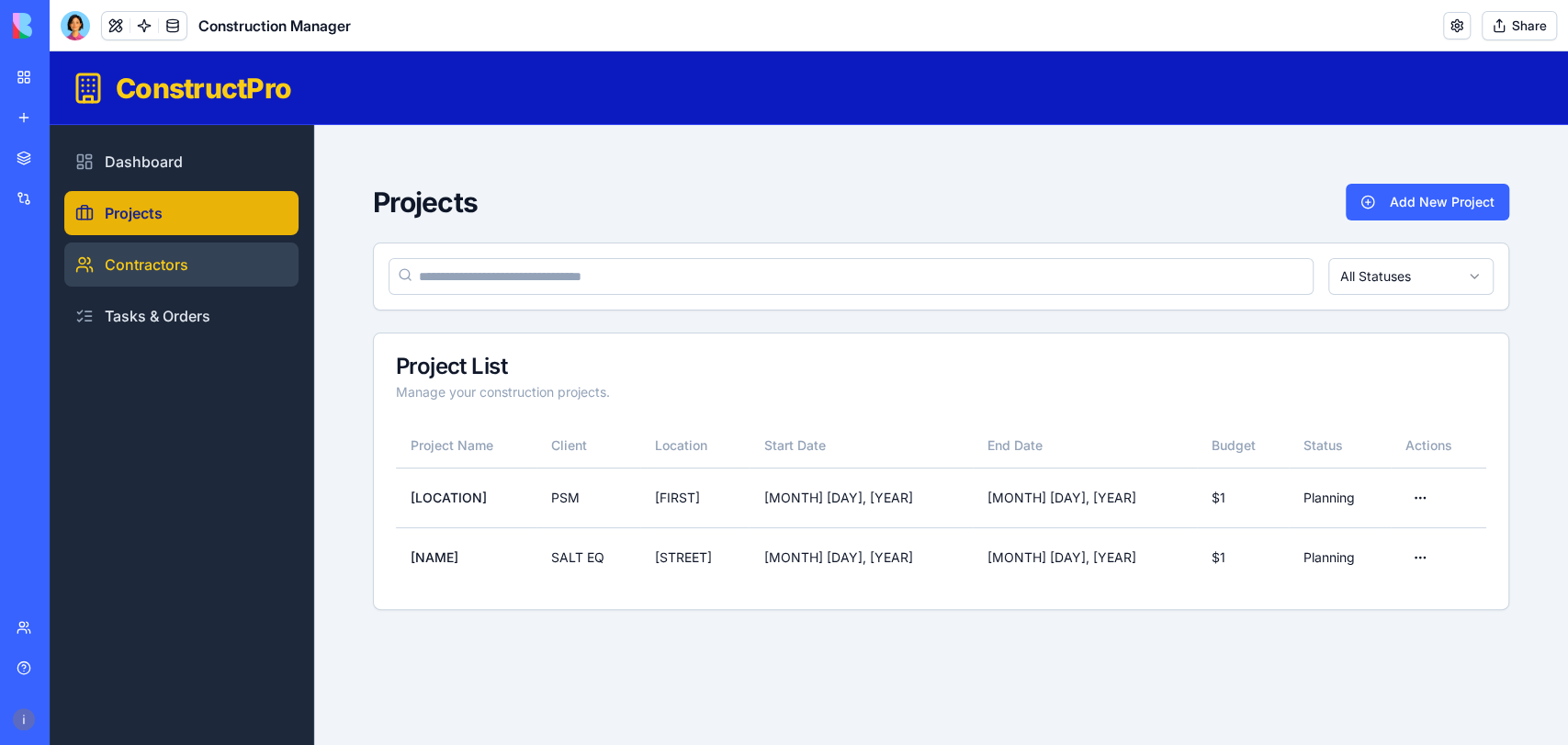 click on "Contractors" at bounding box center (181, 265) 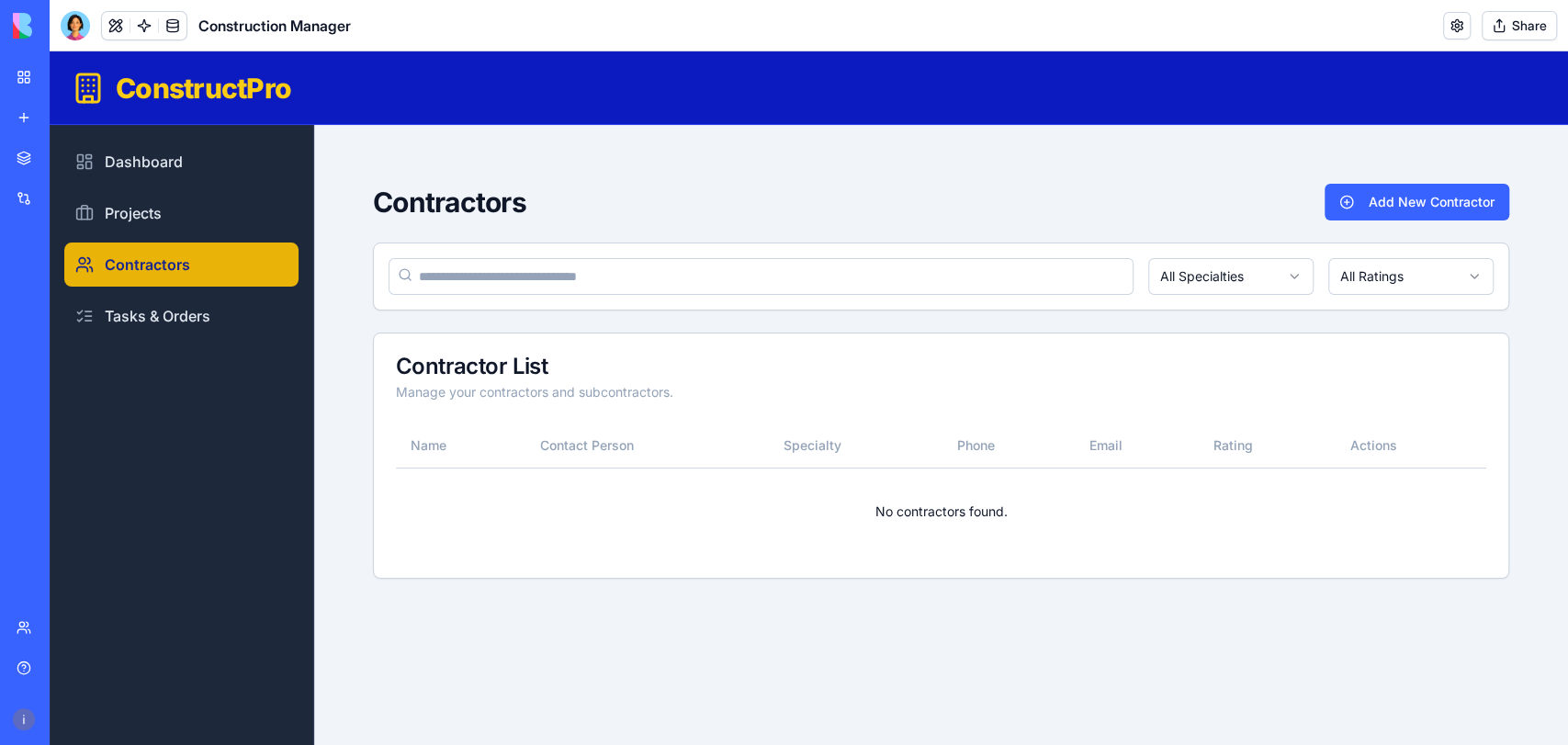 click on "ConstructPro Dashboard Projects Contractors Tasks & Orders Contractors Add New Contractor All Specialties All Ratings Contractor List Manage your contractors and subcontractors. Name Contact Person Specialty Phone Email Rating Actions No contractors found." at bounding box center (808, 398) 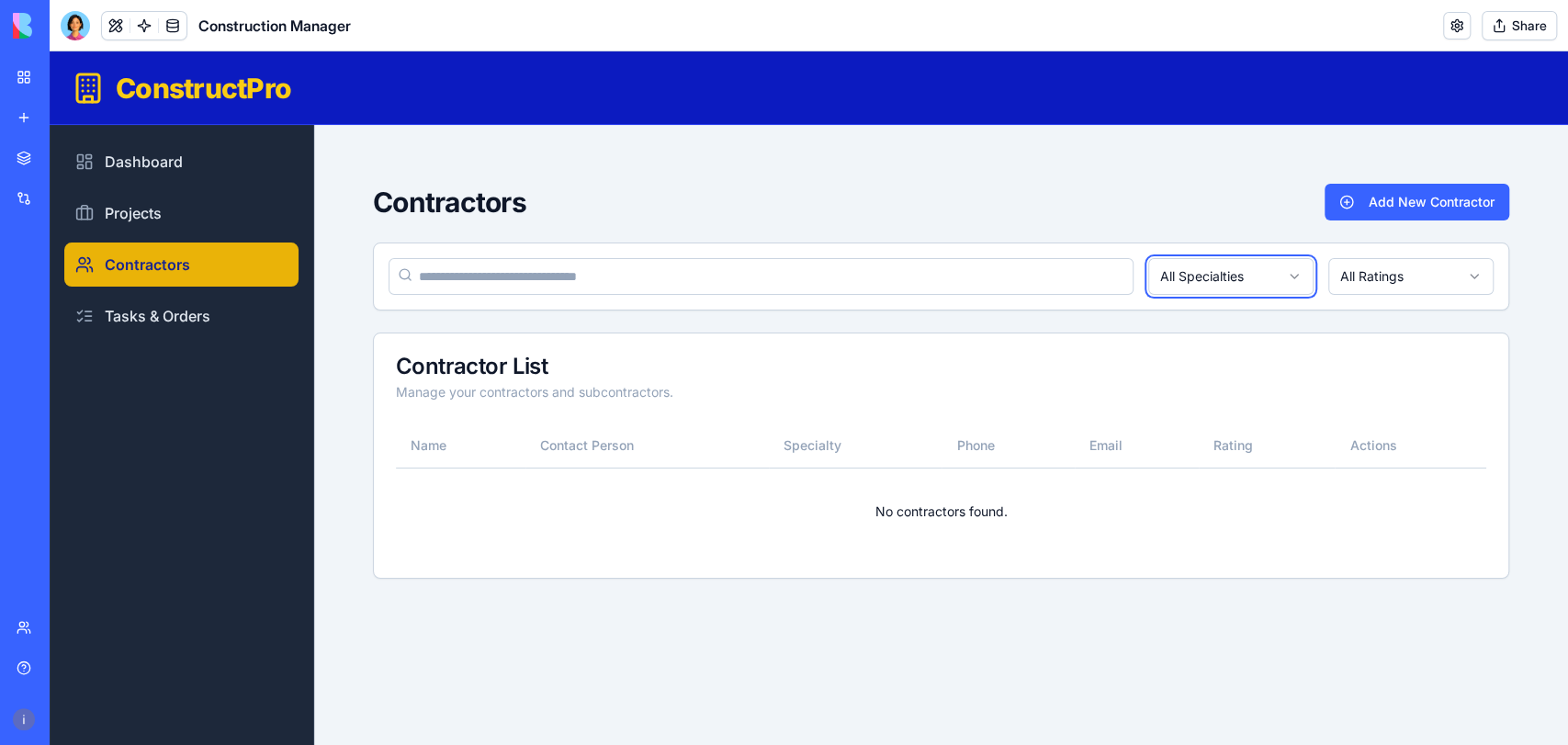 click on "ConstructPro Dashboard Projects Contractors Tasks & Orders Contractors Add New Contractor All Specialties All Ratings Contractor List Manage your contractors and subcontractors. Name Contact Person Specialty Phone Email Rating Actions No contractors found." at bounding box center (808, 398) 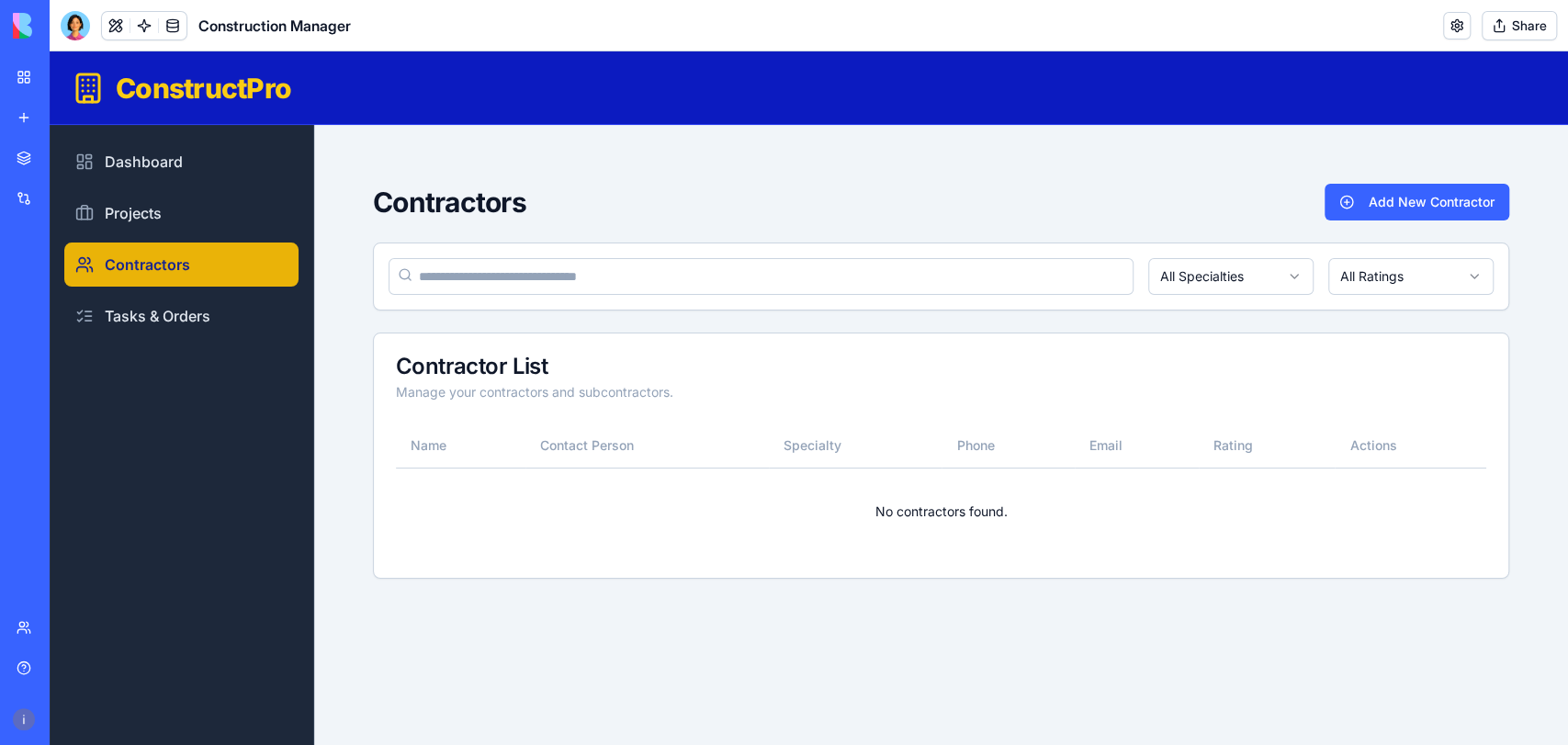 click at bounding box center [761, 277] 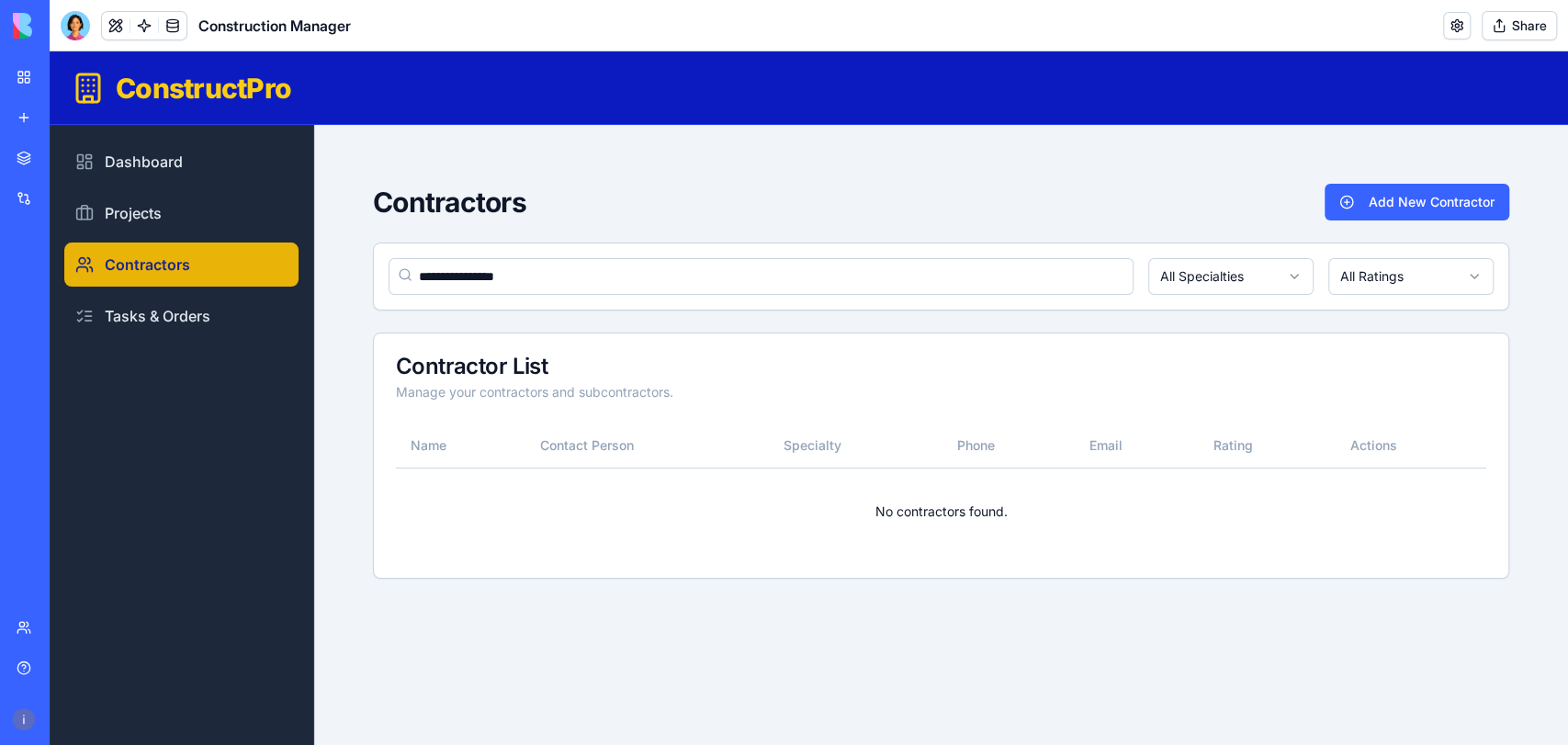 type on "**********" 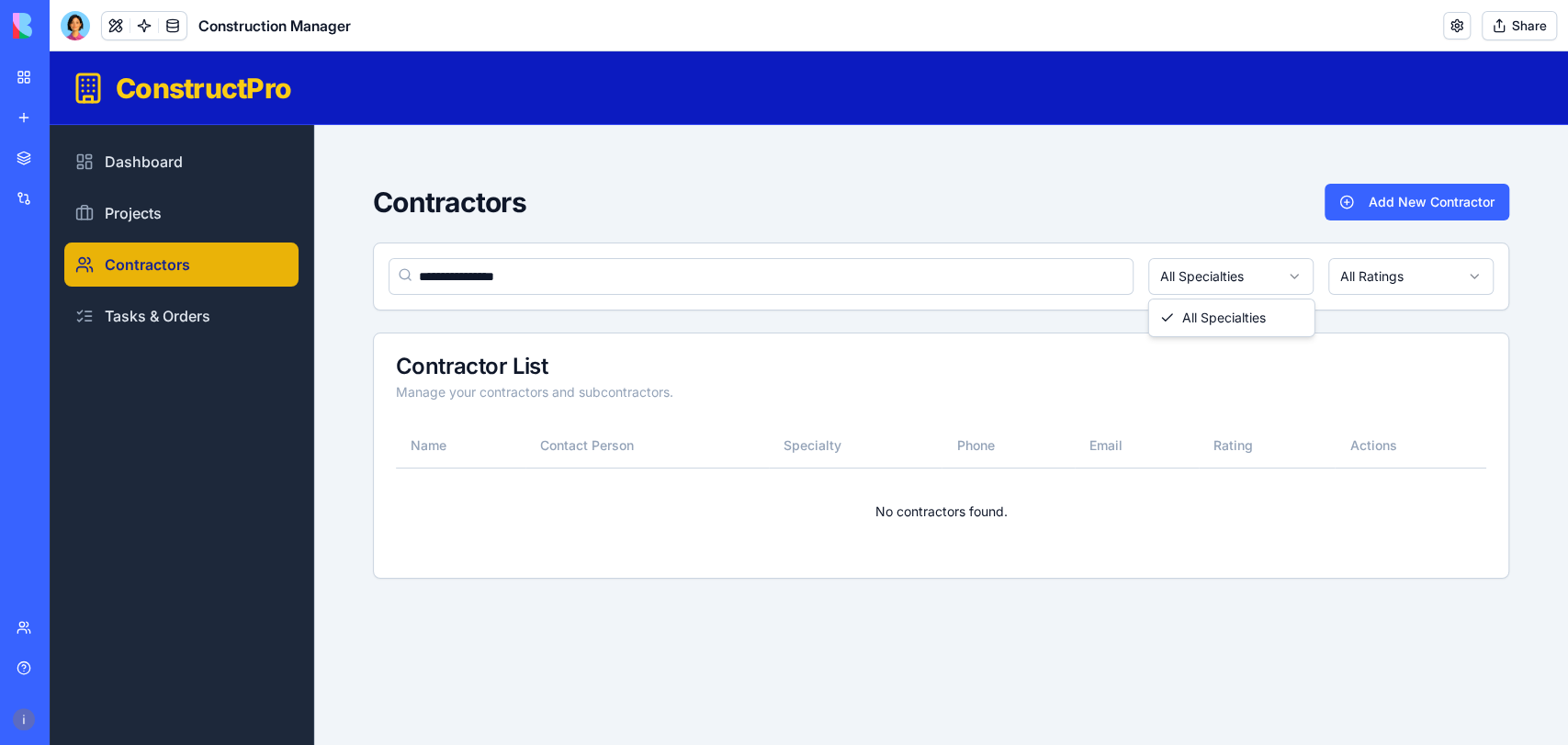 click on "**********" at bounding box center [808, 398] 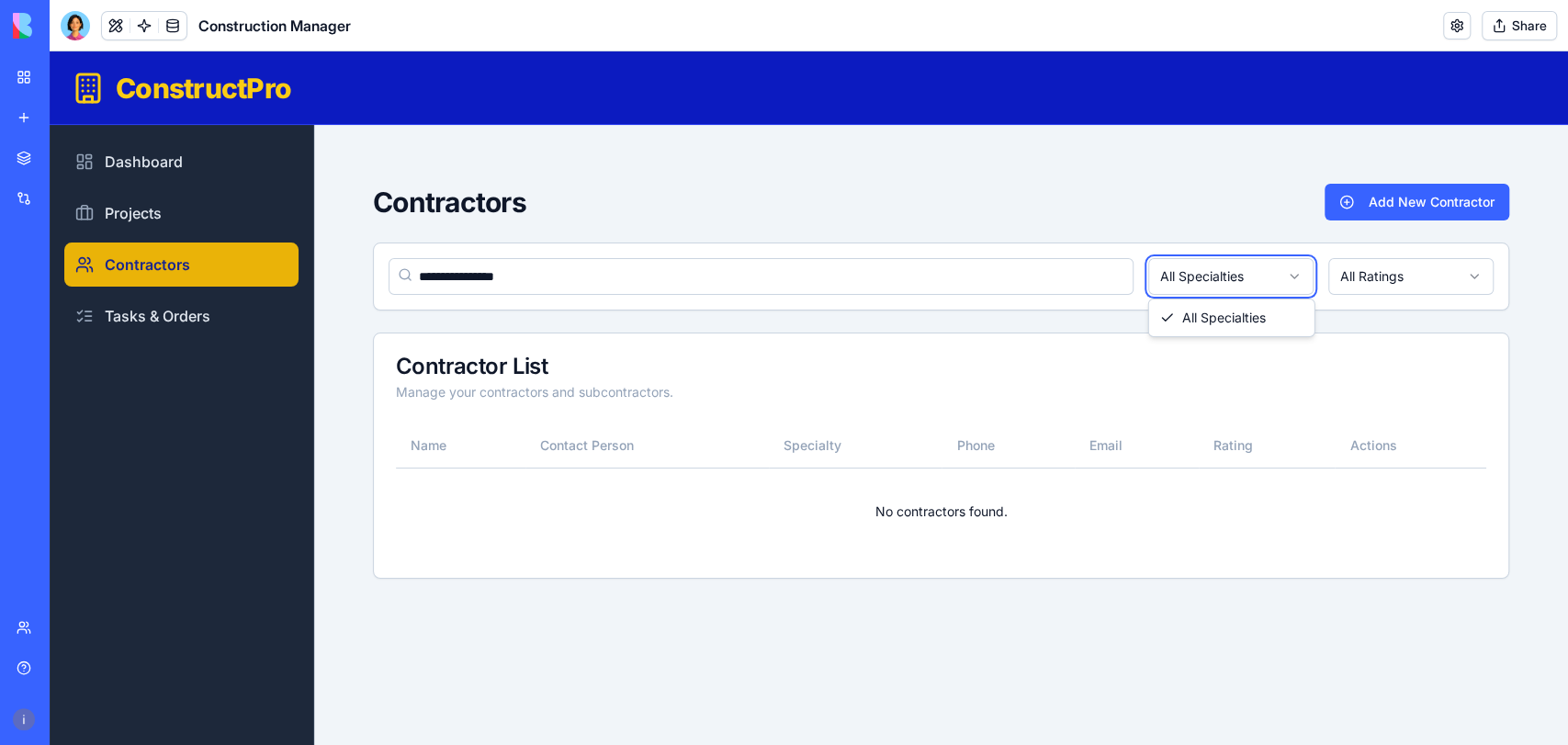 click on "**********" at bounding box center (808, 398) 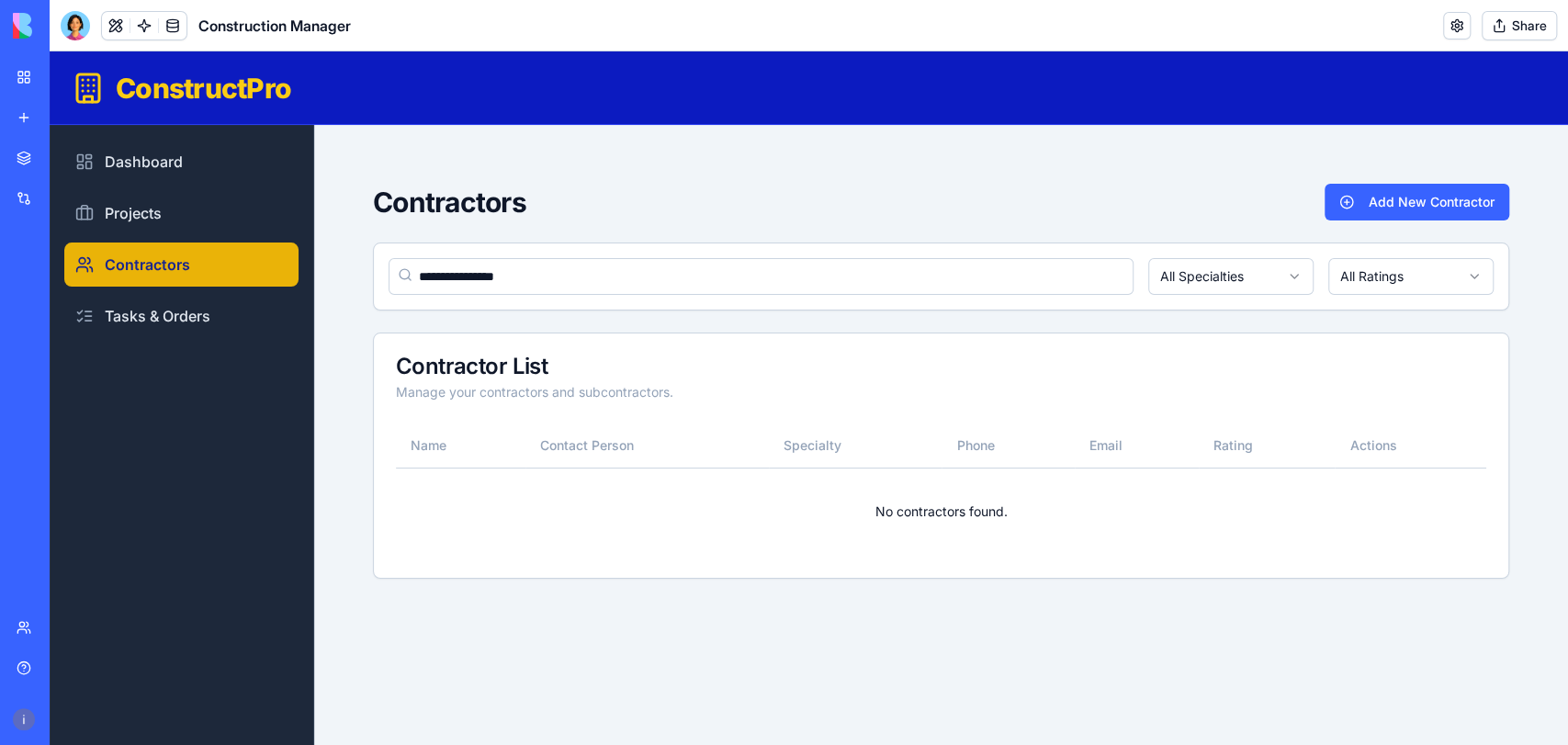 click on "**********" at bounding box center [808, 398] 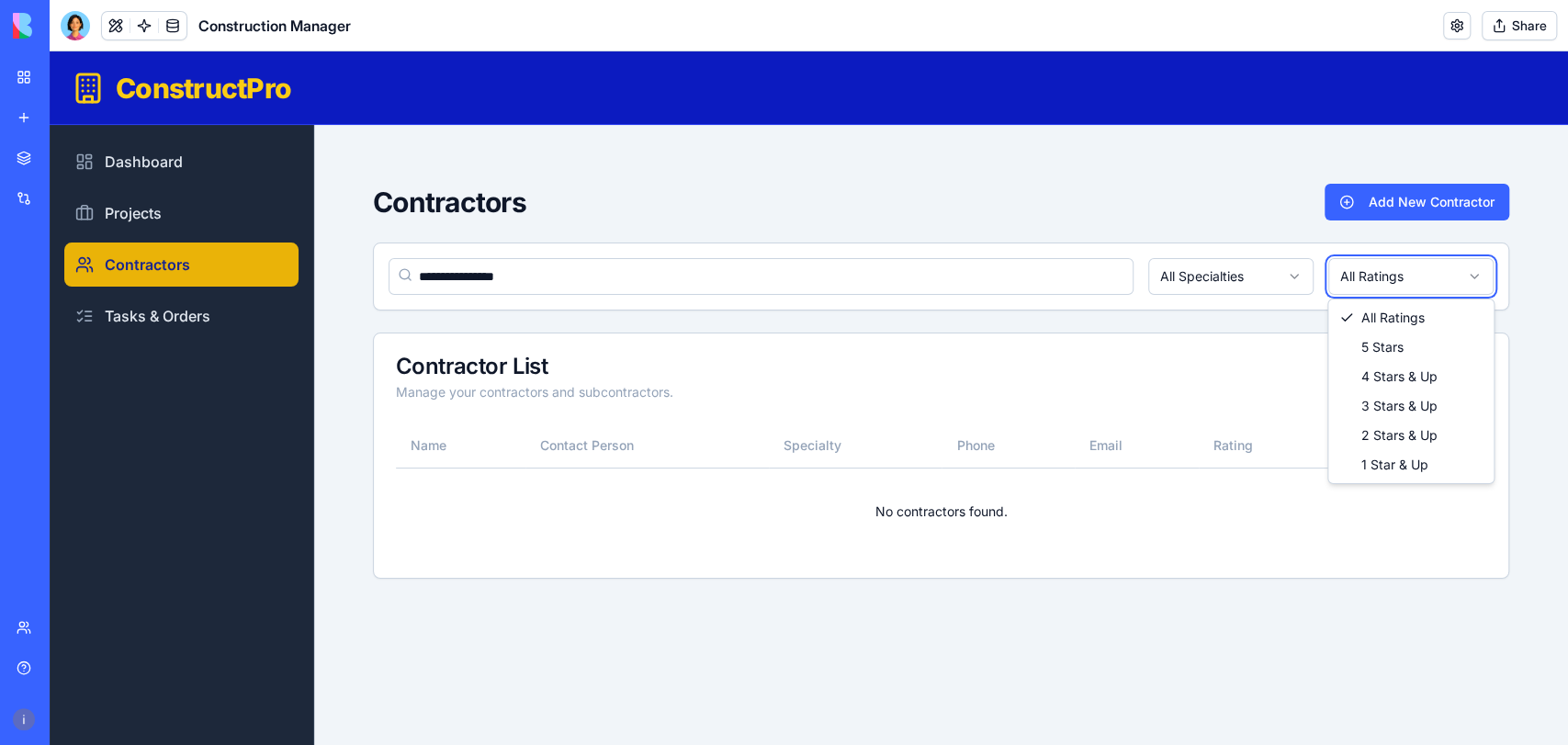 click on "**********" at bounding box center (808, 398) 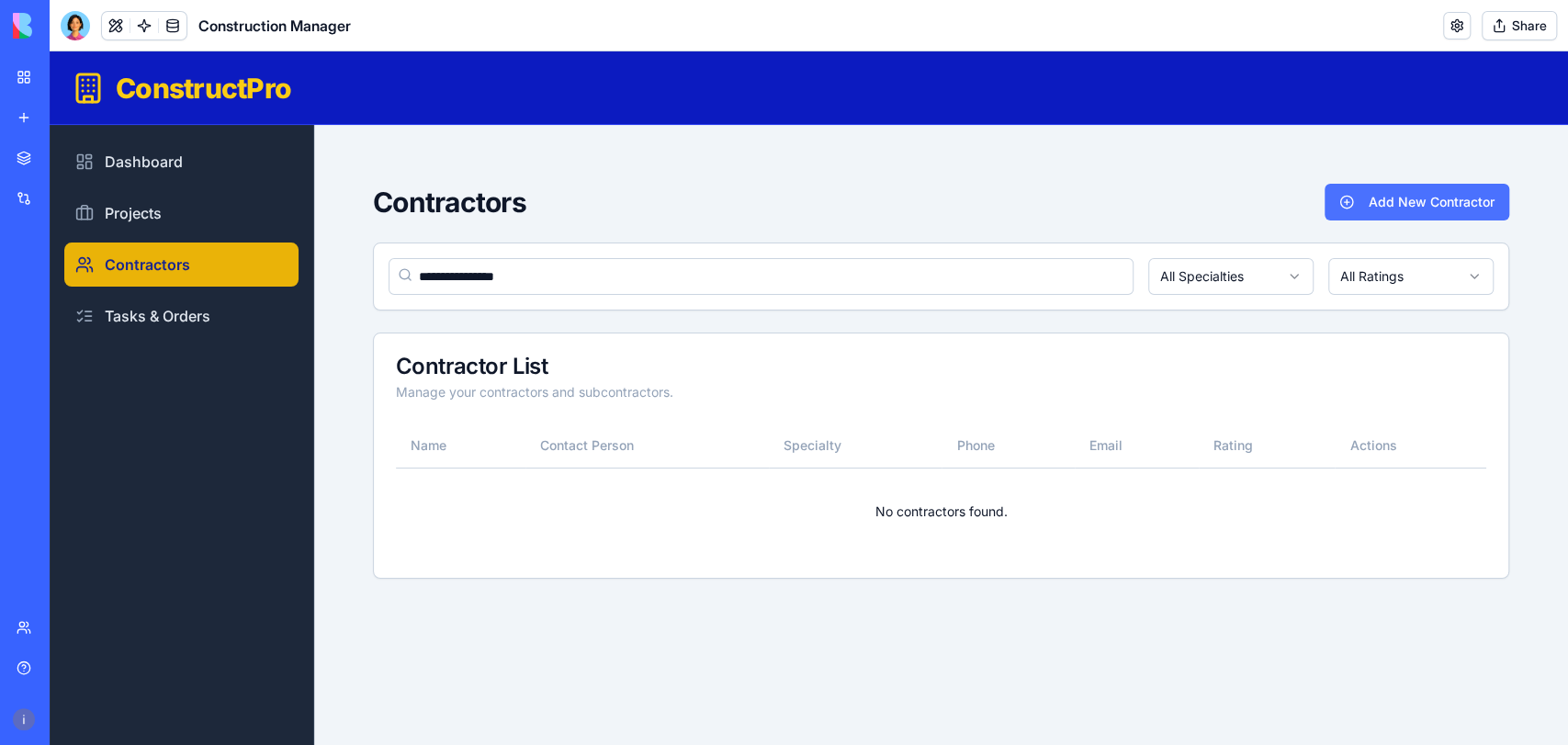click on "Add New Contractor" at bounding box center [1416, 202] 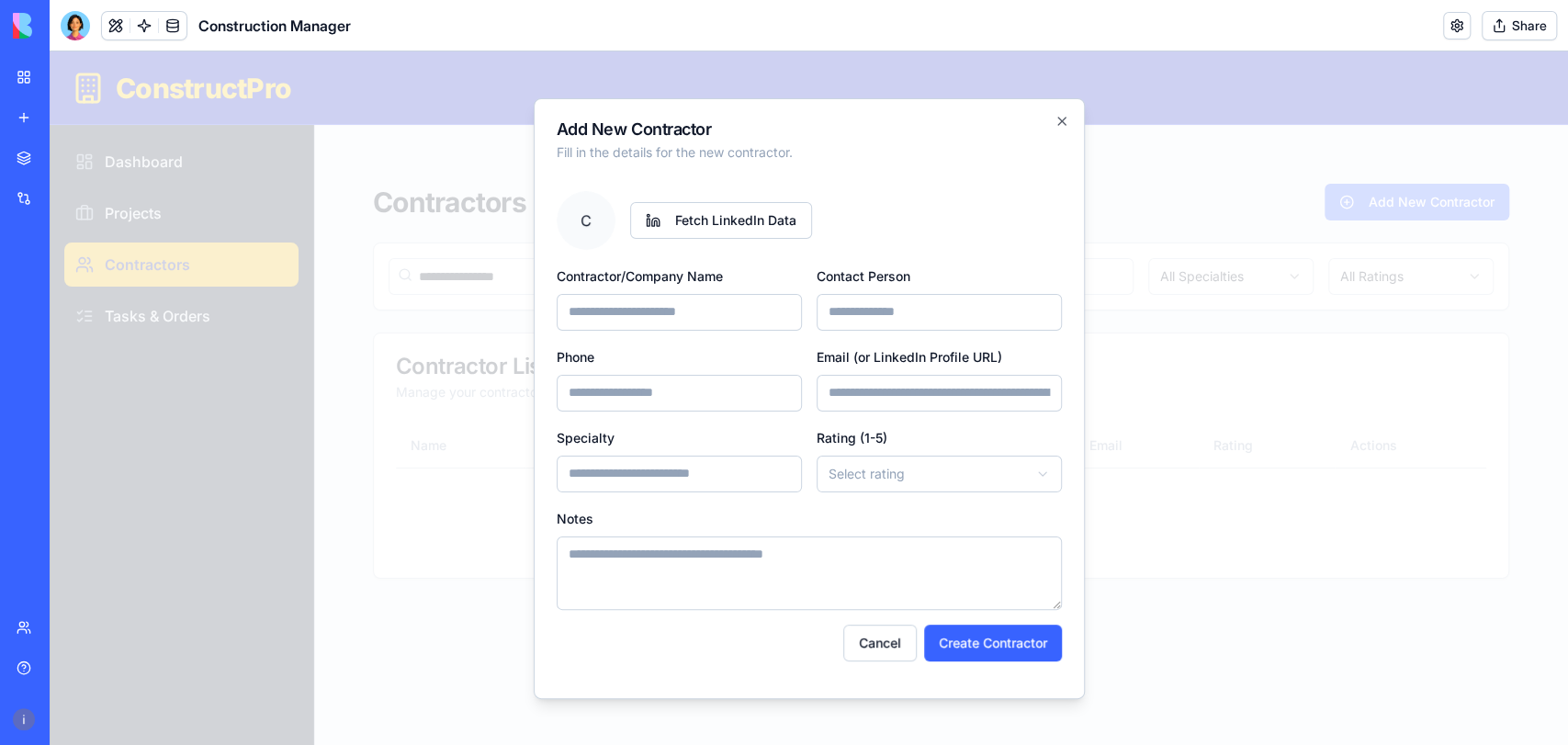 click on "Contractor/Company Name" at bounding box center [679, 312] 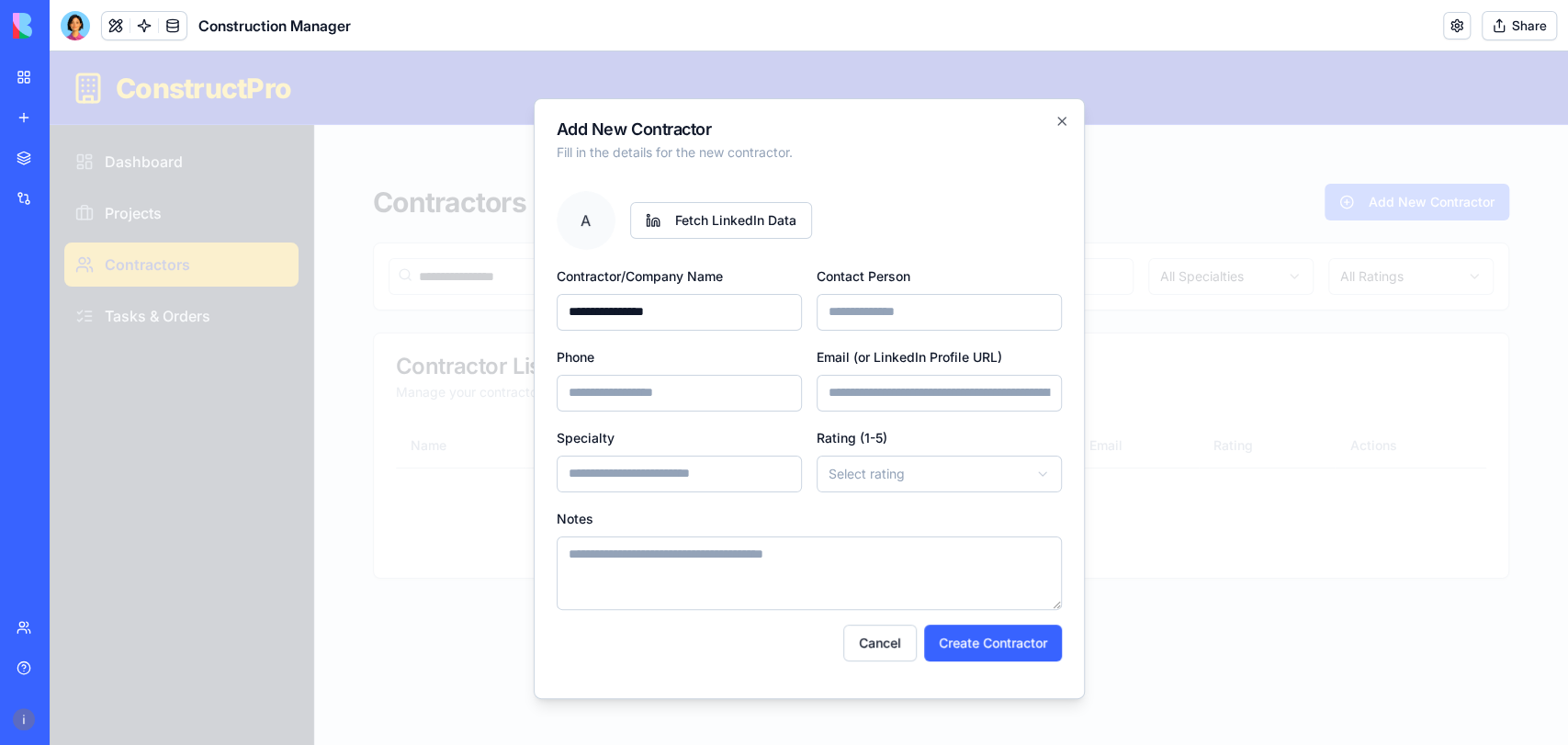 type on "**********" 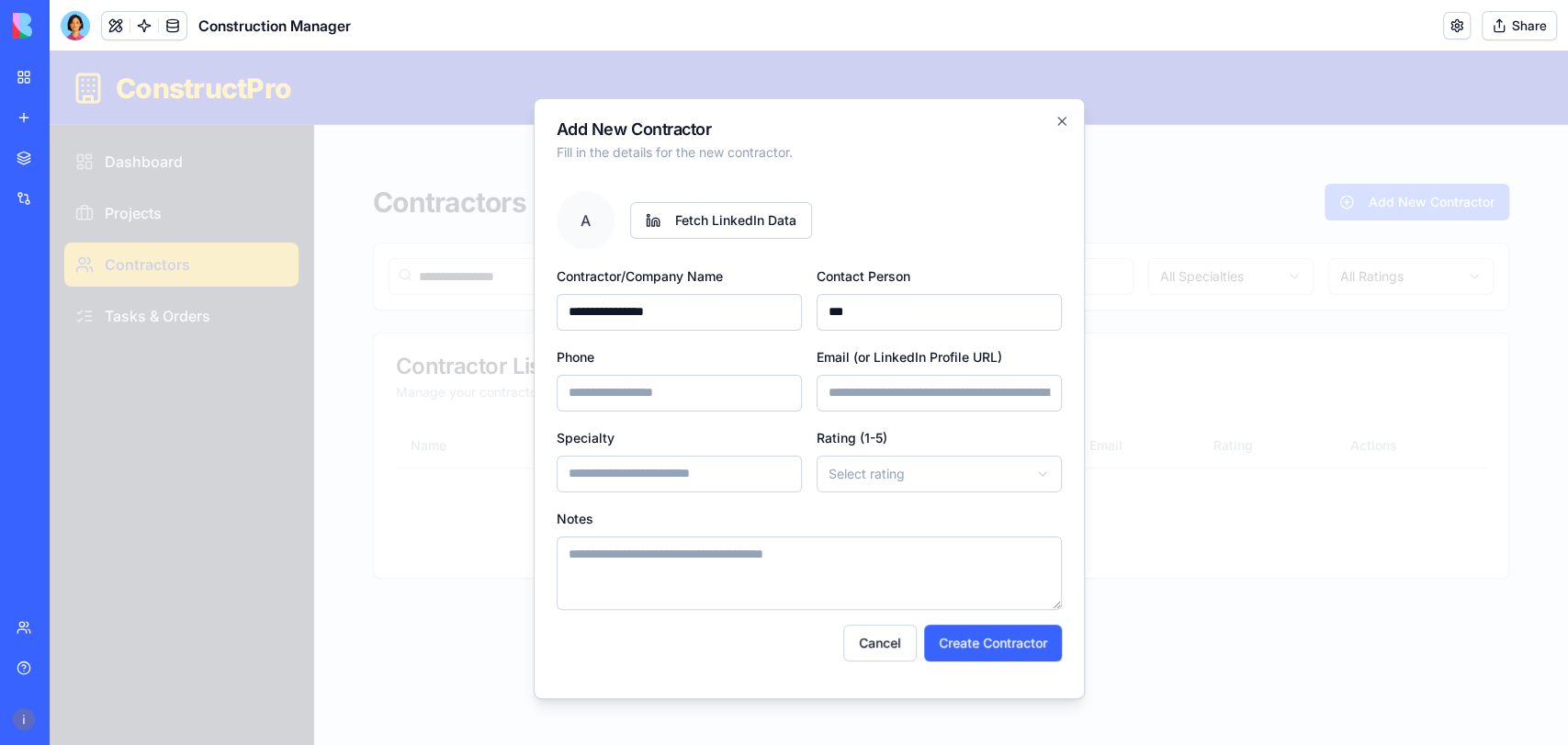 type on "***" 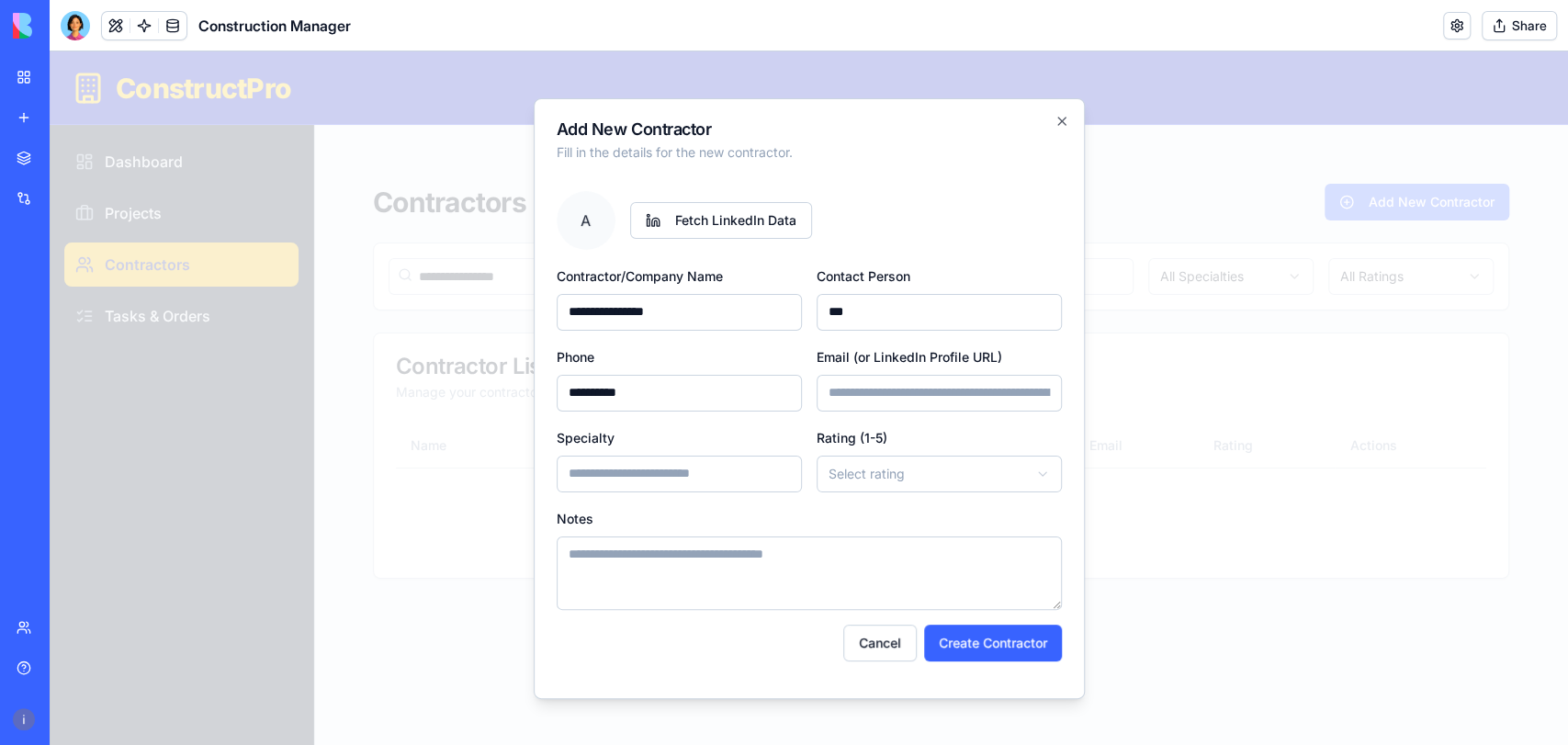 type on "**********" 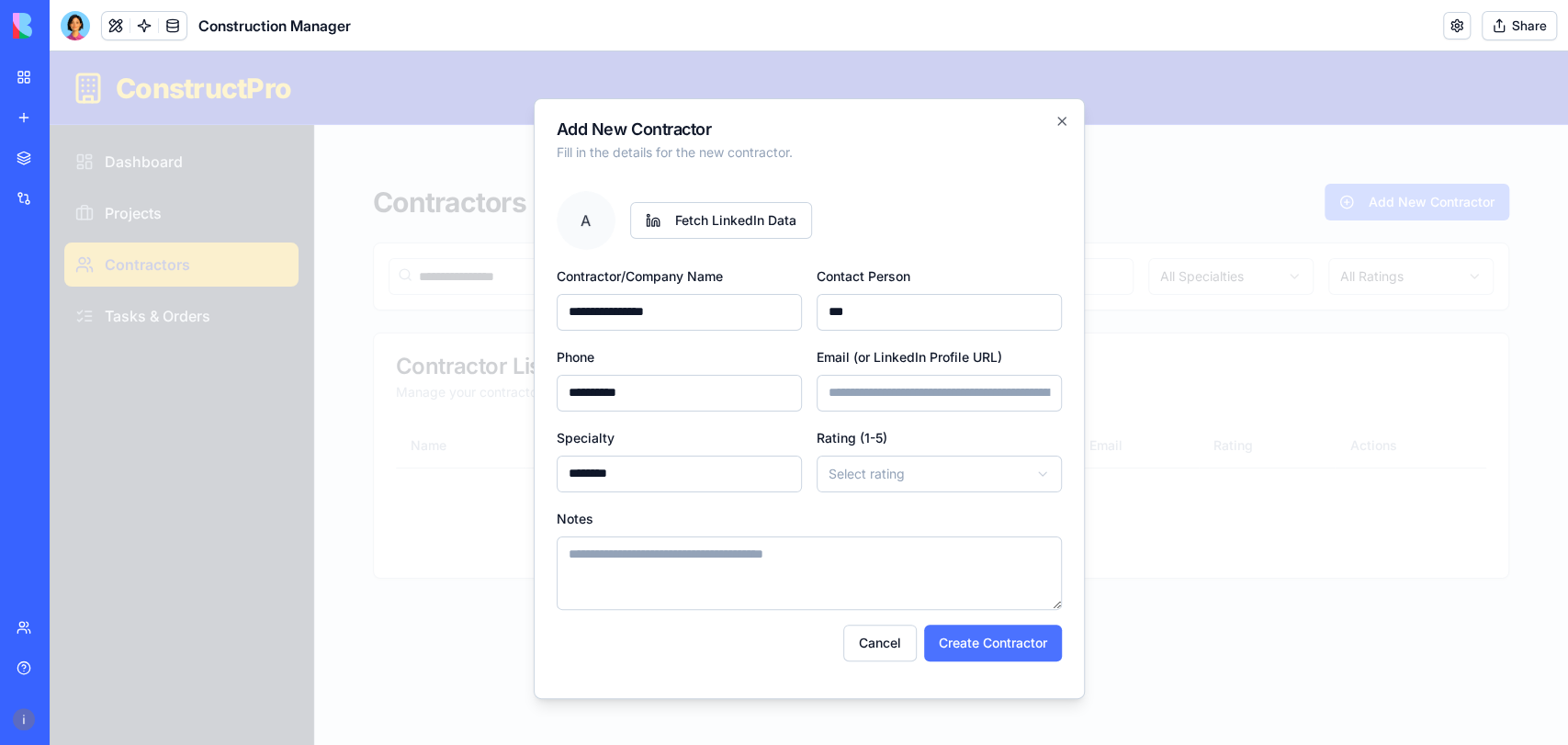 type on "********" 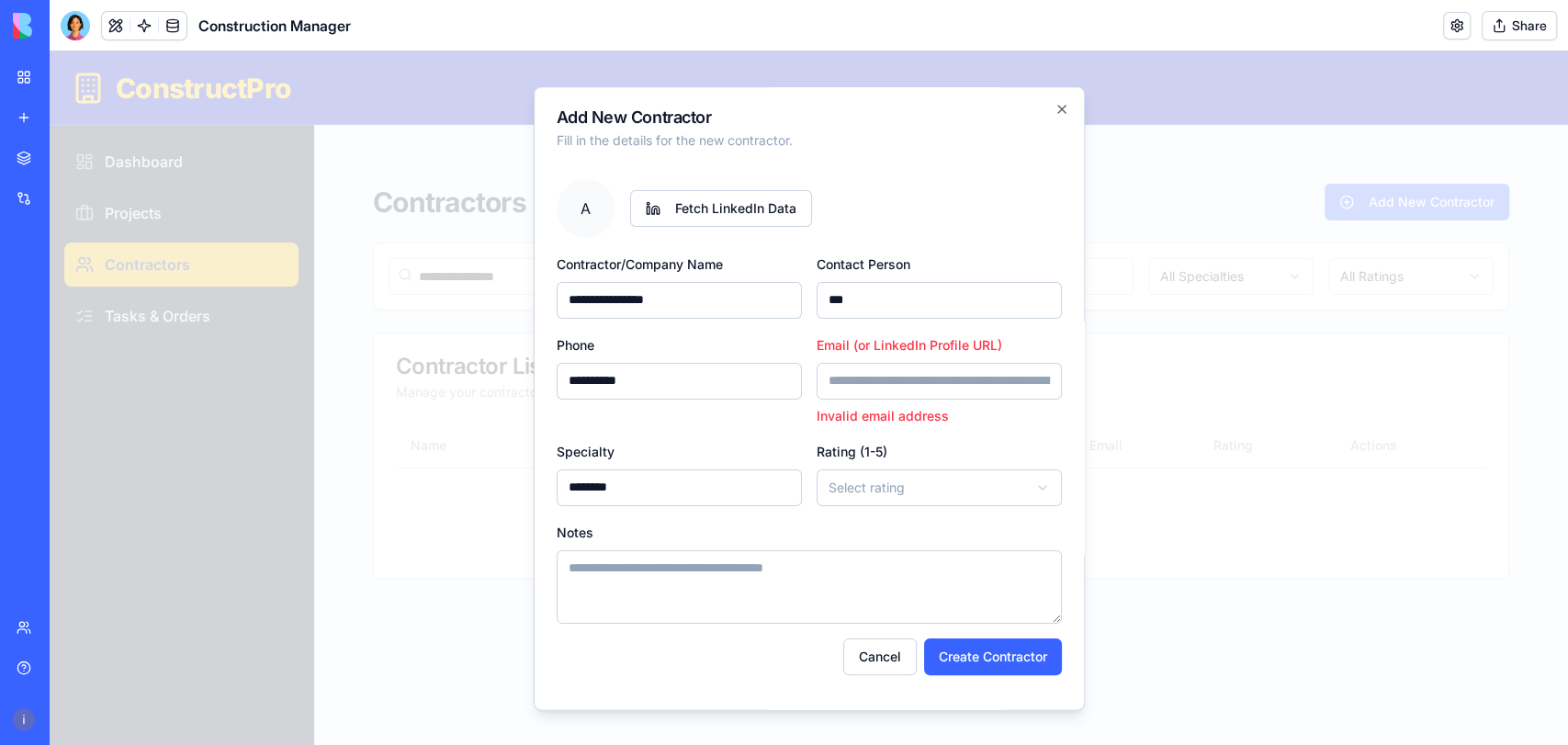 click on "Email (or LinkedIn Profile URL)" at bounding box center [939, 381] 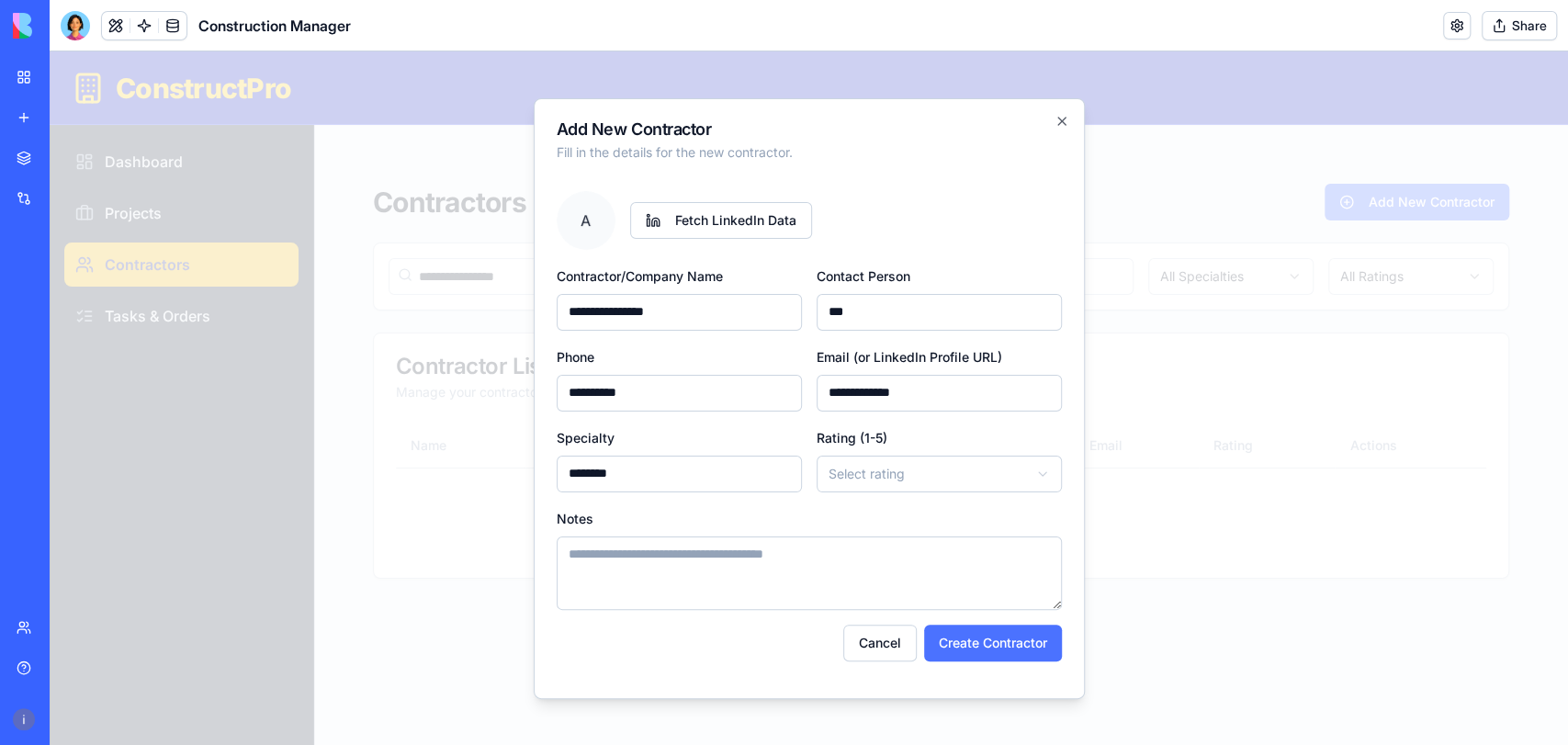 type on "**********" 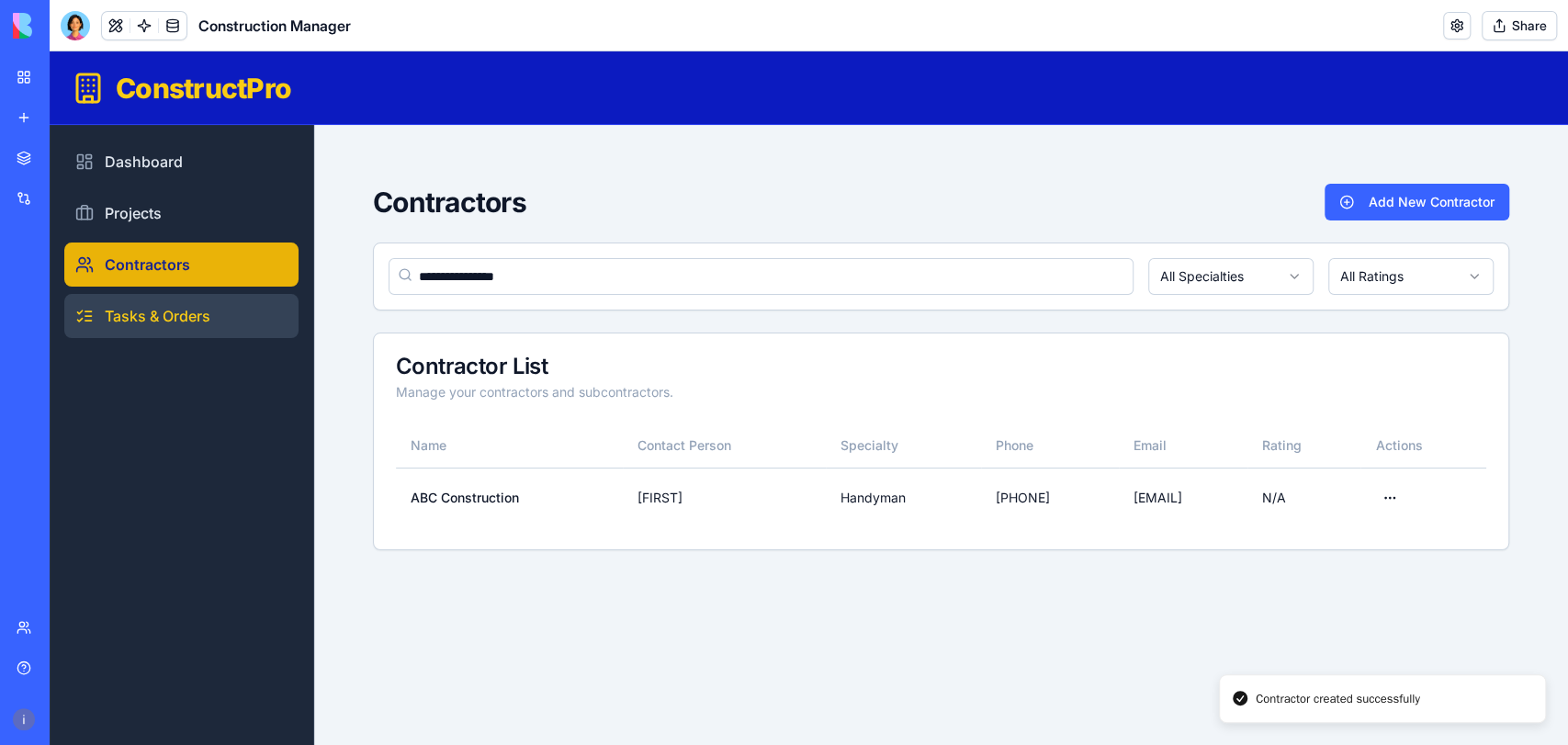 click on "Tasks & Orders" at bounding box center (181, 316) 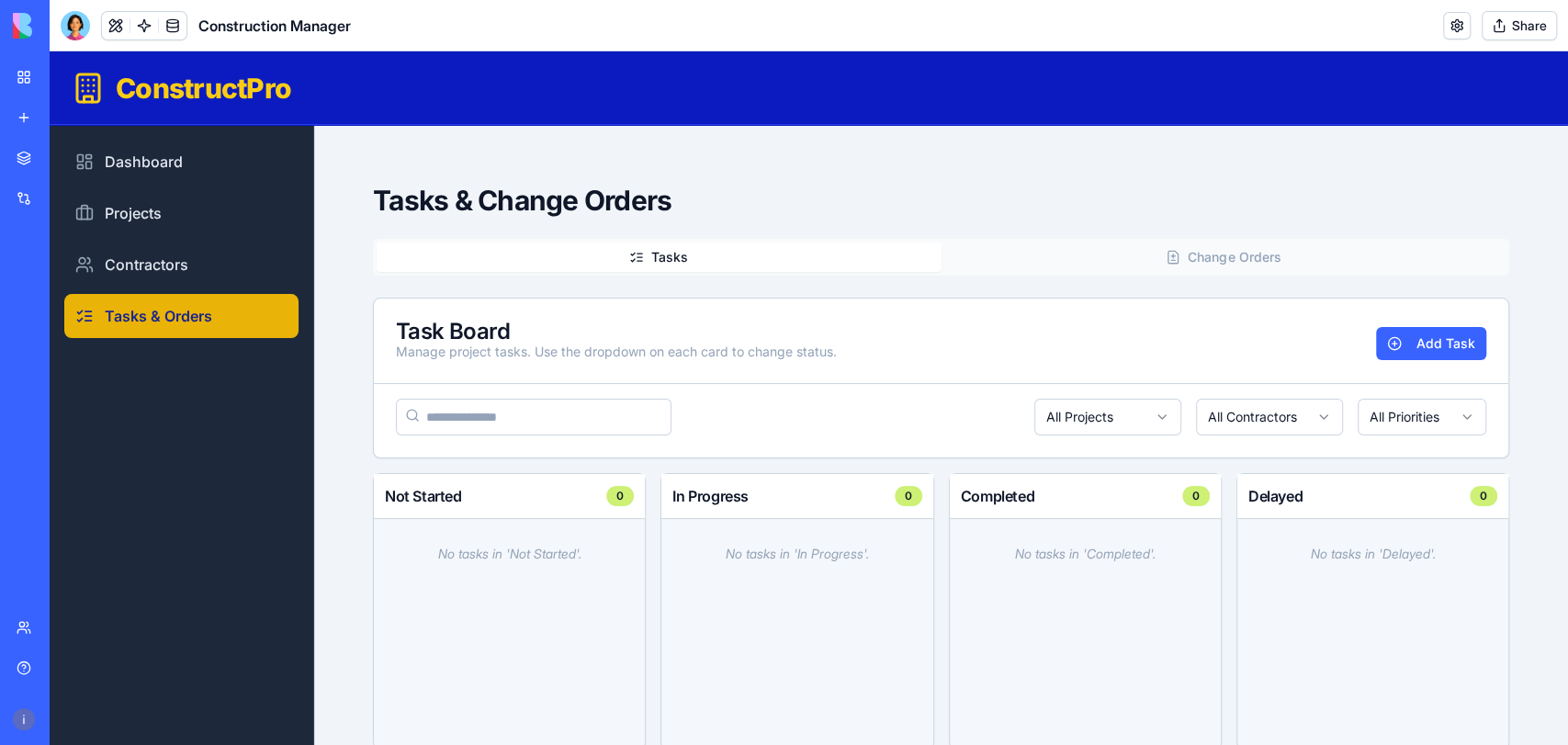 click on "Marketplace" at bounding box center [56, 158] 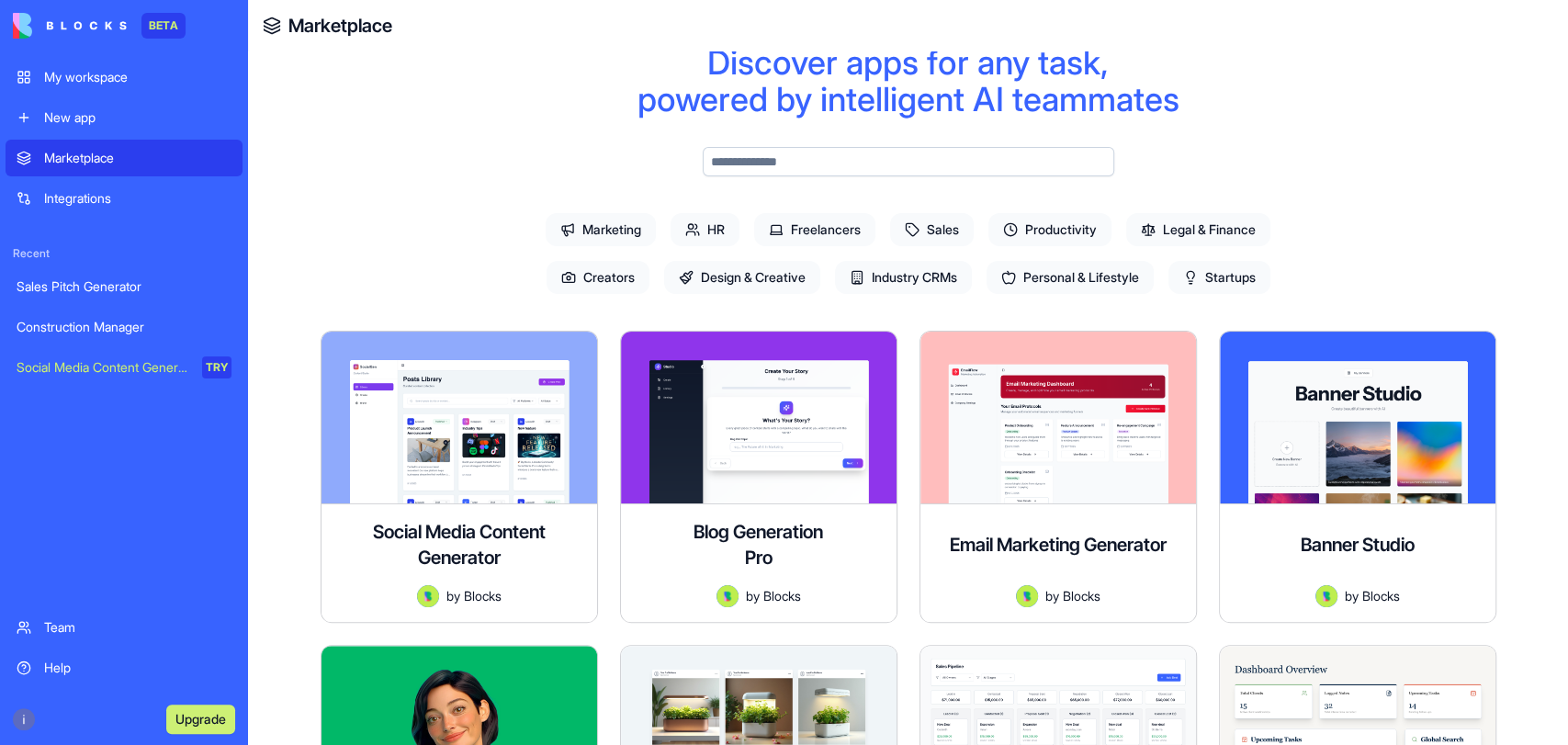 scroll, scrollTop: 0, scrollLeft: 0, axis: both 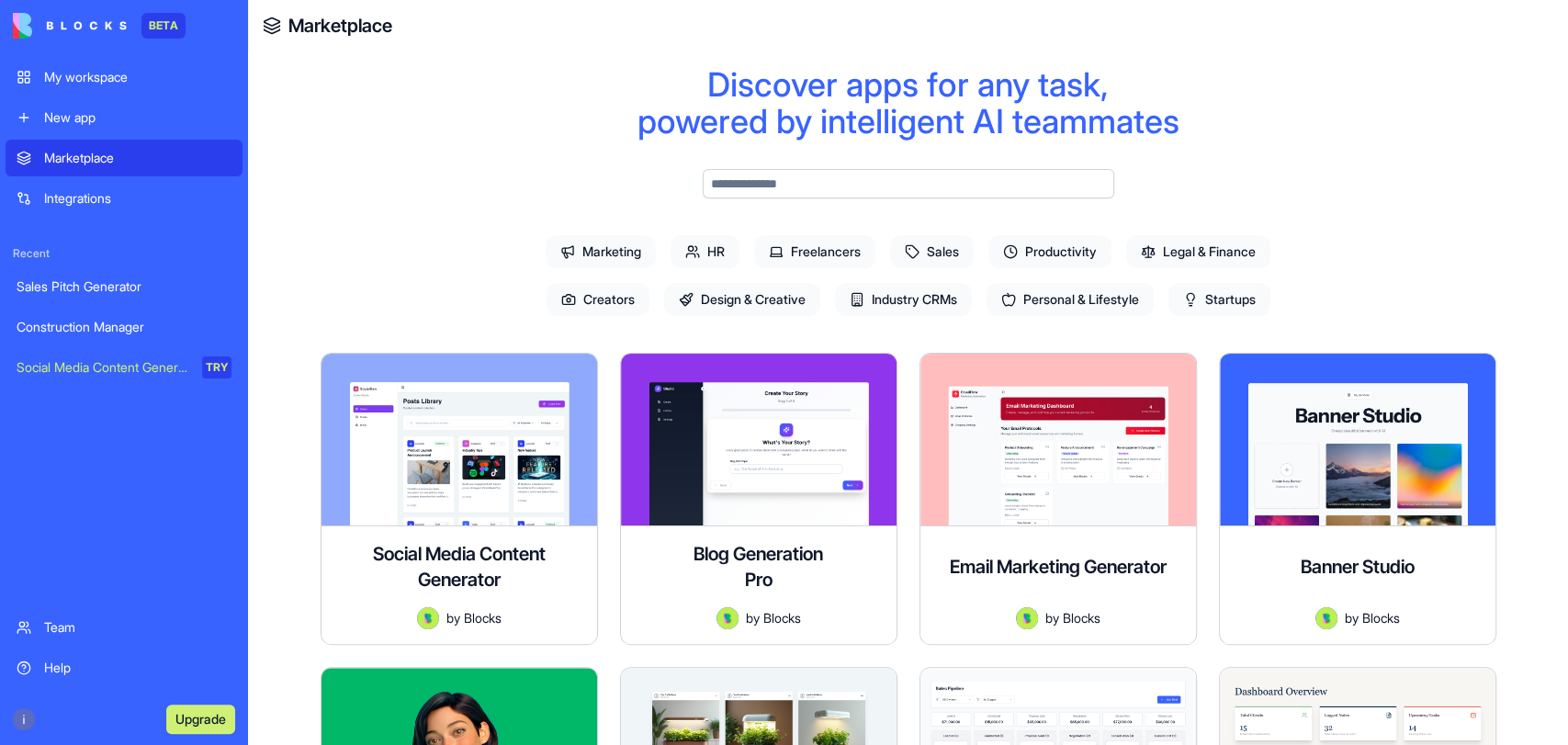 click at bounding box center (70, 26) 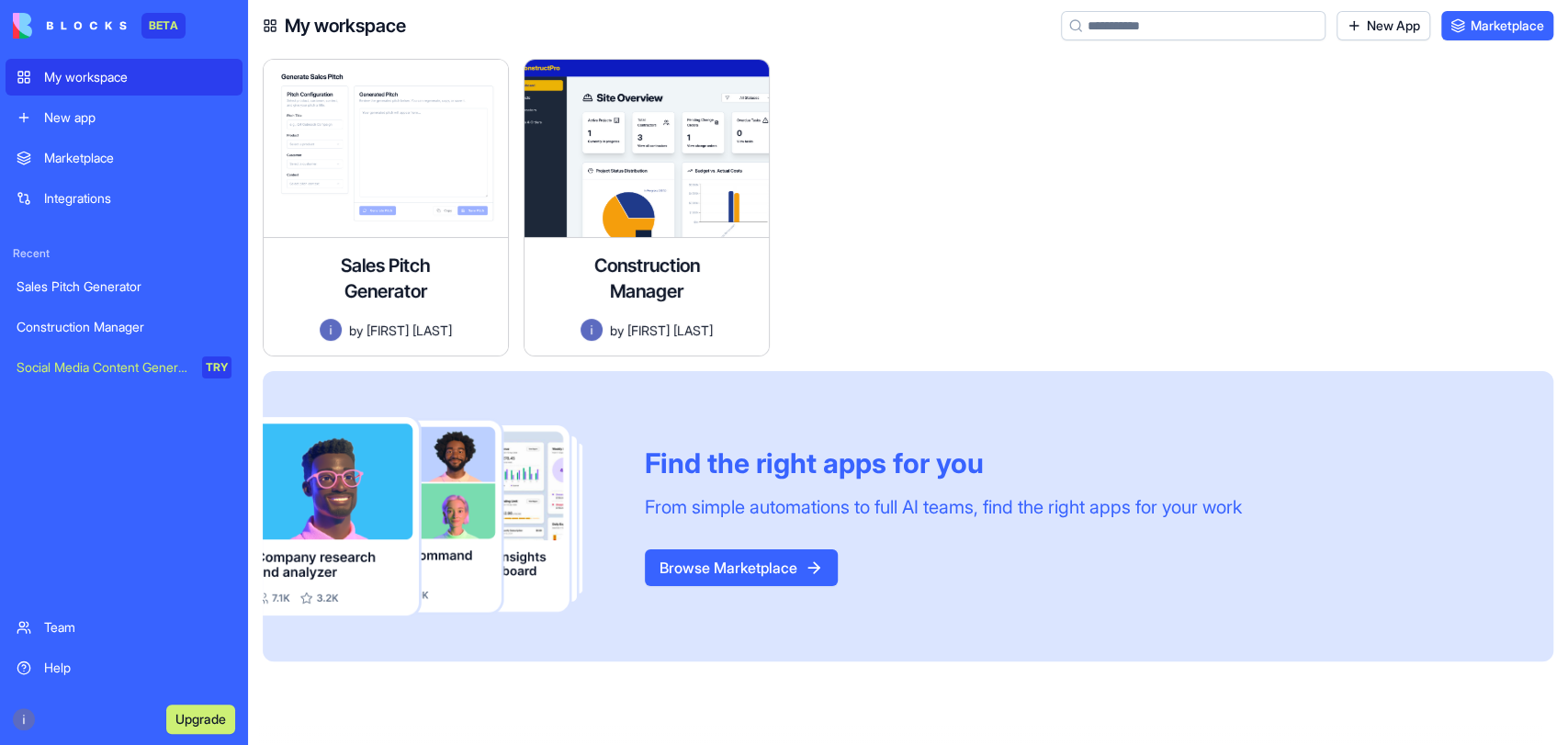 click on "Marketplace" at bounding box center (138, 158) 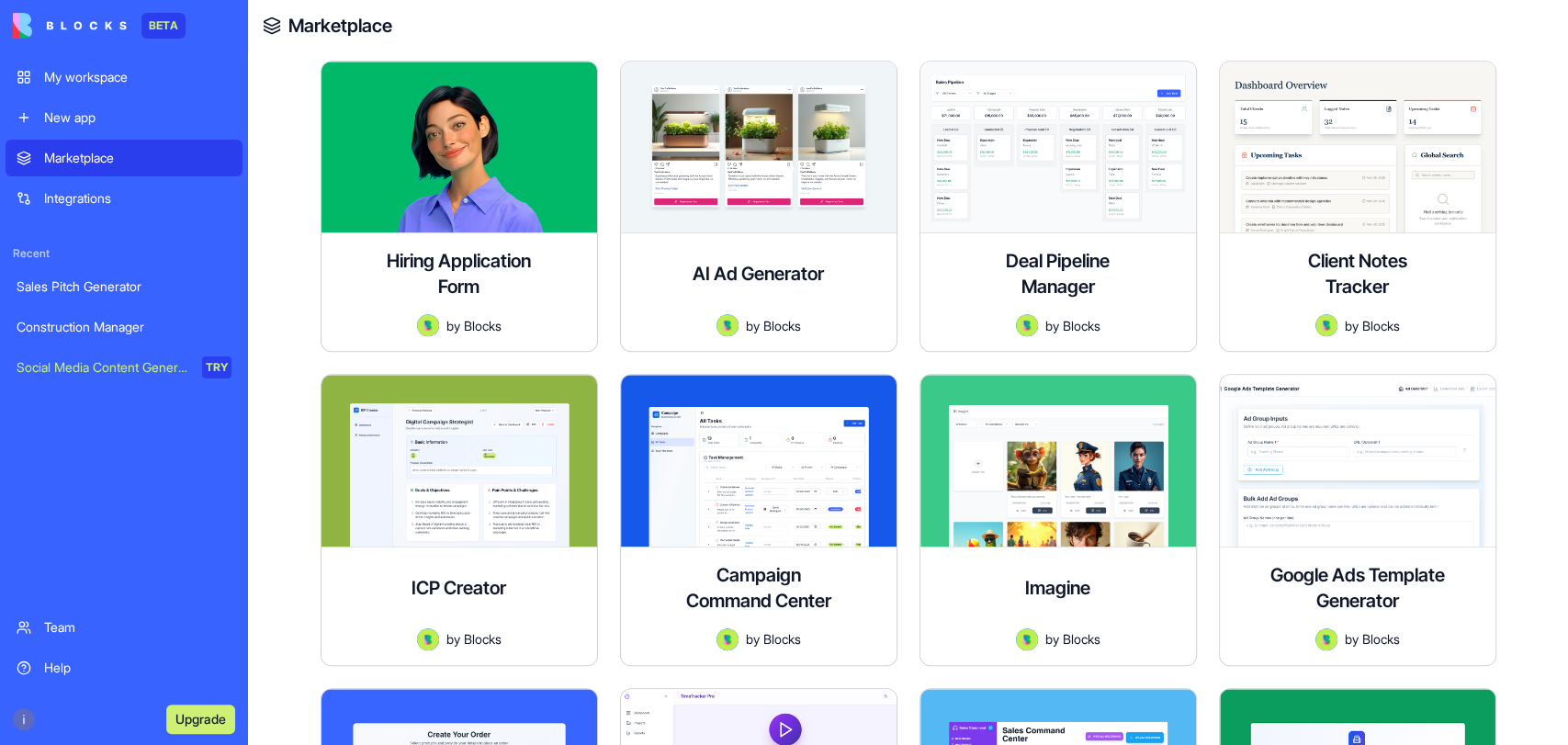 scroll, scrollTop: 612, scrollLeft: 0, axis: vertical 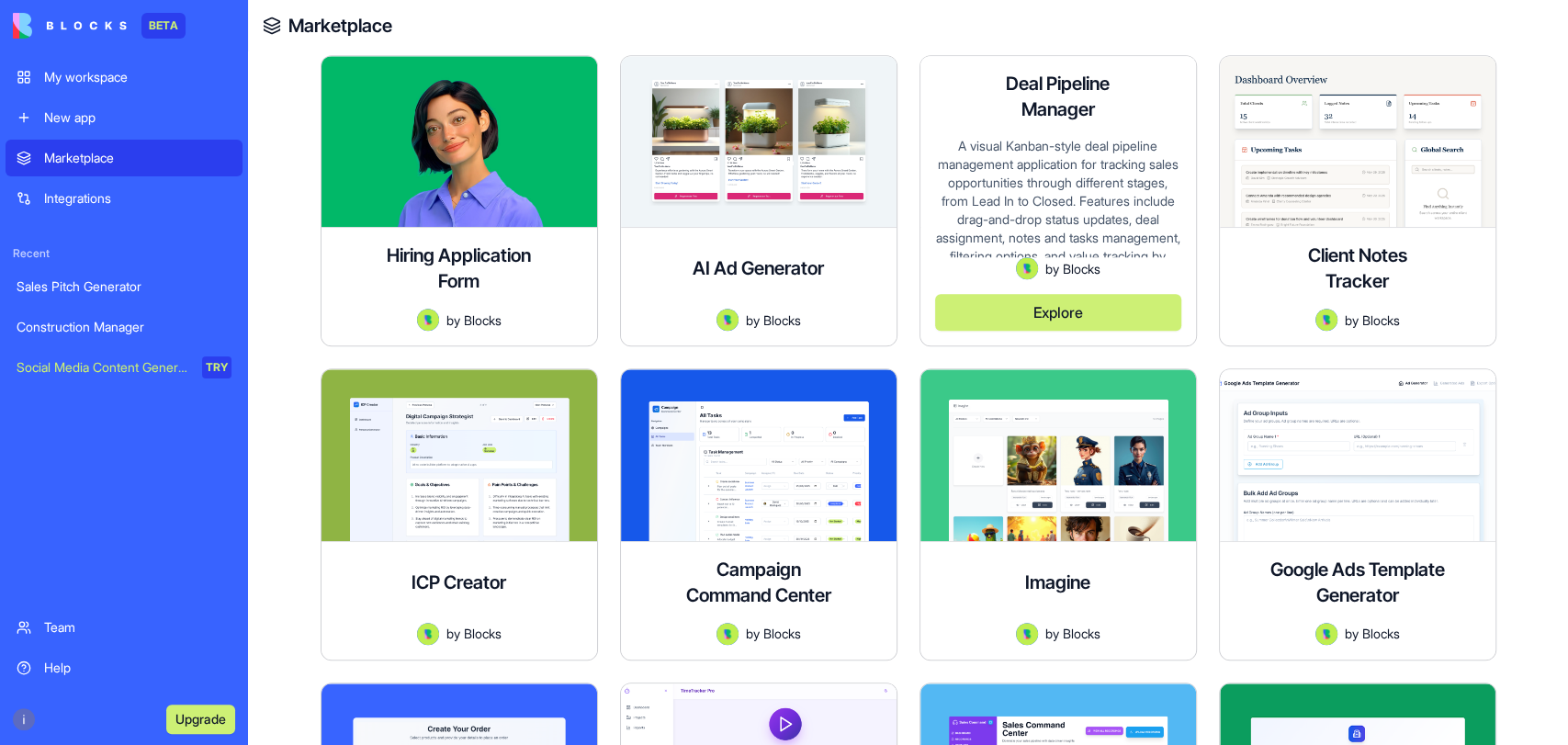click on "Explore" at bounding box center (1058, 312) 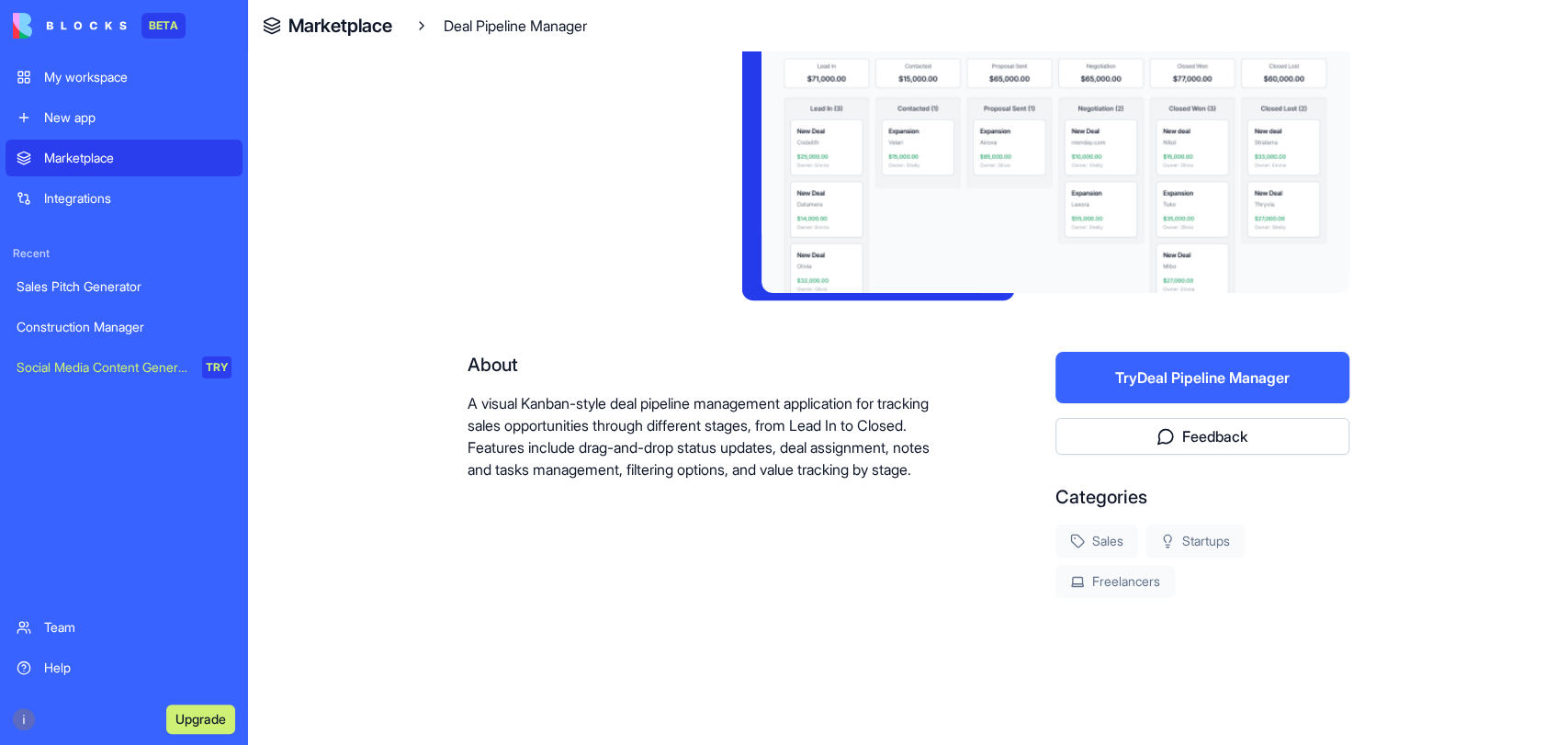 scroll, scrollTop: 82, scrollLeft: 0, axis: vertical 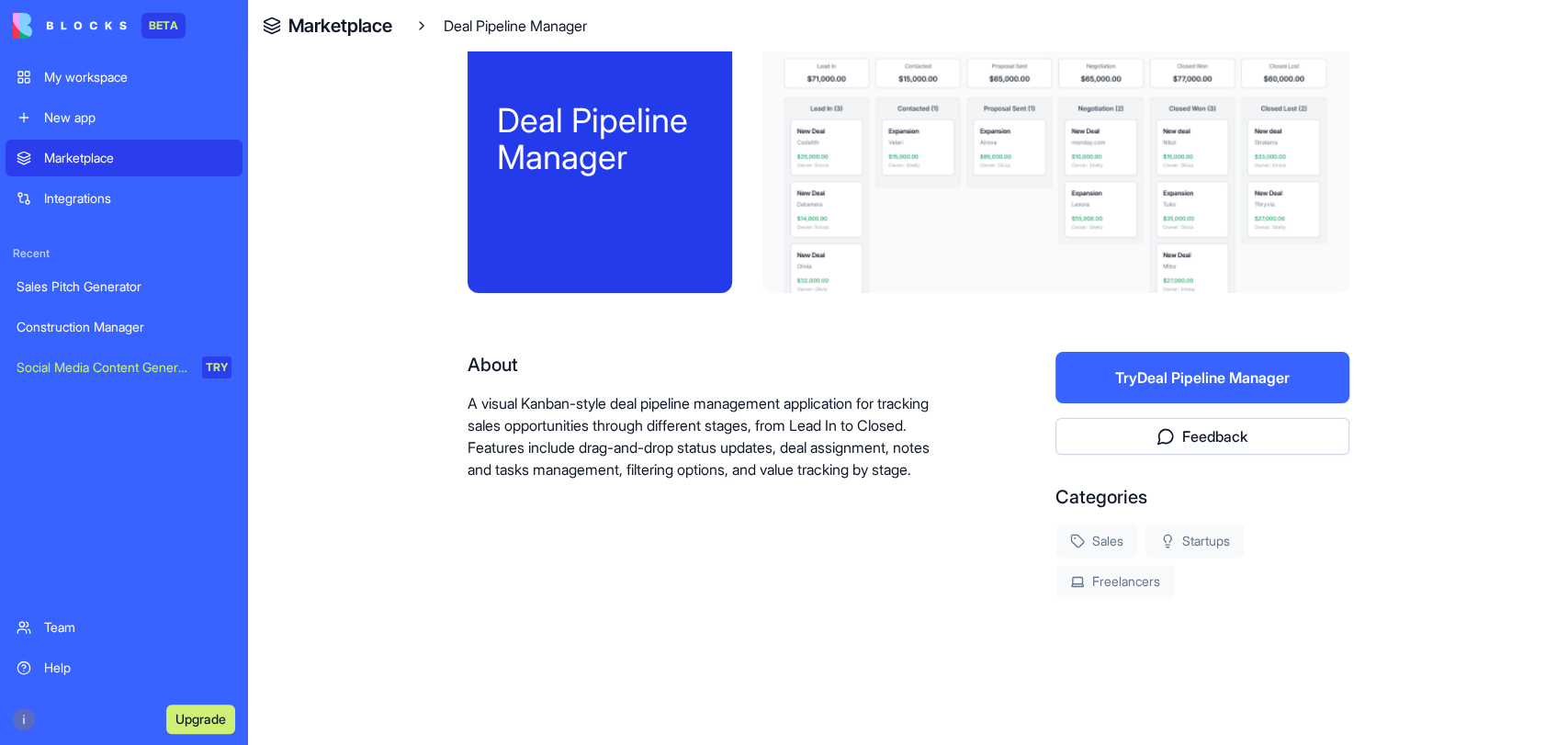click on "Try  Deal Pipeline Manager" at bounding box center (1202, 378) 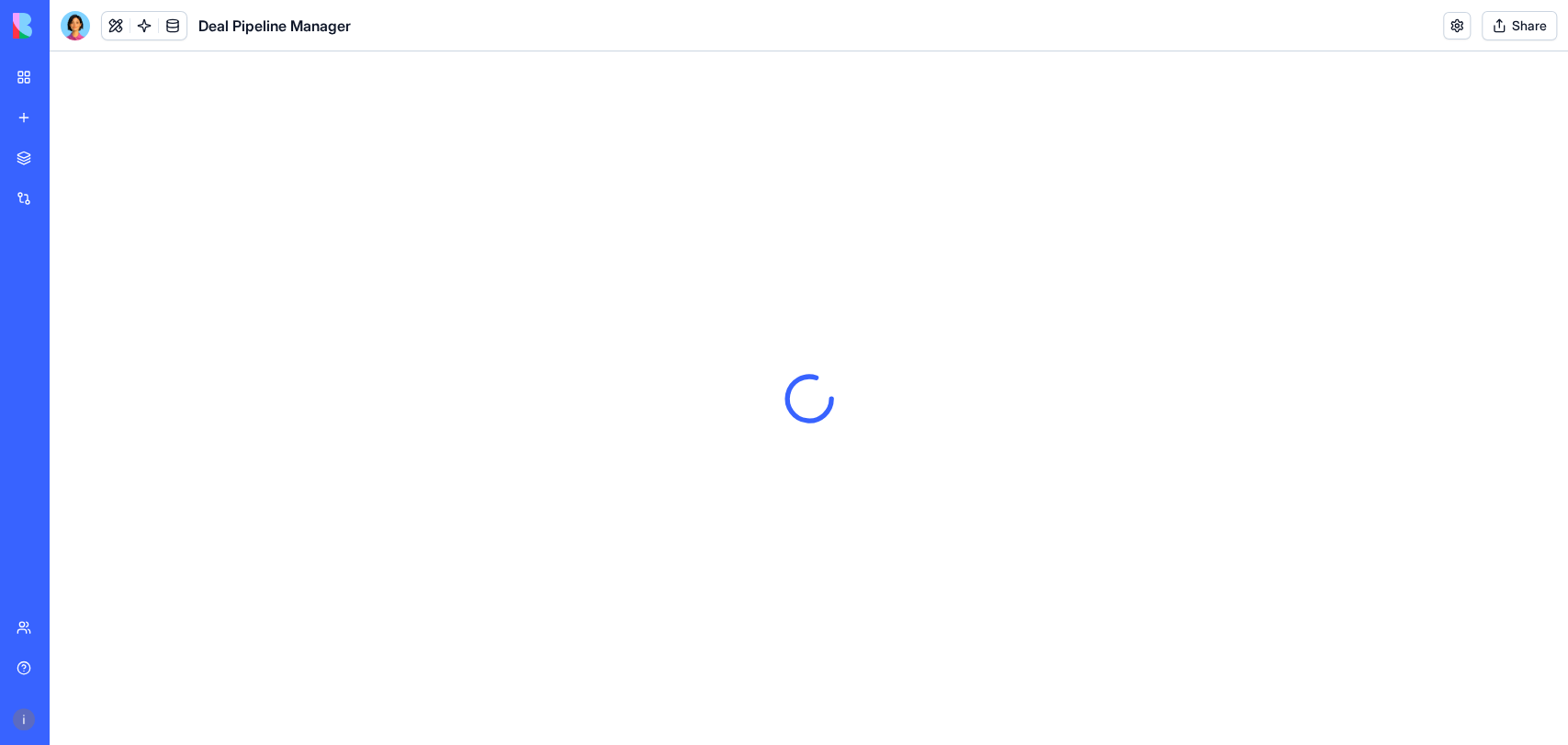 scroll, scrollTop: 0, scrollLeft: 0, axis: both 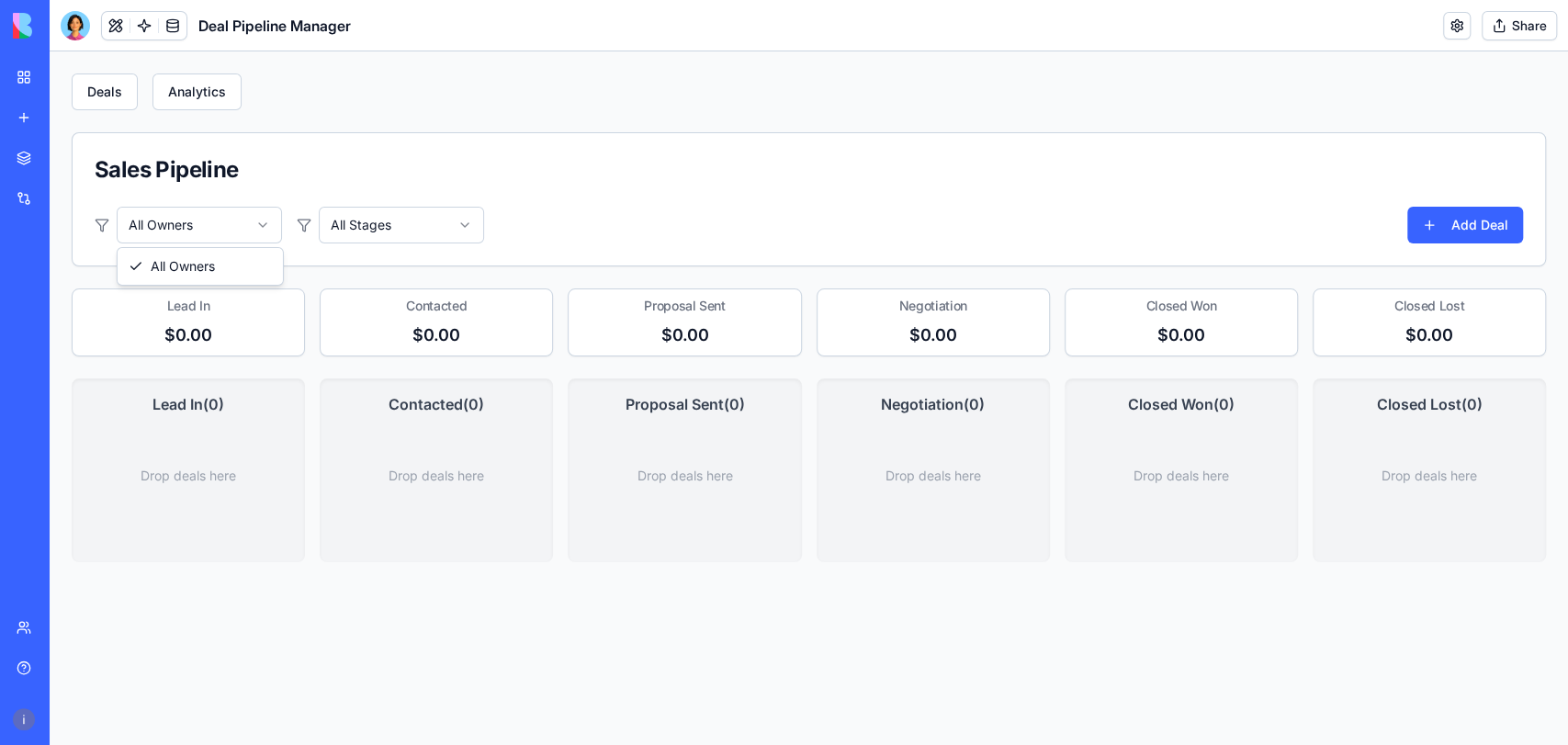 click on "Deals Analytics Sales Pipeline All Owners All Stages Add Deal Lead In $0.00 Contacted $0.00 Proposal Sent $0.00 Negotiation $0.00 Closed Won $0.00 Closed Lost $0.00 Lead In ( 0 ) Drop deals here Contacted ( 0 ) Drop deals here Proposal Sent ( 0 ) Drop deals here Negotiation ( 0 ) Drop deals here Closed Won ( 0 ) Drop deals here Closed Lost ( 0 ) Drop deals here
All Owners" at bounding box center [808, 398] 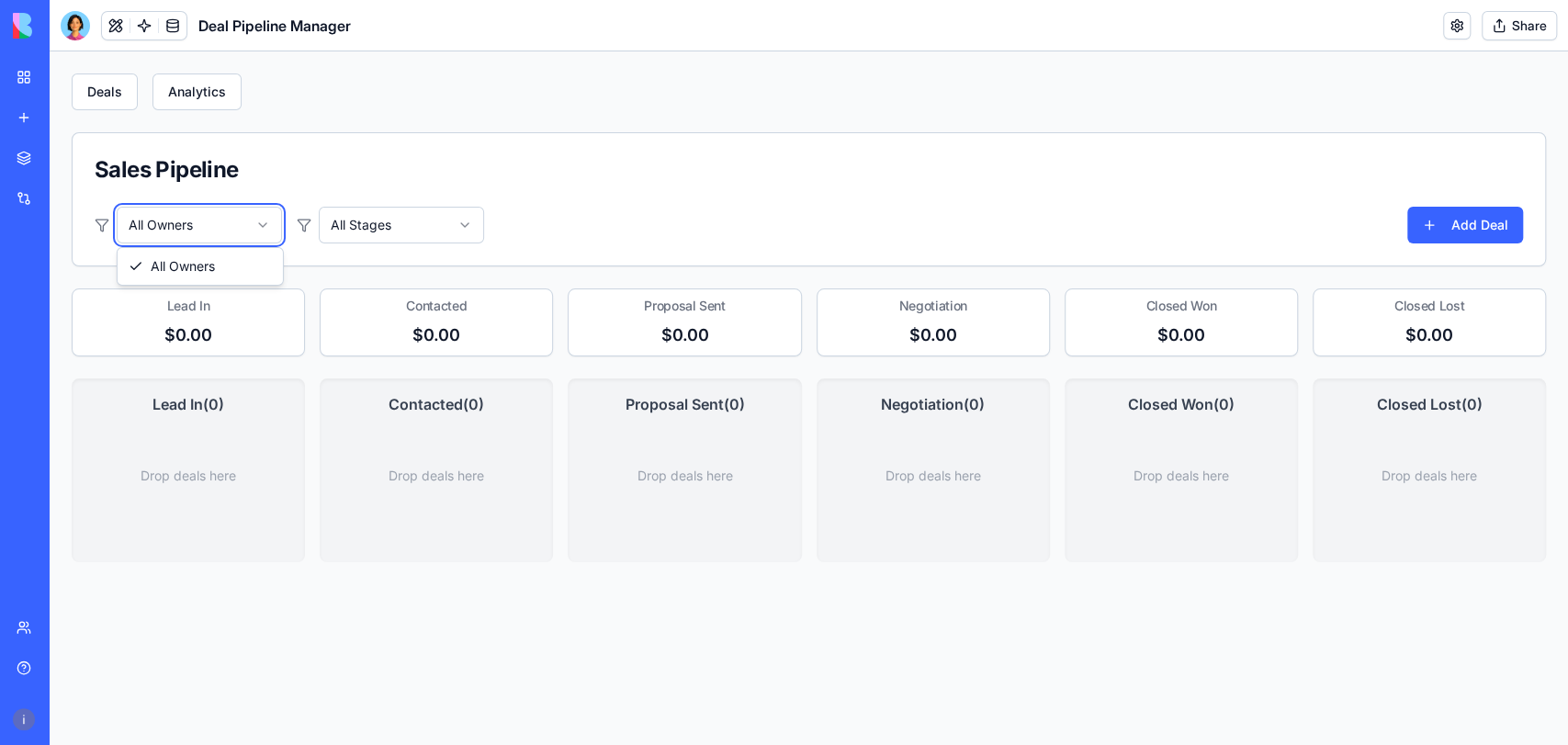 click on "Deals Analytics Sales Pipeline All Owners All Stages Add Deal Lead In $0.00 Contacted $0.00 Proposal Sent $0.00 Negotiation $0.00 Closed Won $0.00 Closed Lost $0.00 Lead In ( 0 ) Drop deals here Contacted ( 0 ) Drop deals here Proposal Sent ( 0 ) Drop deals here Negotiation ( 0 ) Drop deals here Closed Won ( 0 ) Drop deals here Closed Lost ( 0 ) Drop deals here
All Owners" at bounding box center [808, 398] 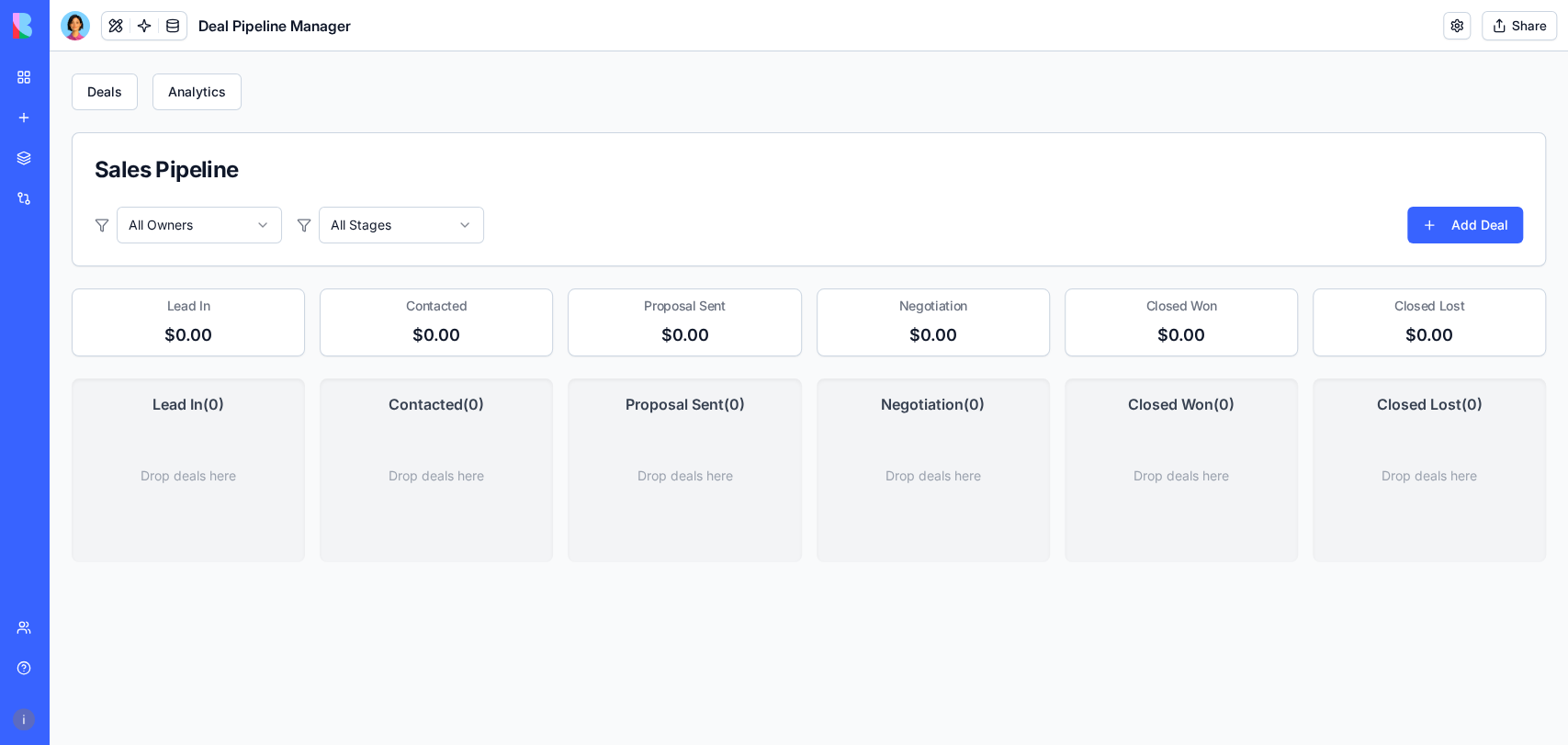 click on "Sales Pipeline" at bounding box center [808, 170] 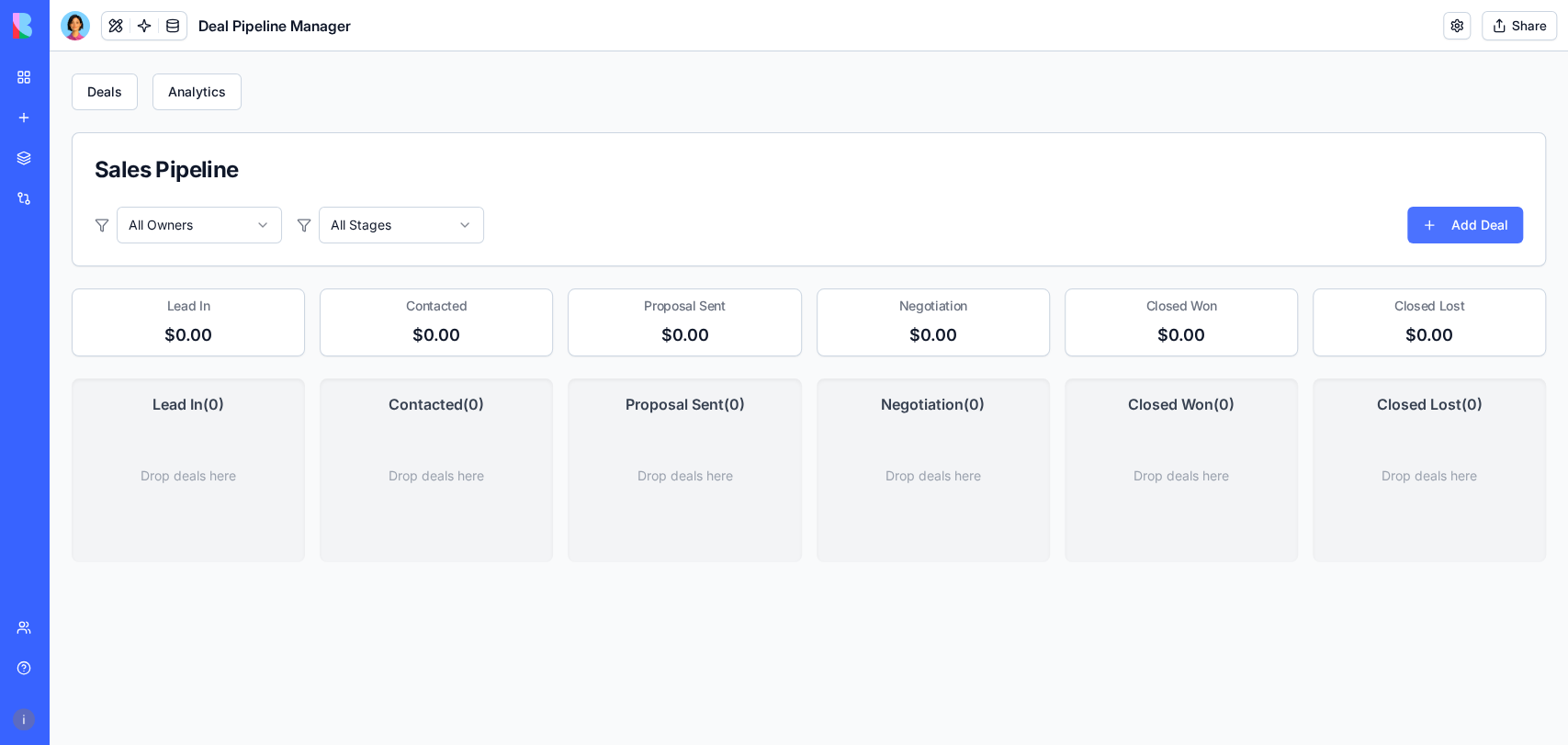 click on "Add Deal" at bounding box center [1465, 225] 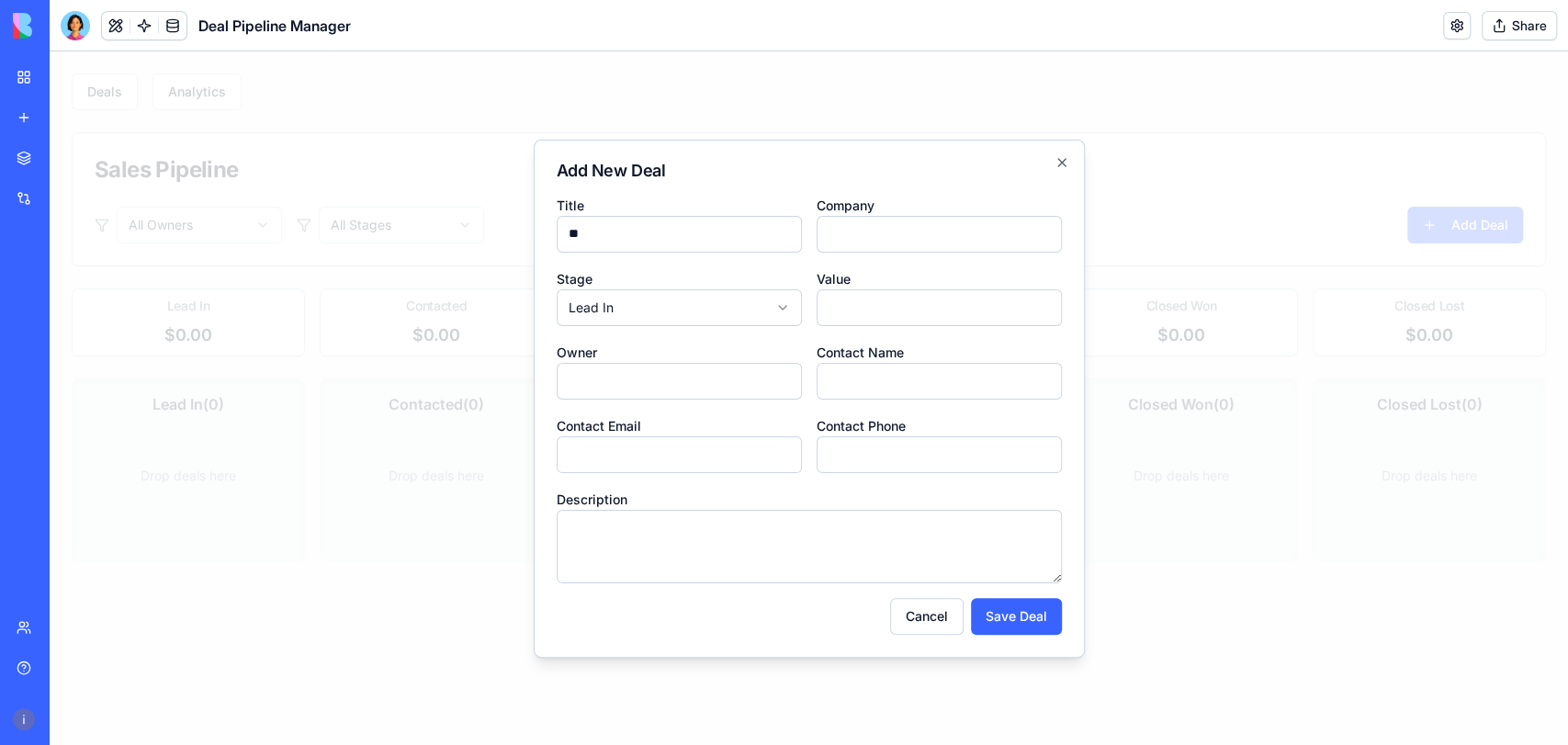 type on "*" 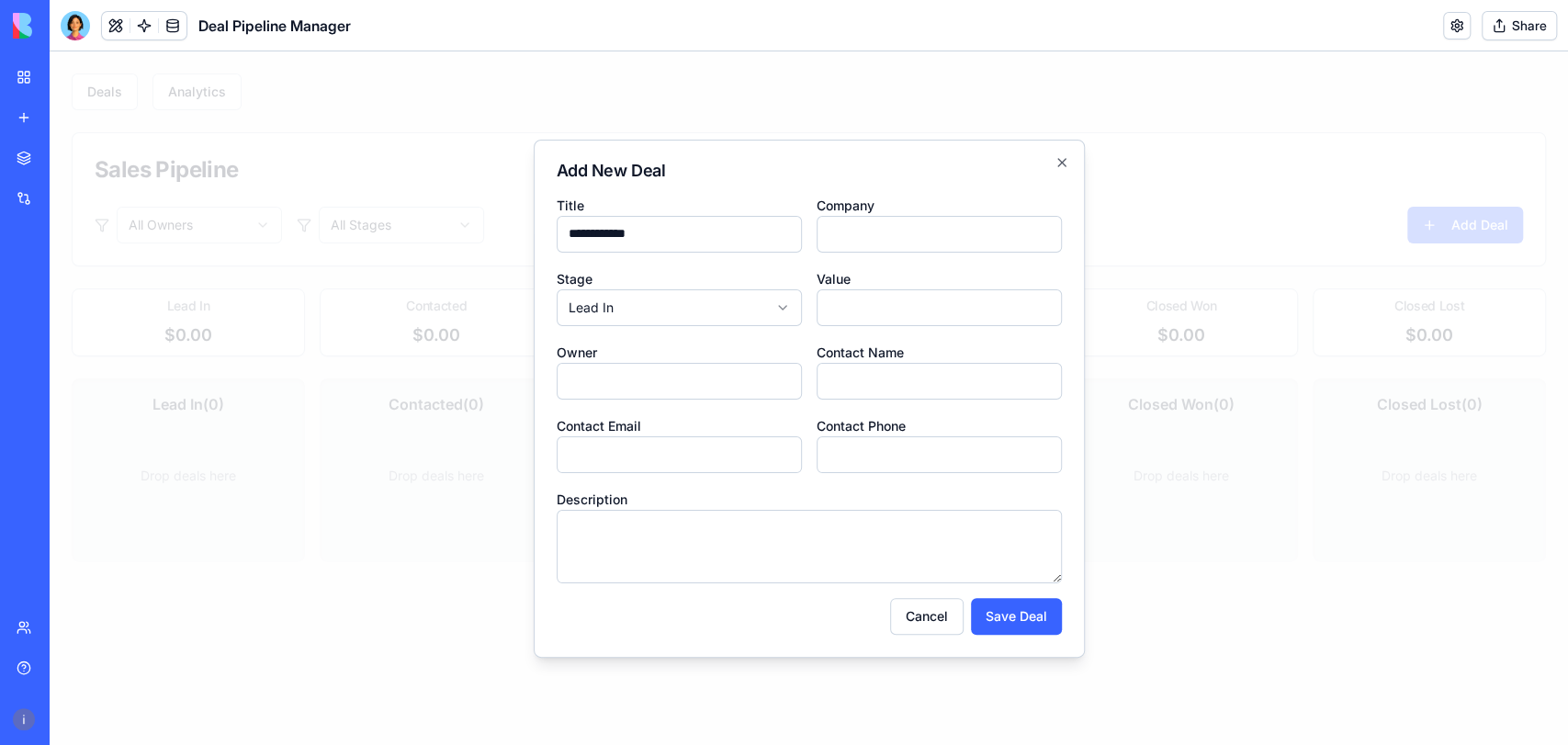 type on "**********" 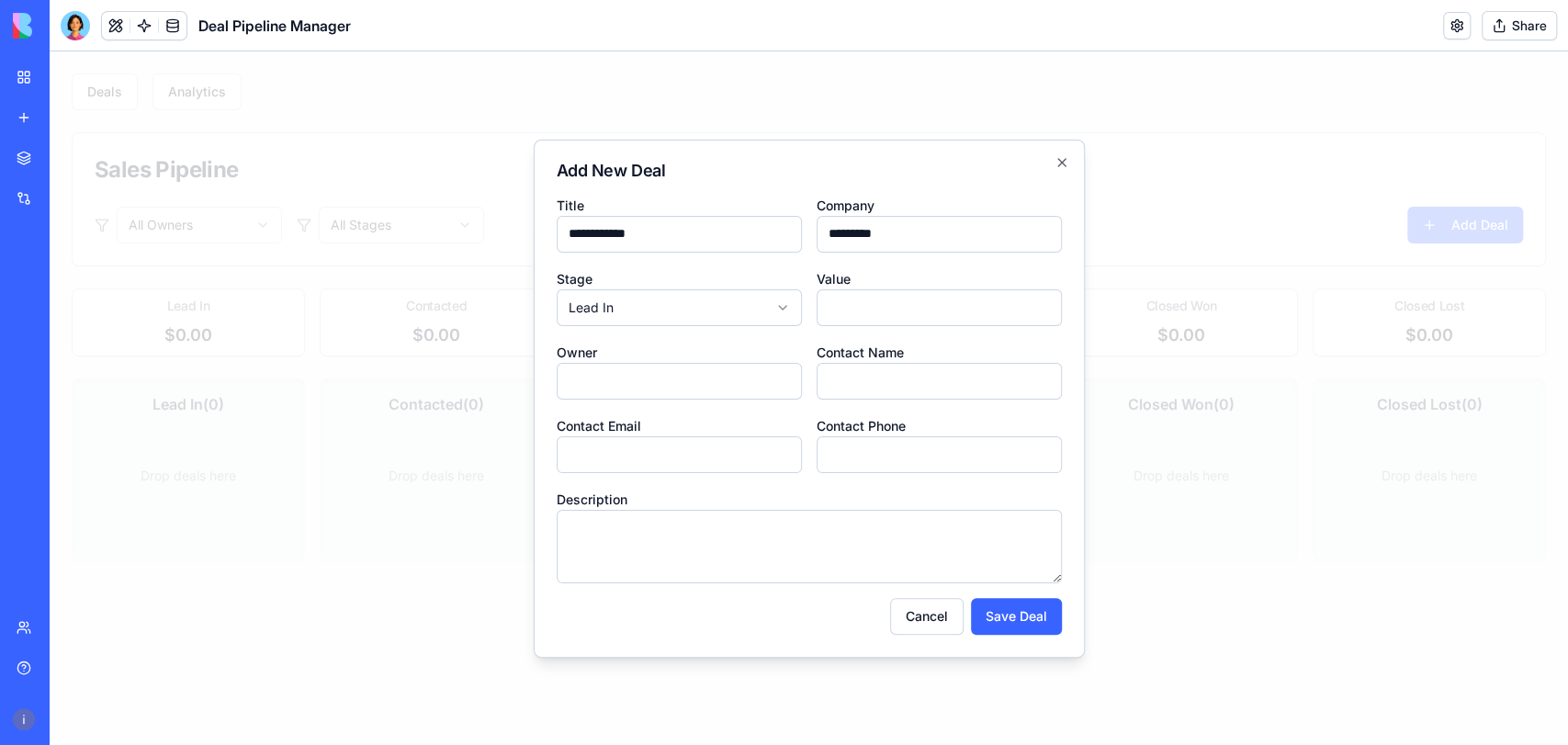 type on "*********" 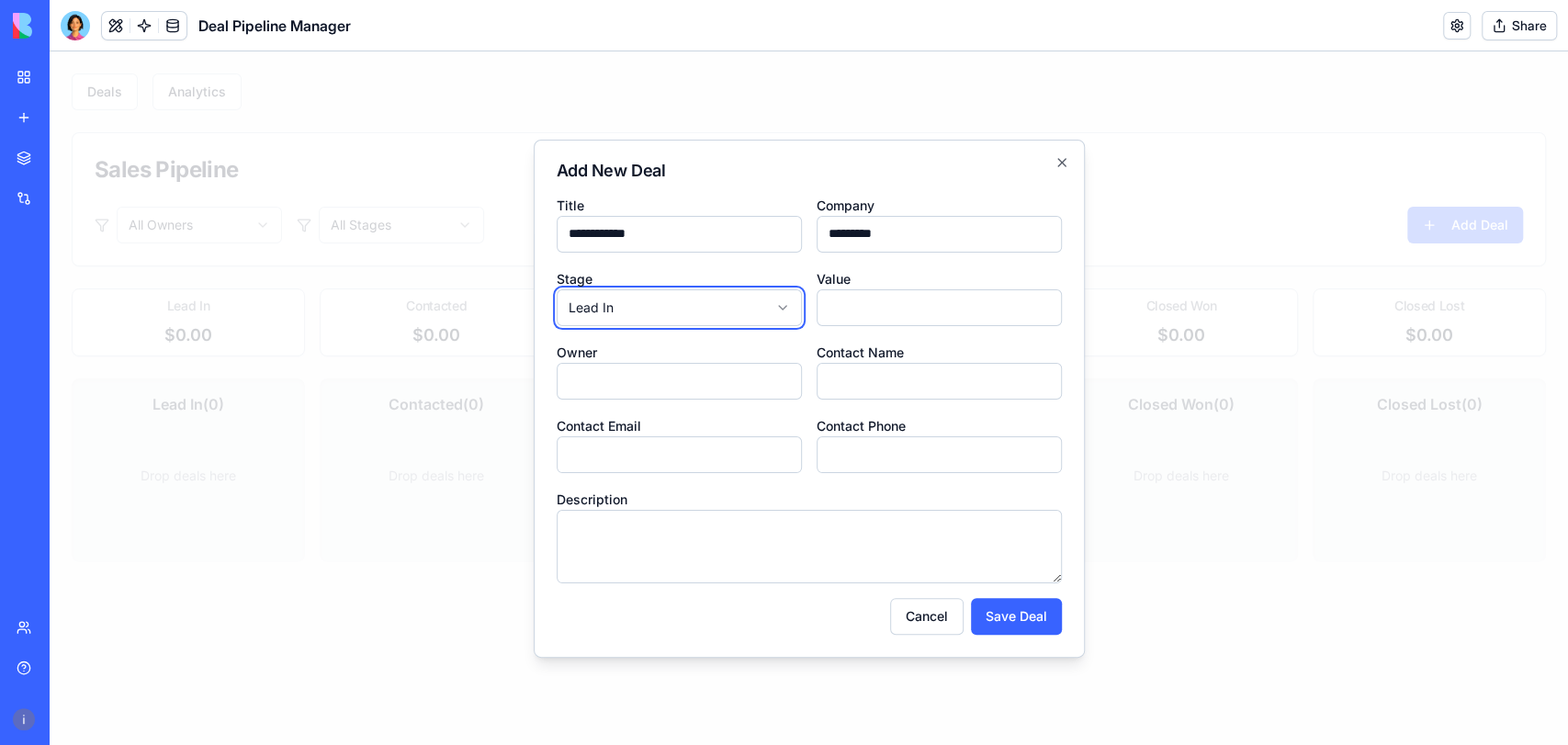 type 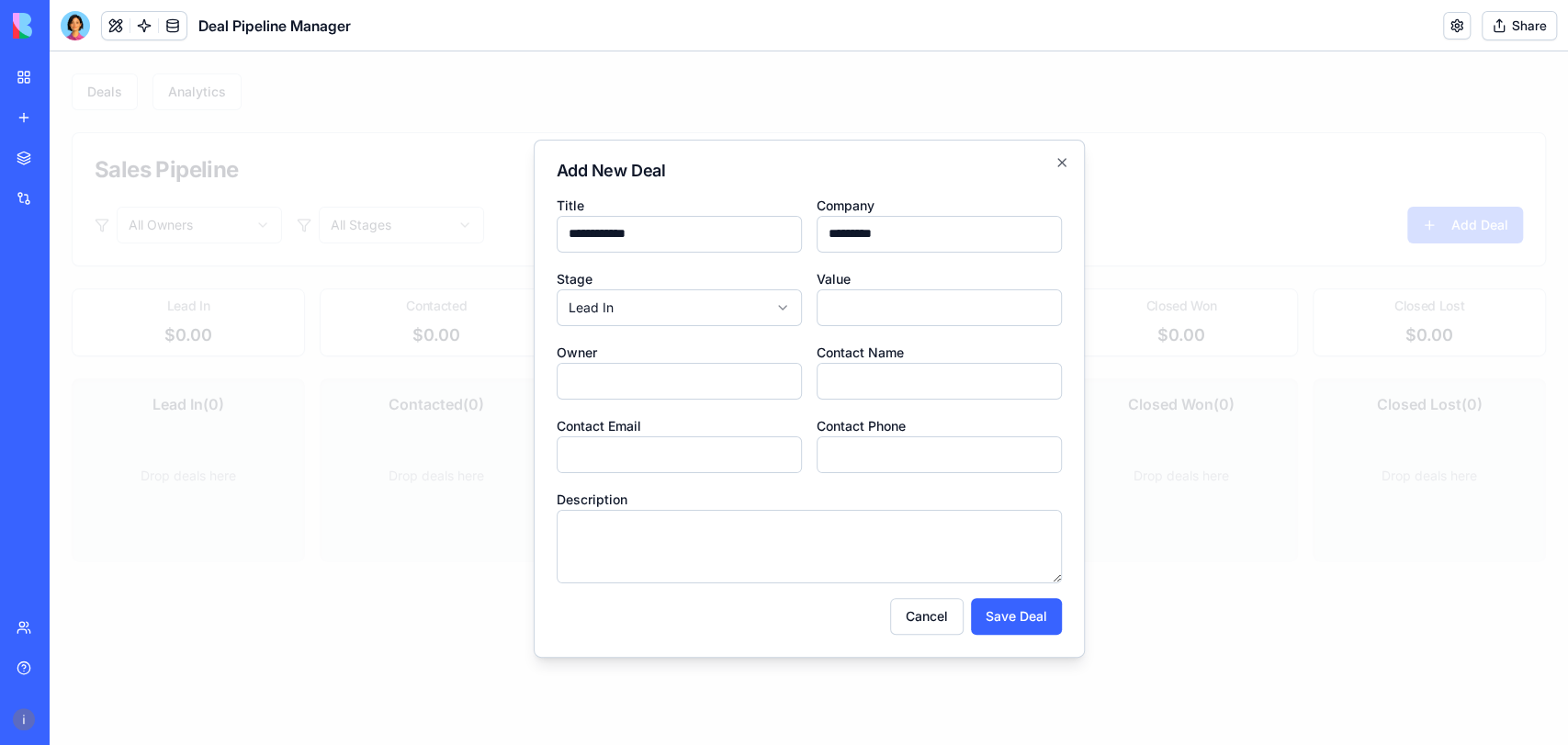 click on "Value" at bounding box center [939, 308] 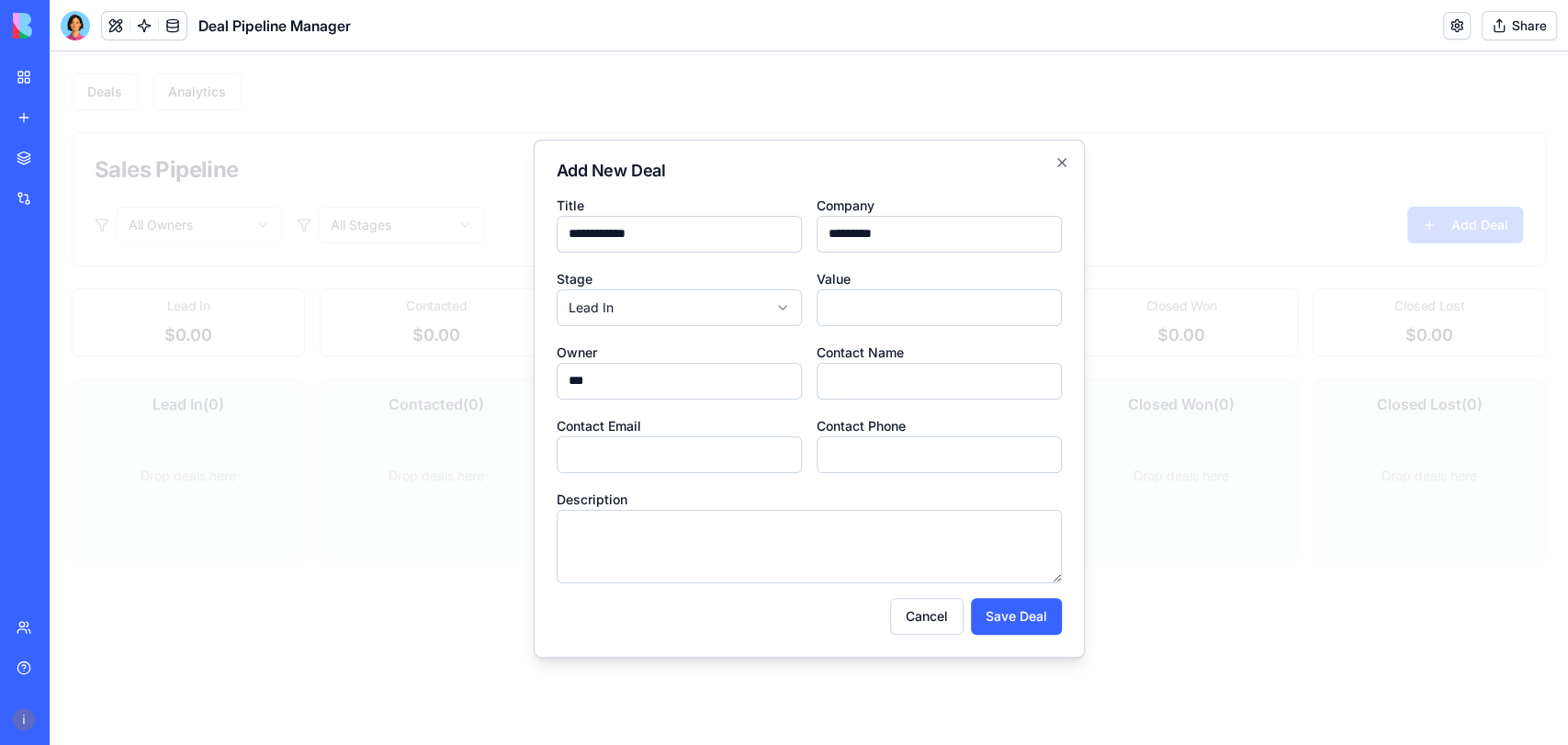 type on "***" 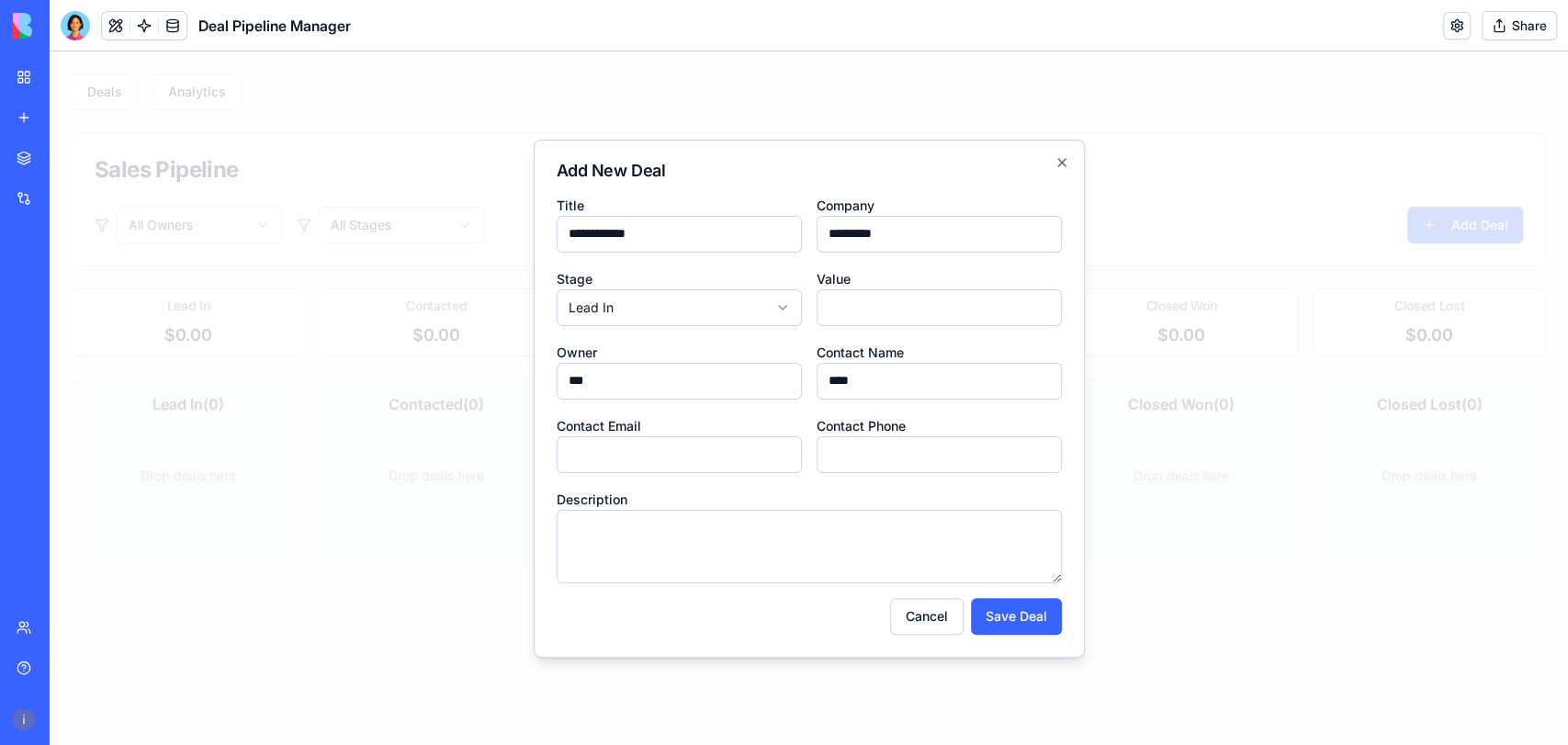 type on "****" 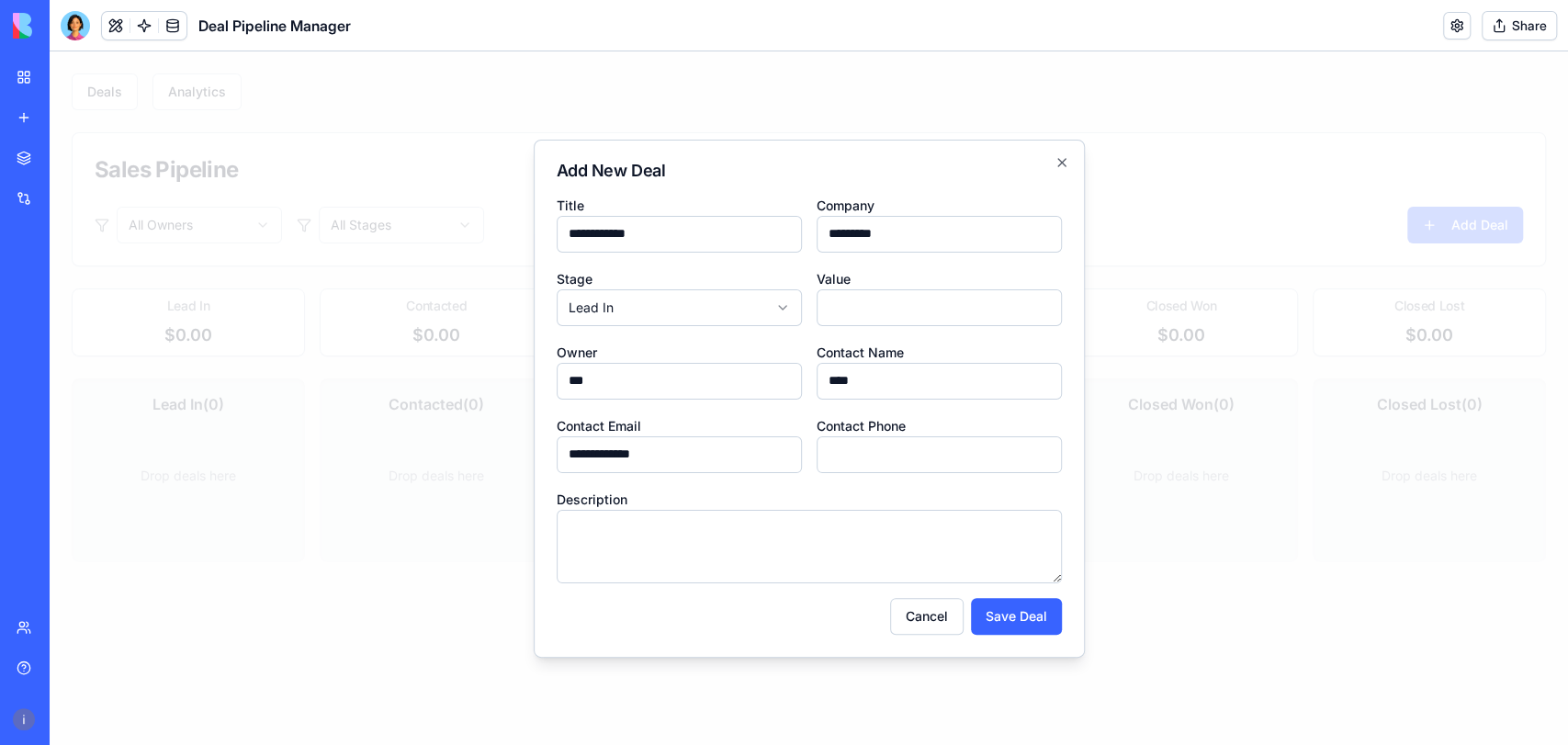 type on "**********" 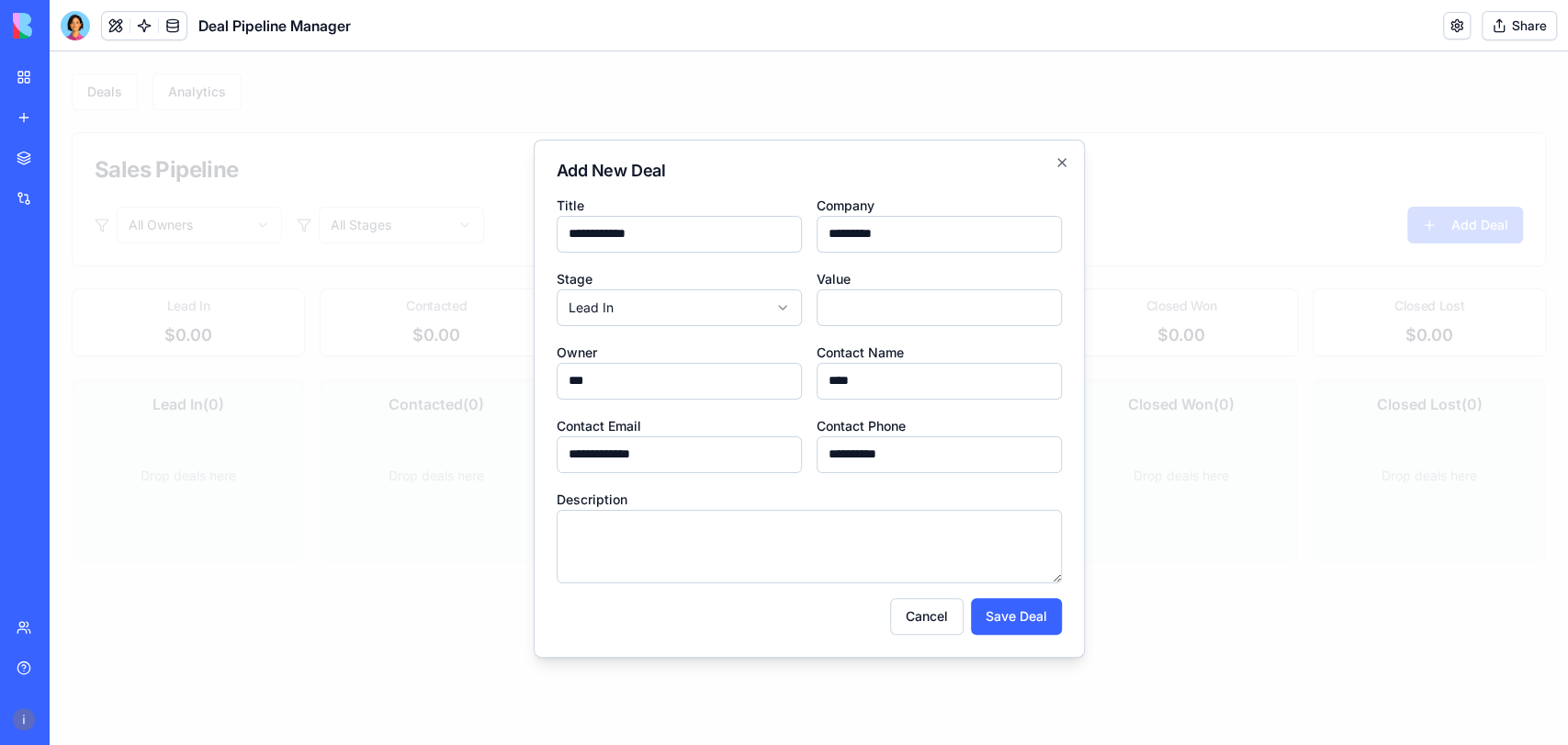 type on "**********" 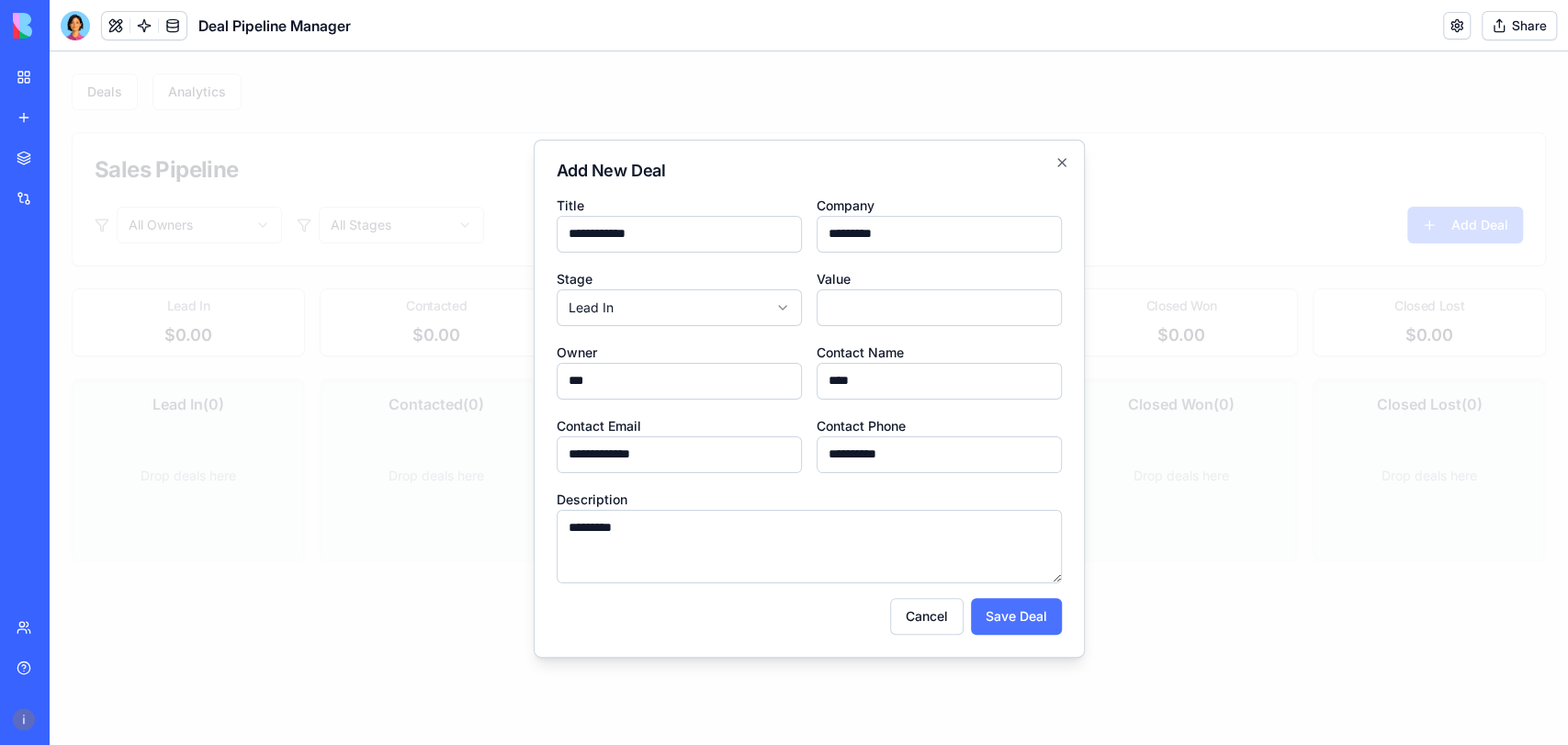type on "*********" 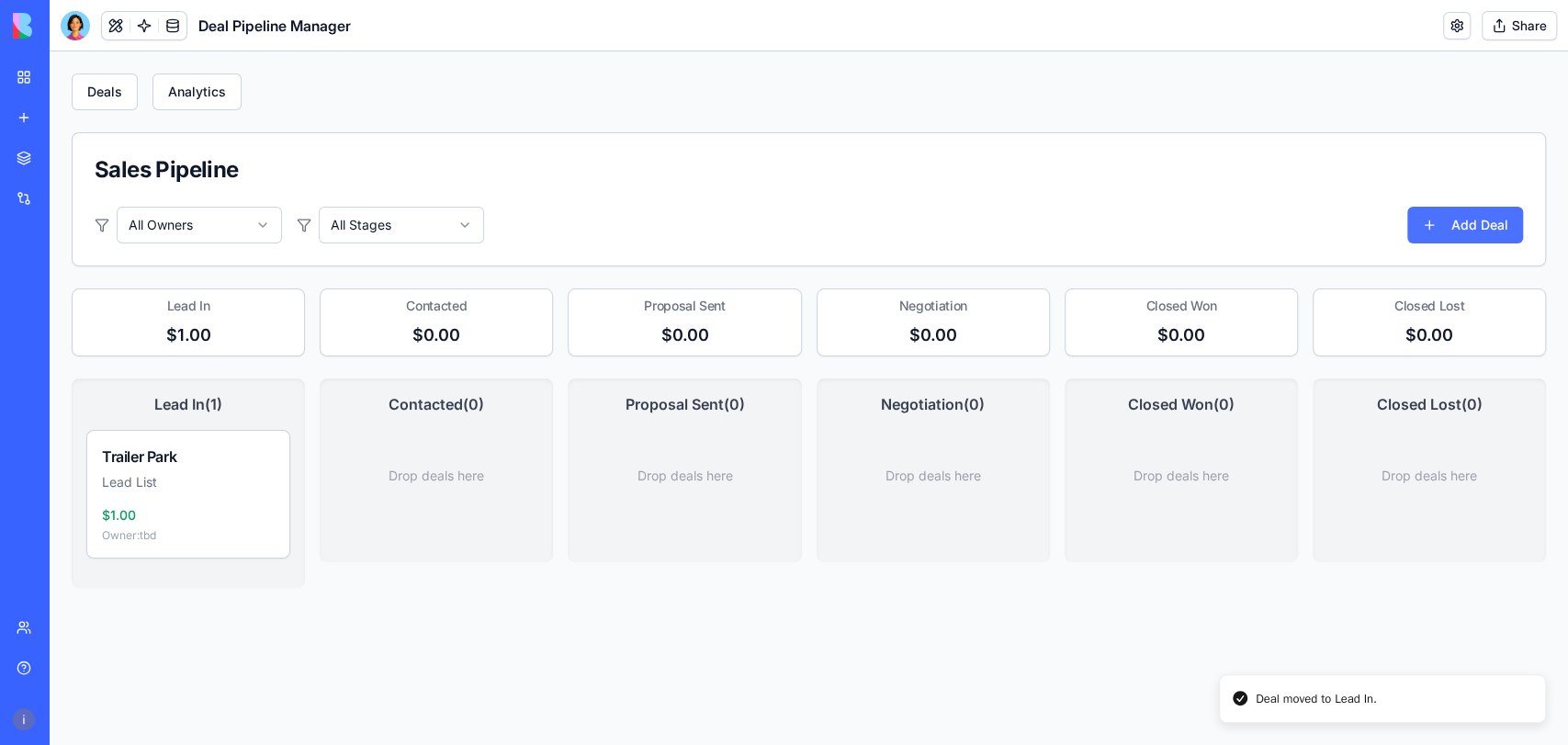 click on "Add Deal" at bounding box center [1465, 225] 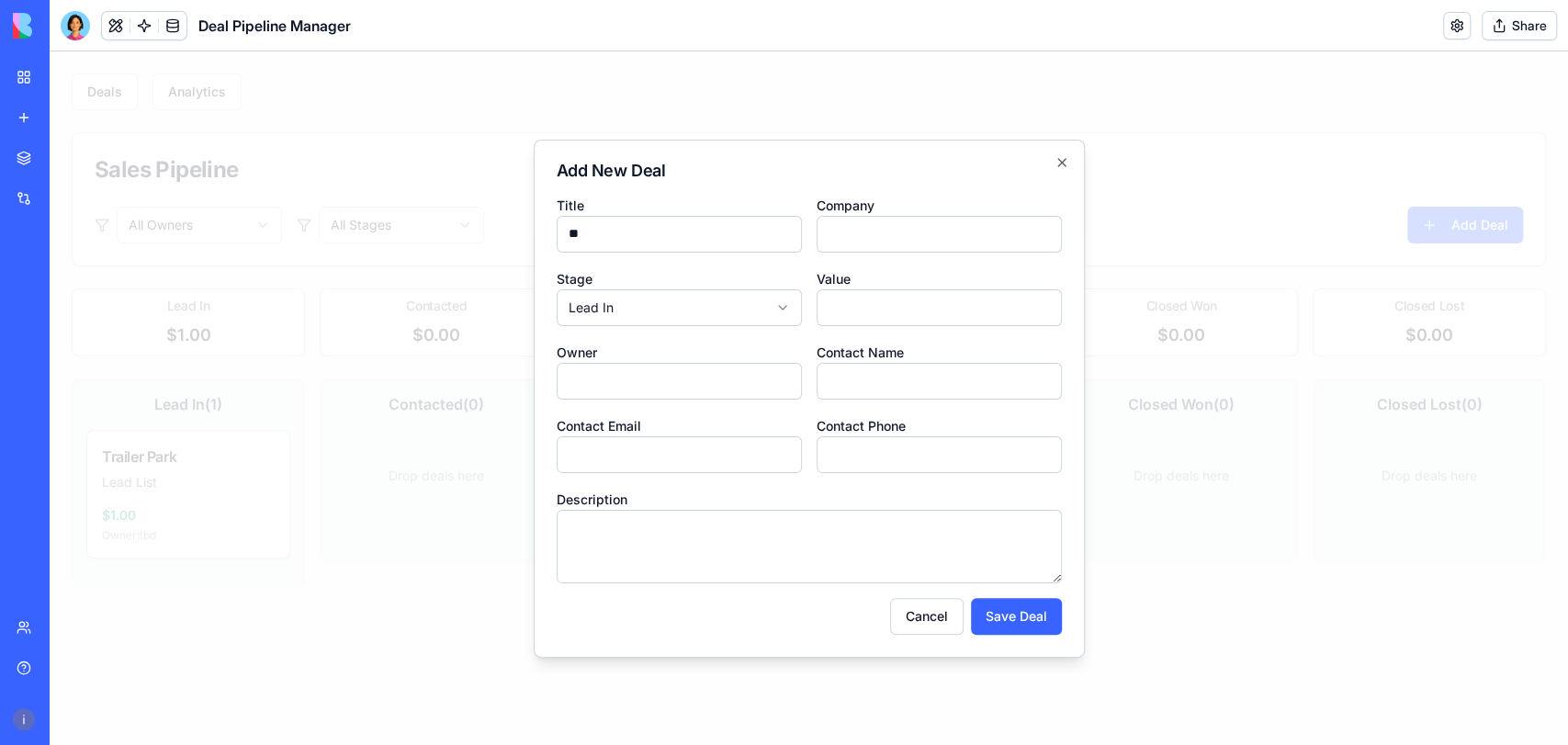 type on "*" 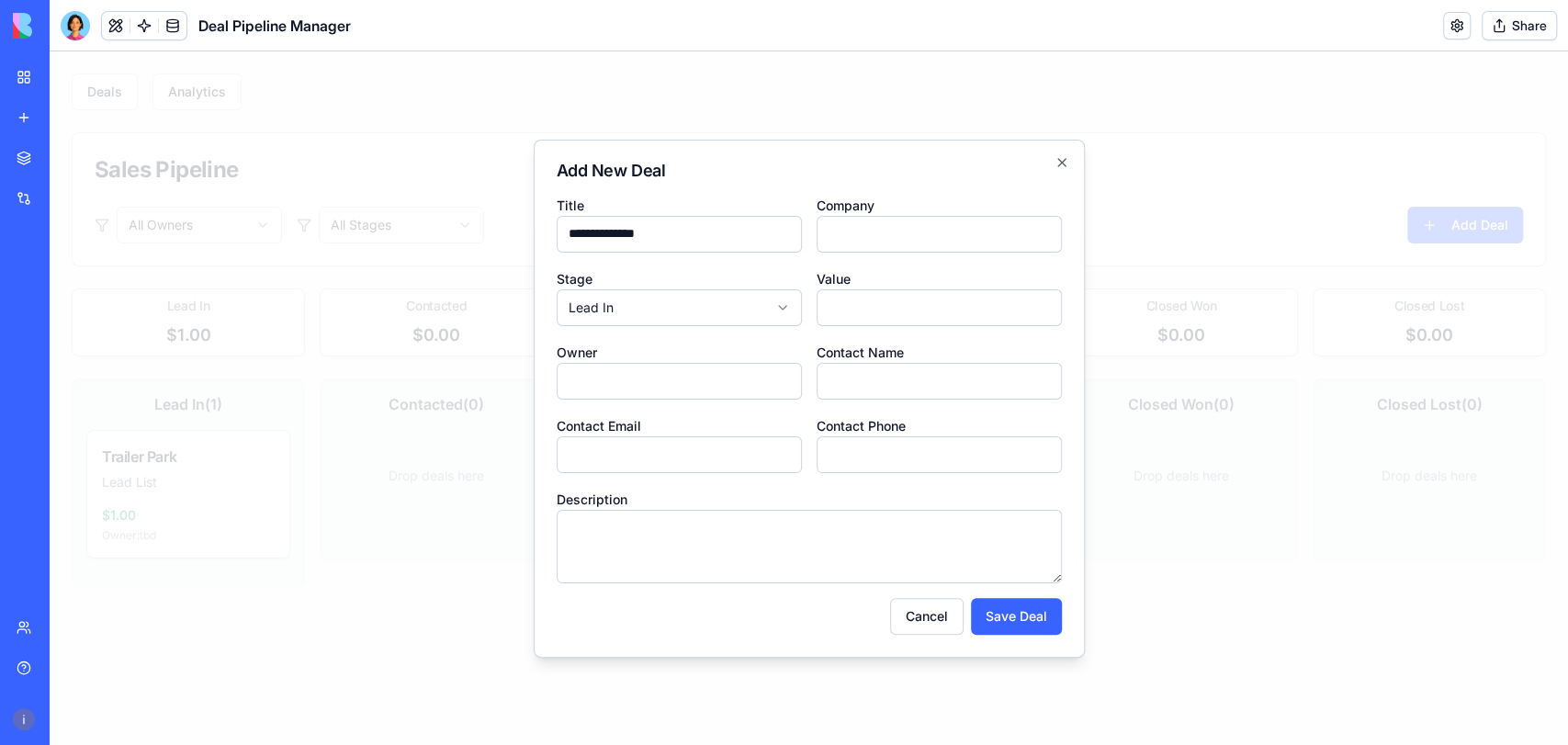 type on "**********" 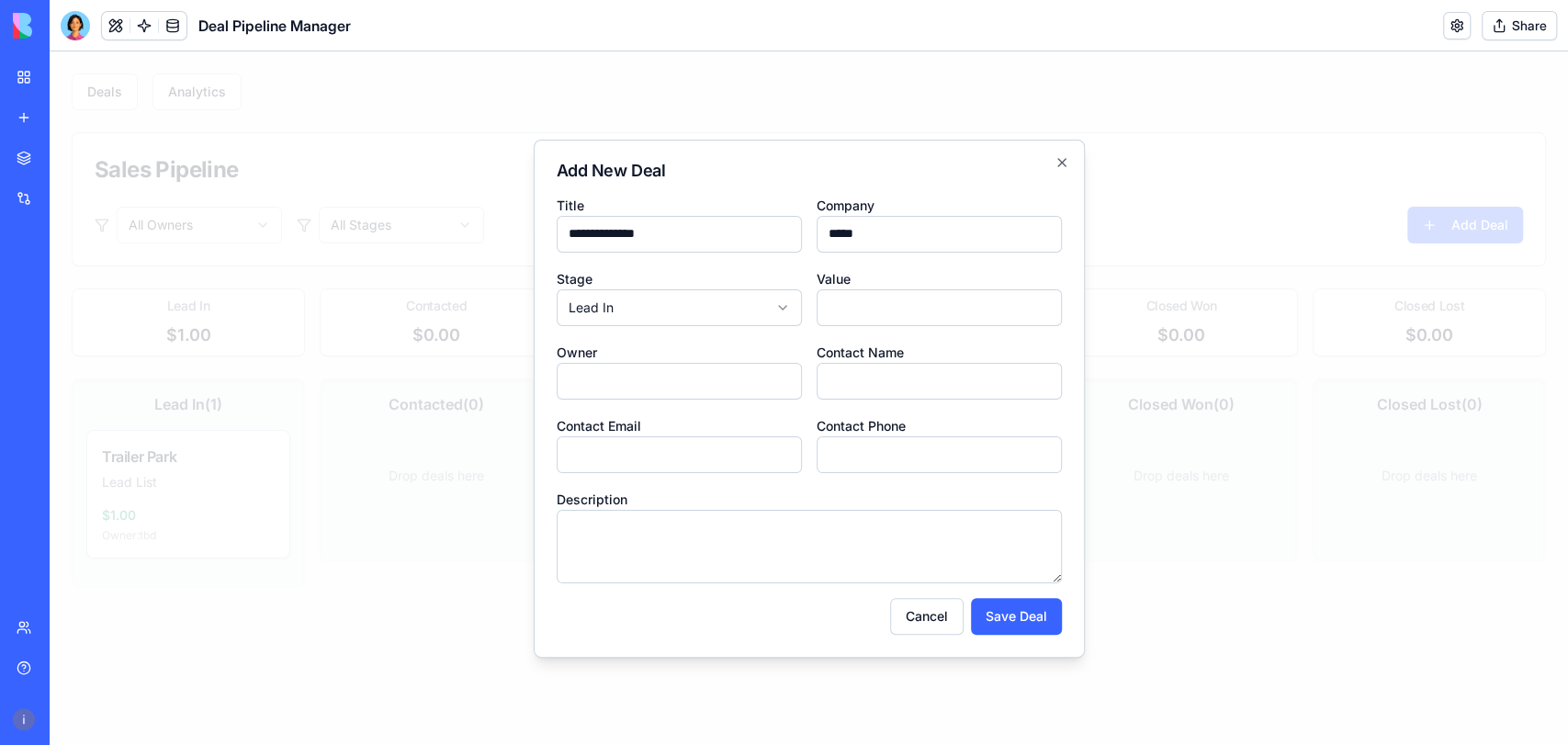 type on "*****" 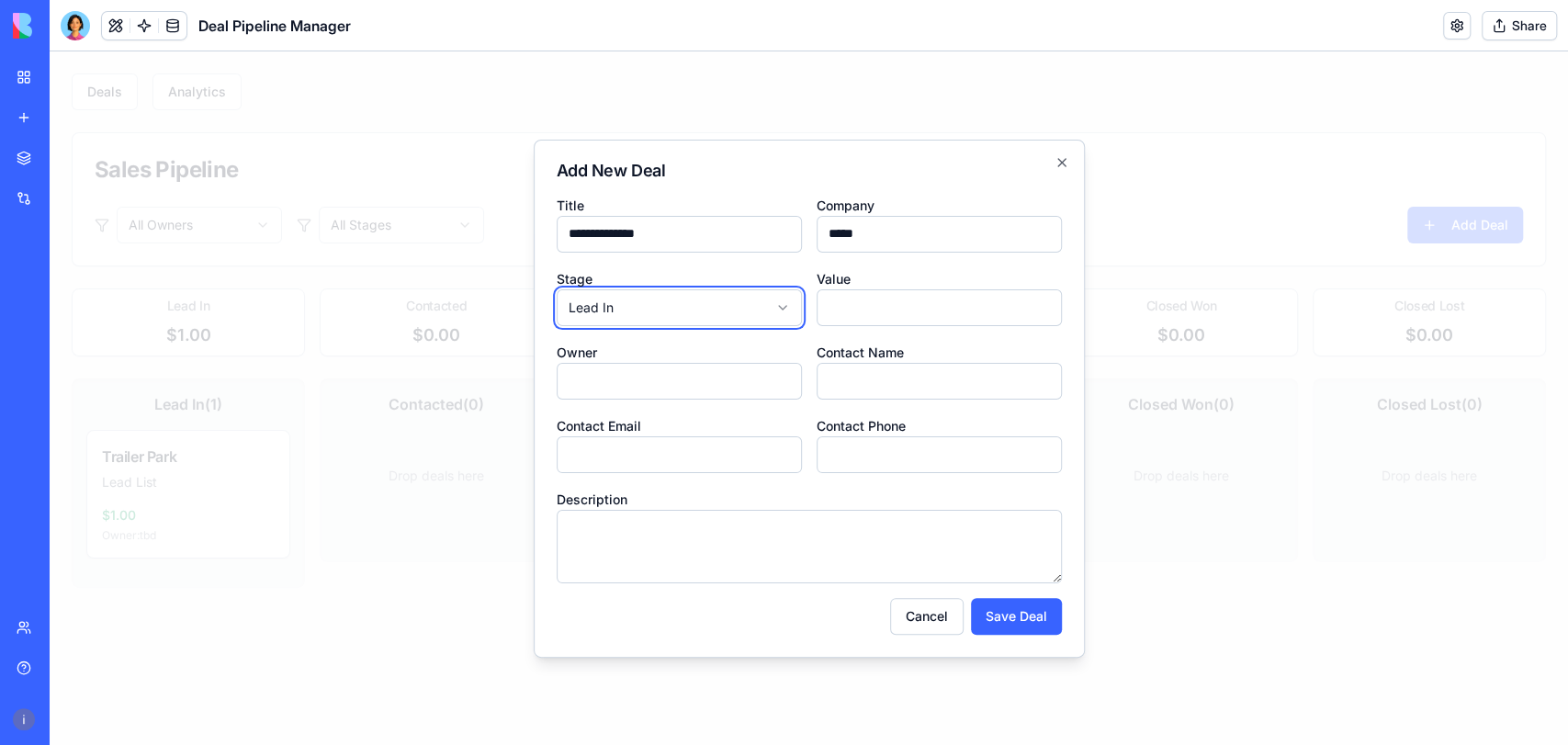 type 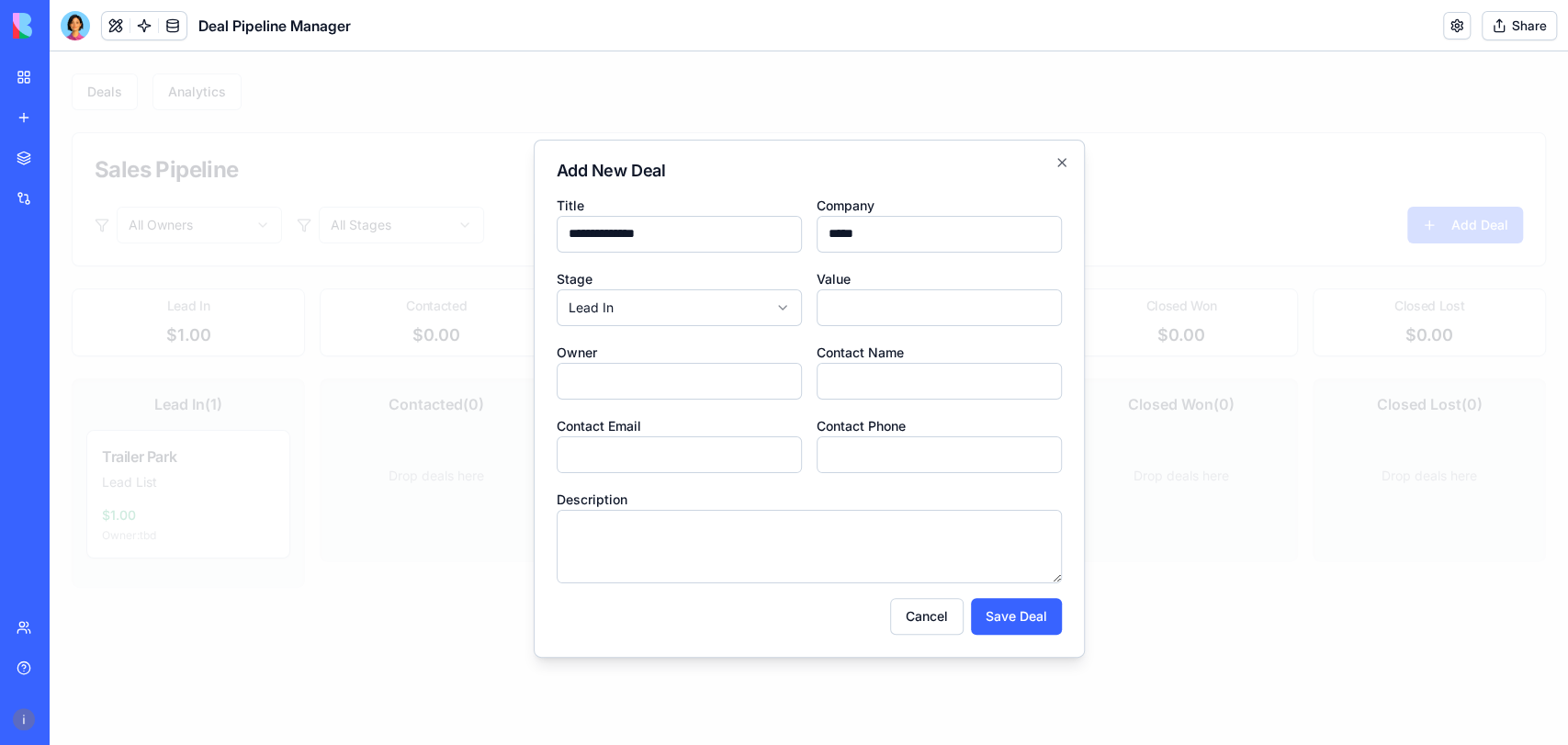 type on "*" 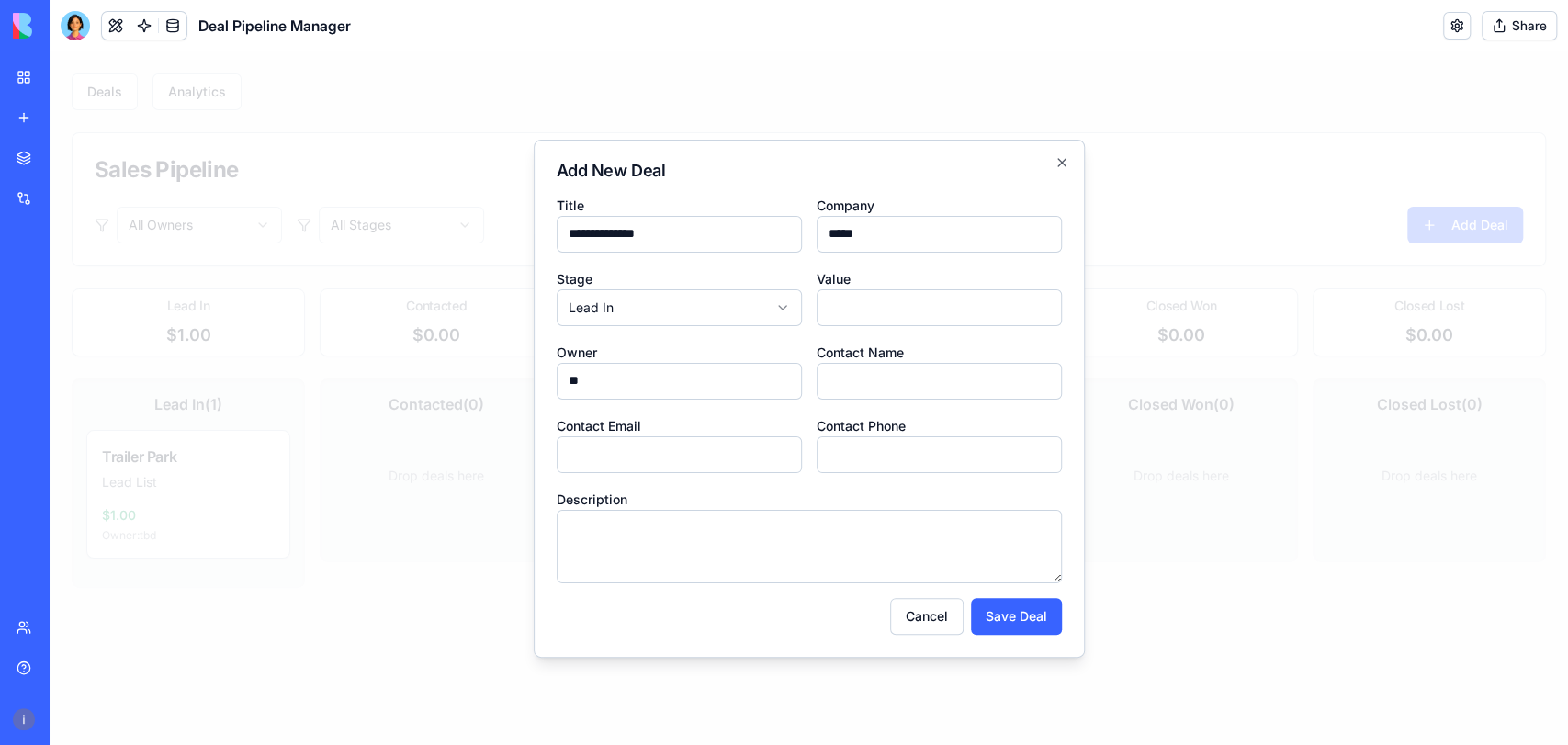 type on "*" 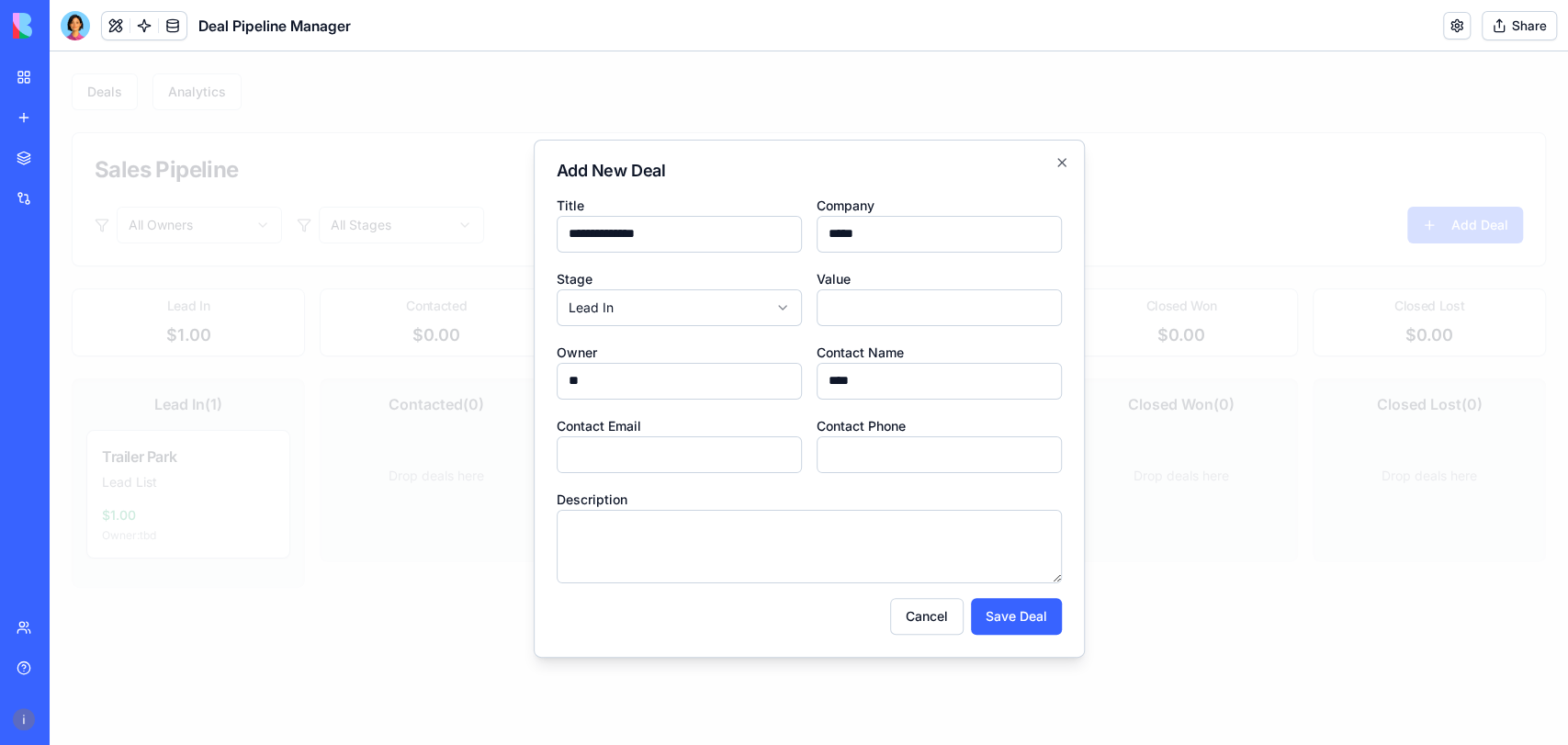 type on "****" 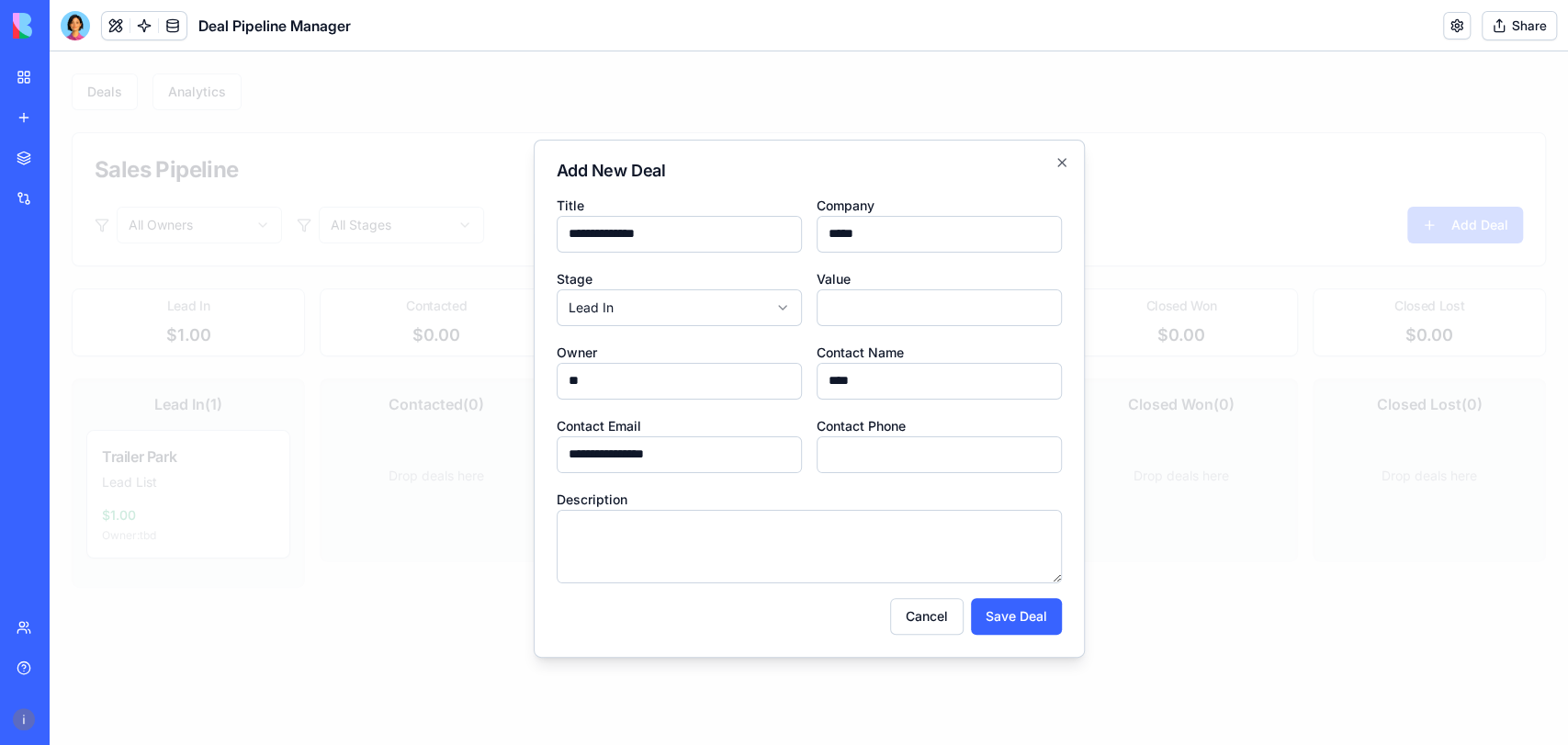 type on "**********" 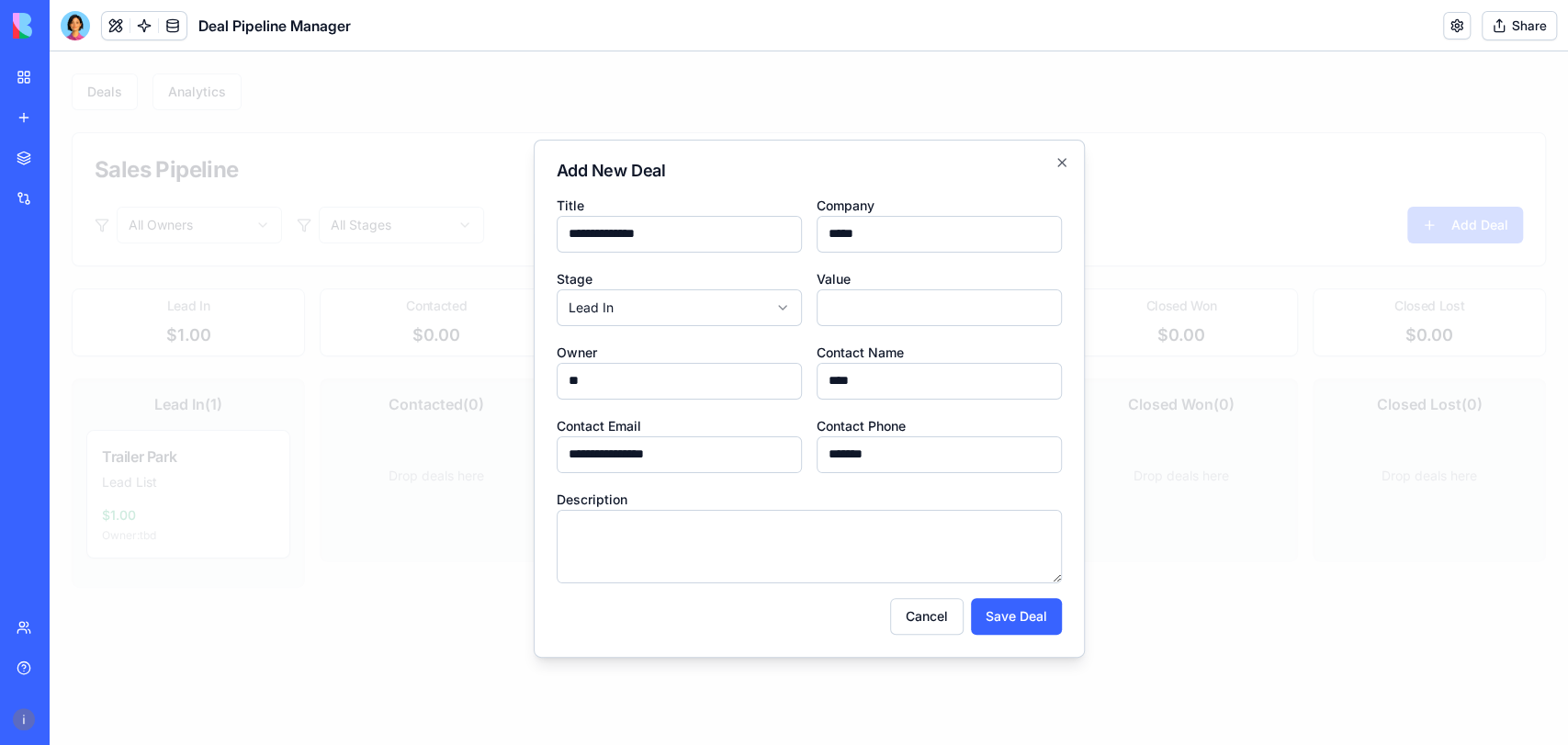 type on "*******" 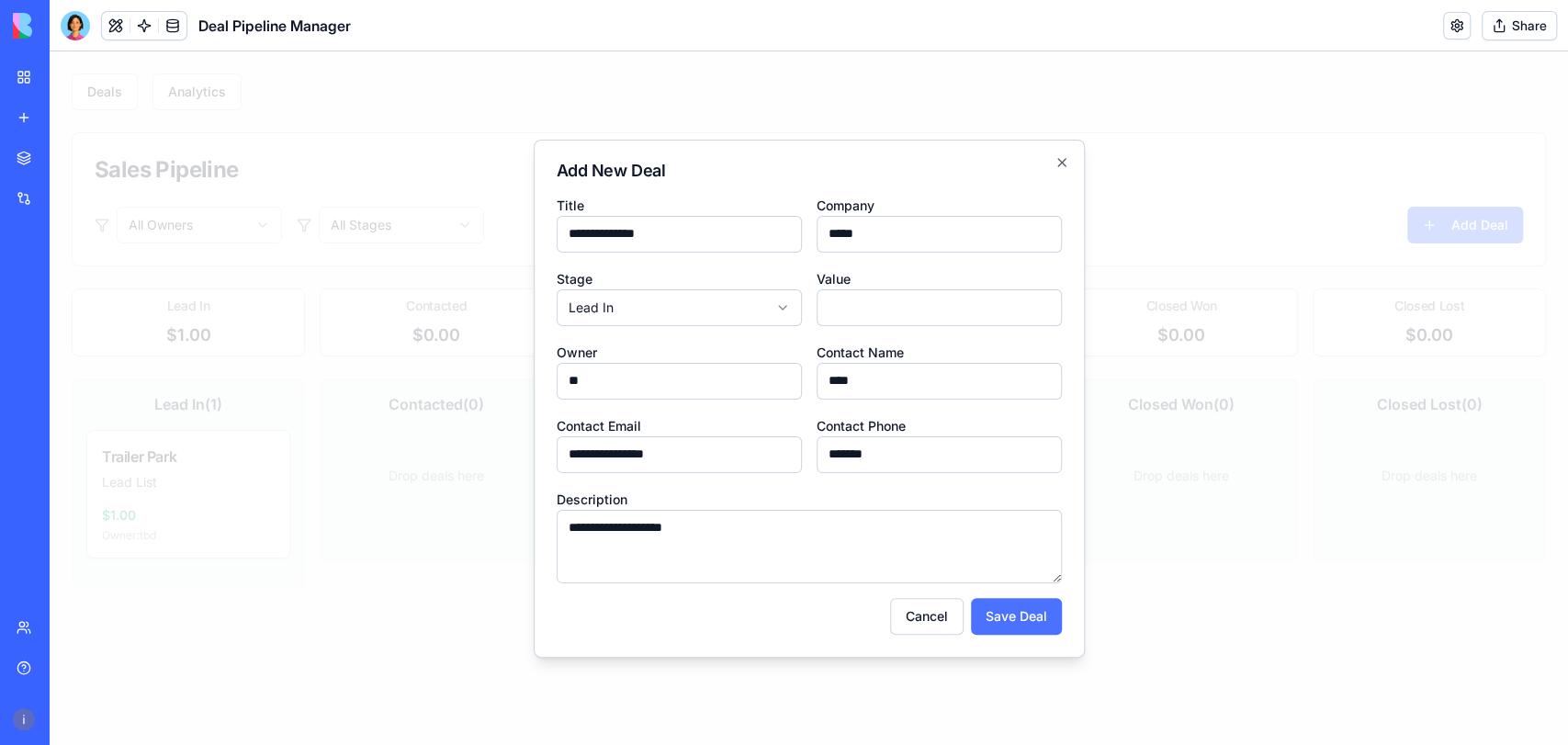type on "**********" 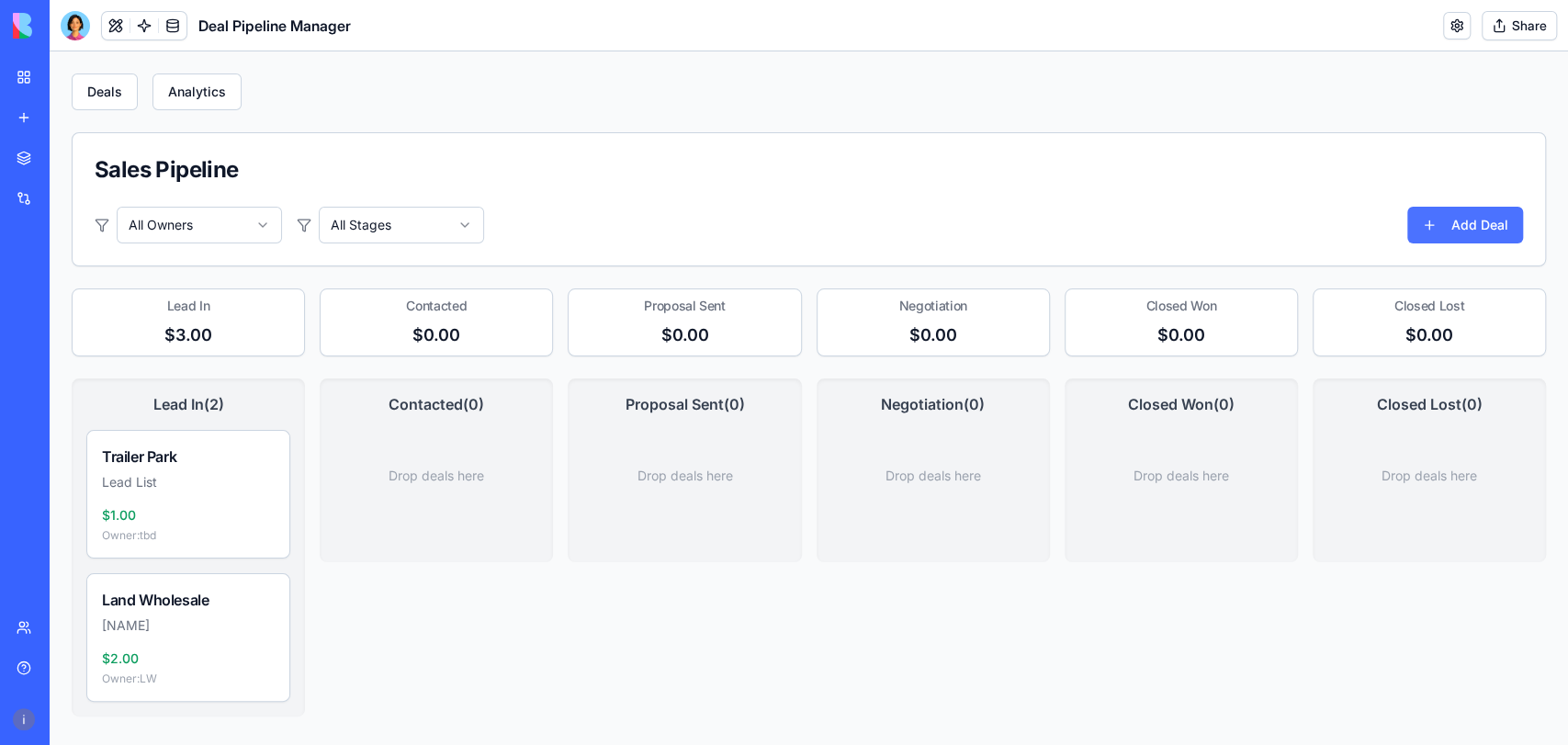 click on "Add Deal" at bounding box center (1465, 225) 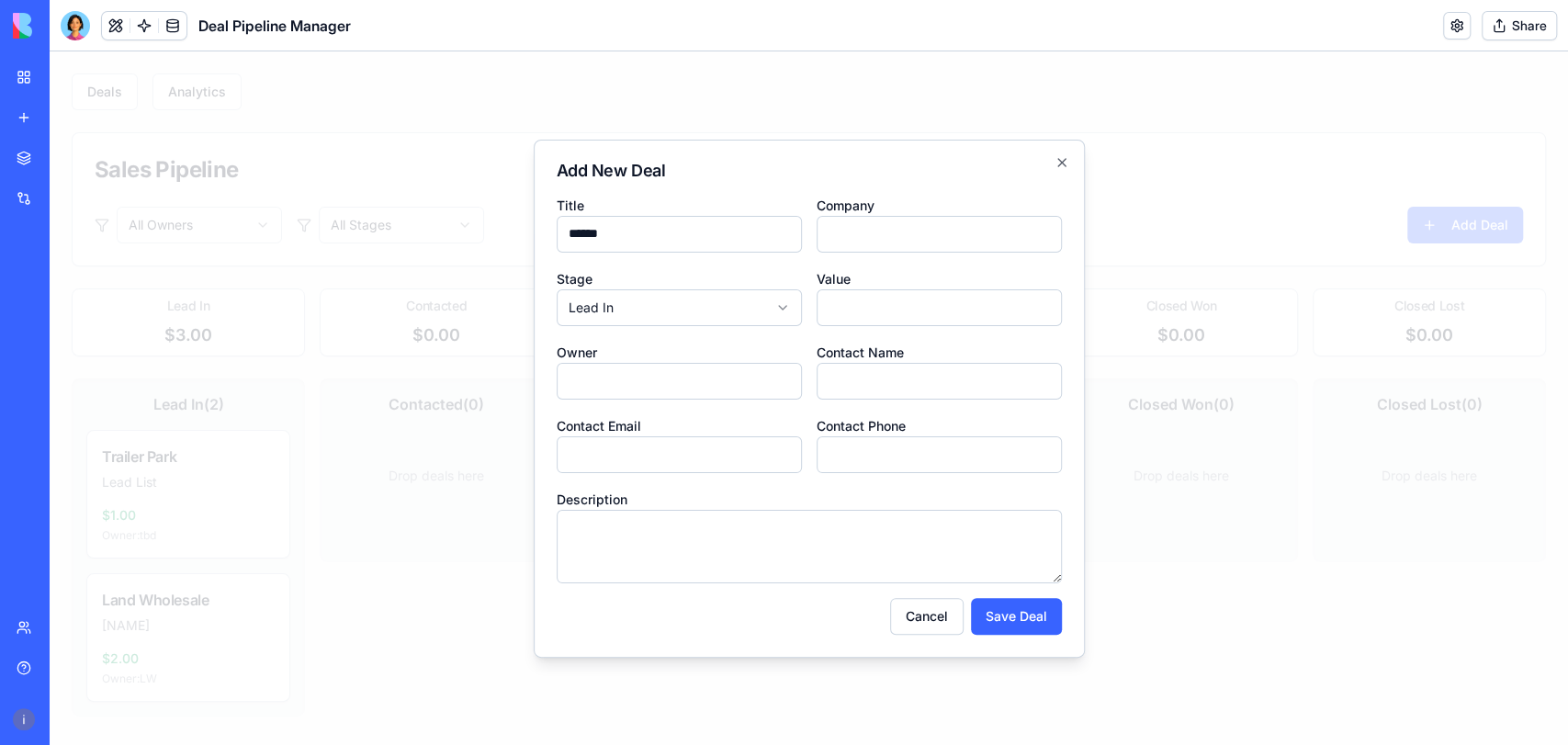 type on "******" 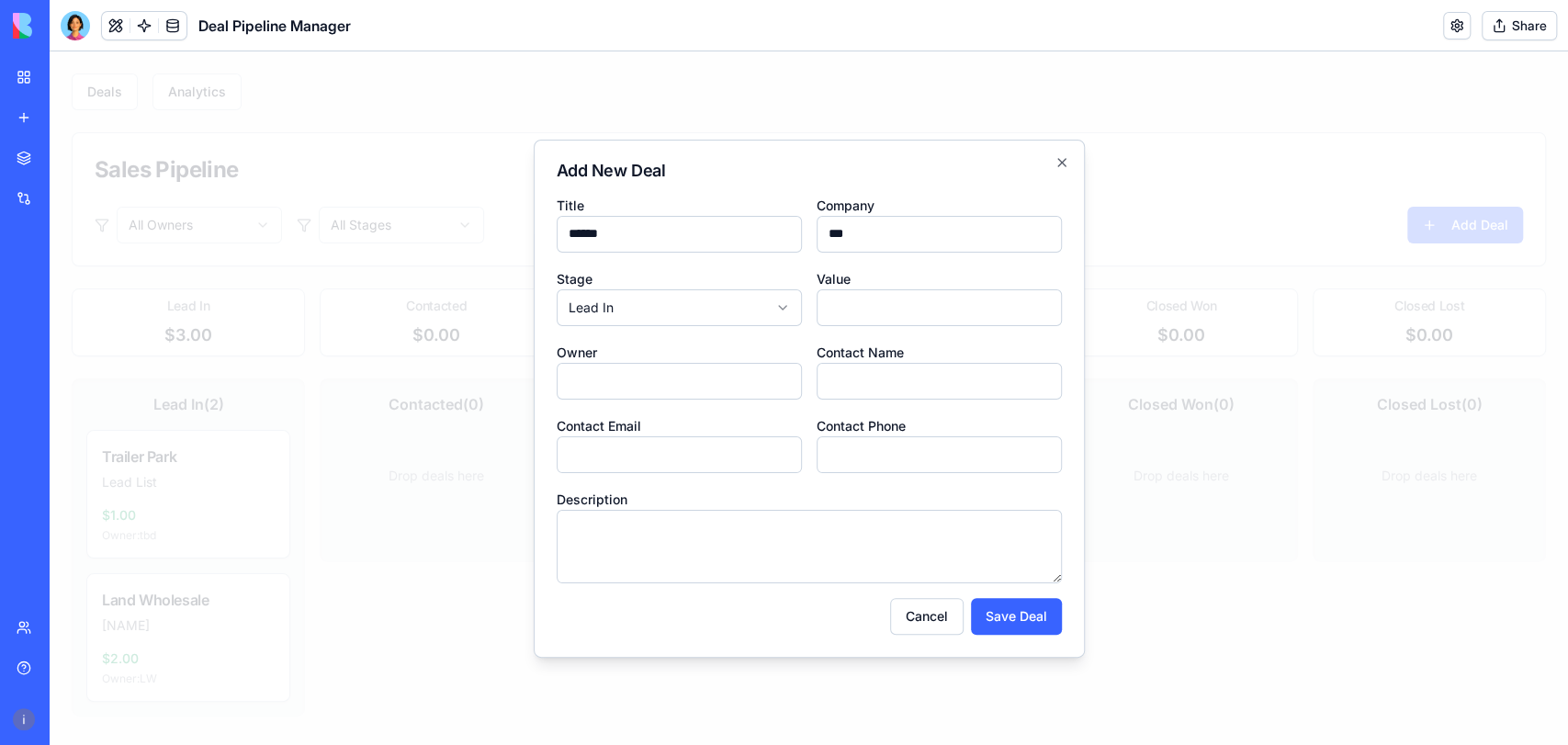 type on "***" 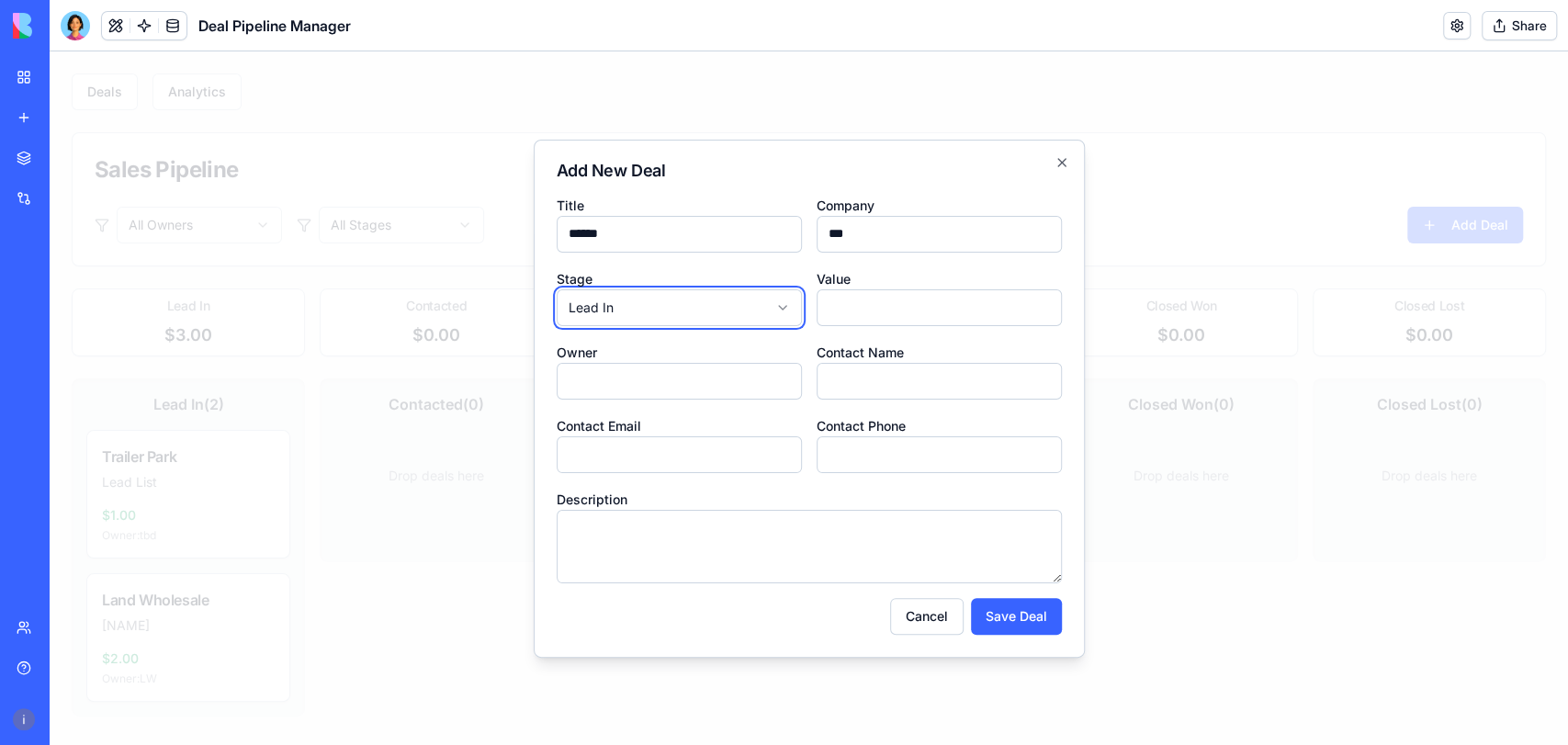 type 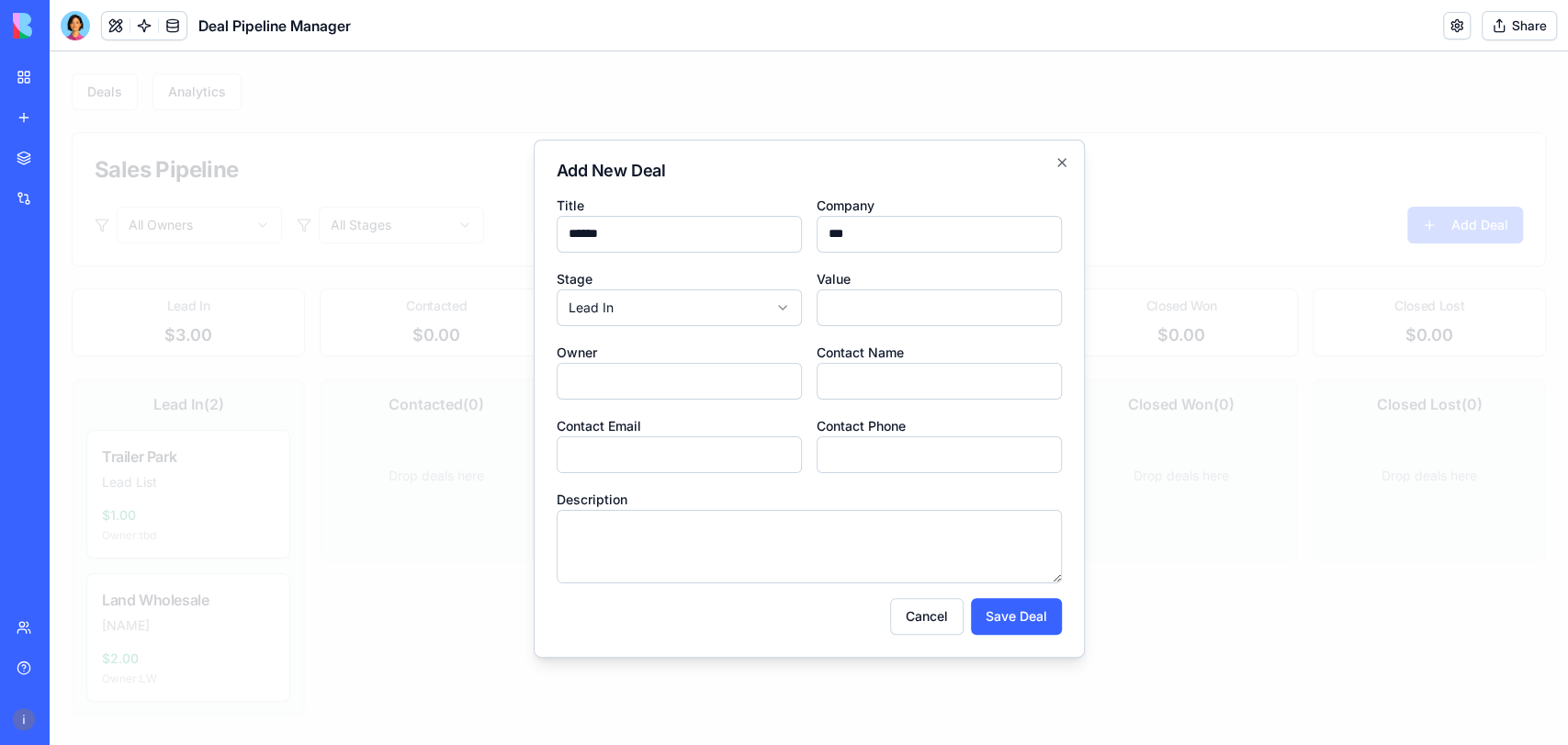 type on "*" 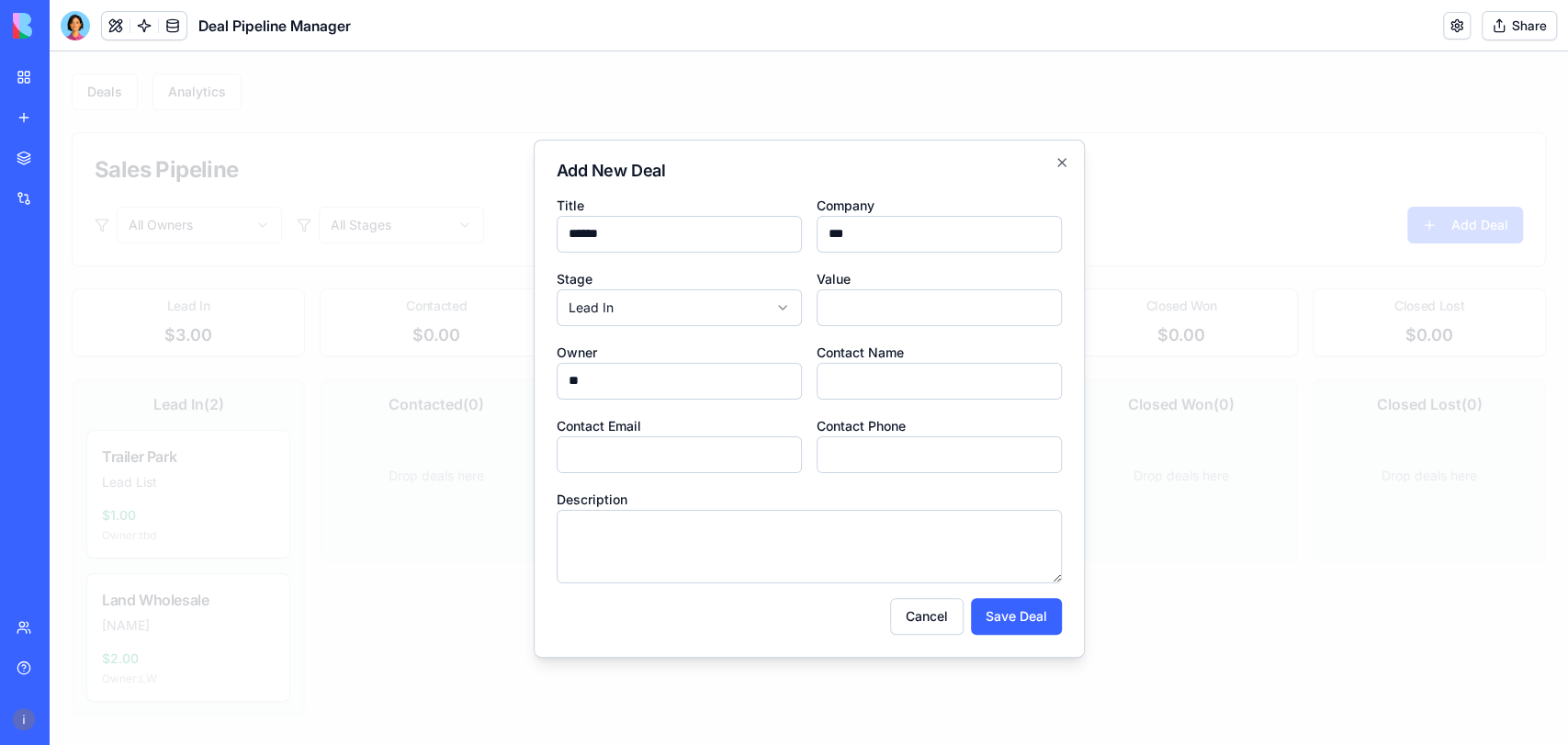 type on "**" 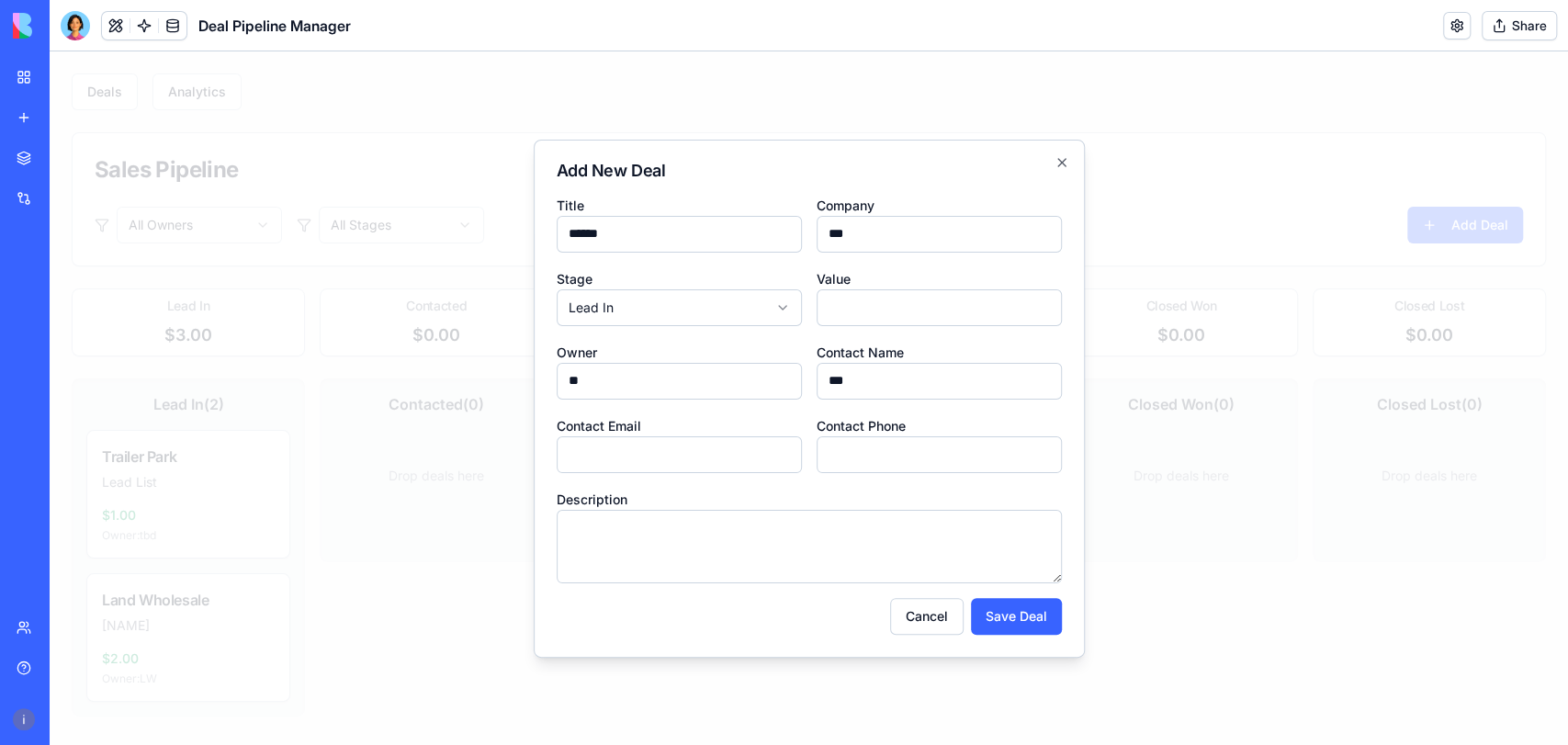 type on "***" 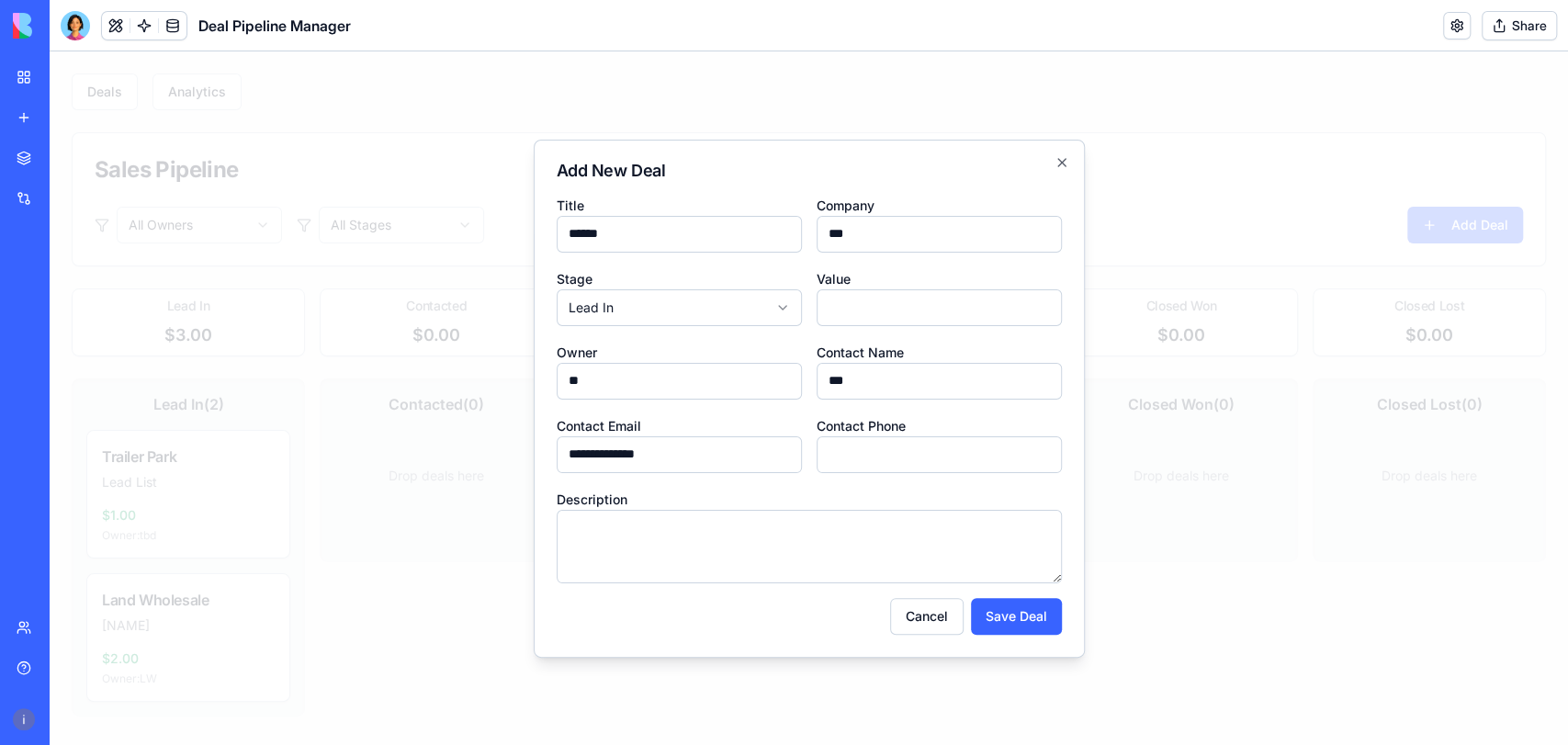 type on "**********" 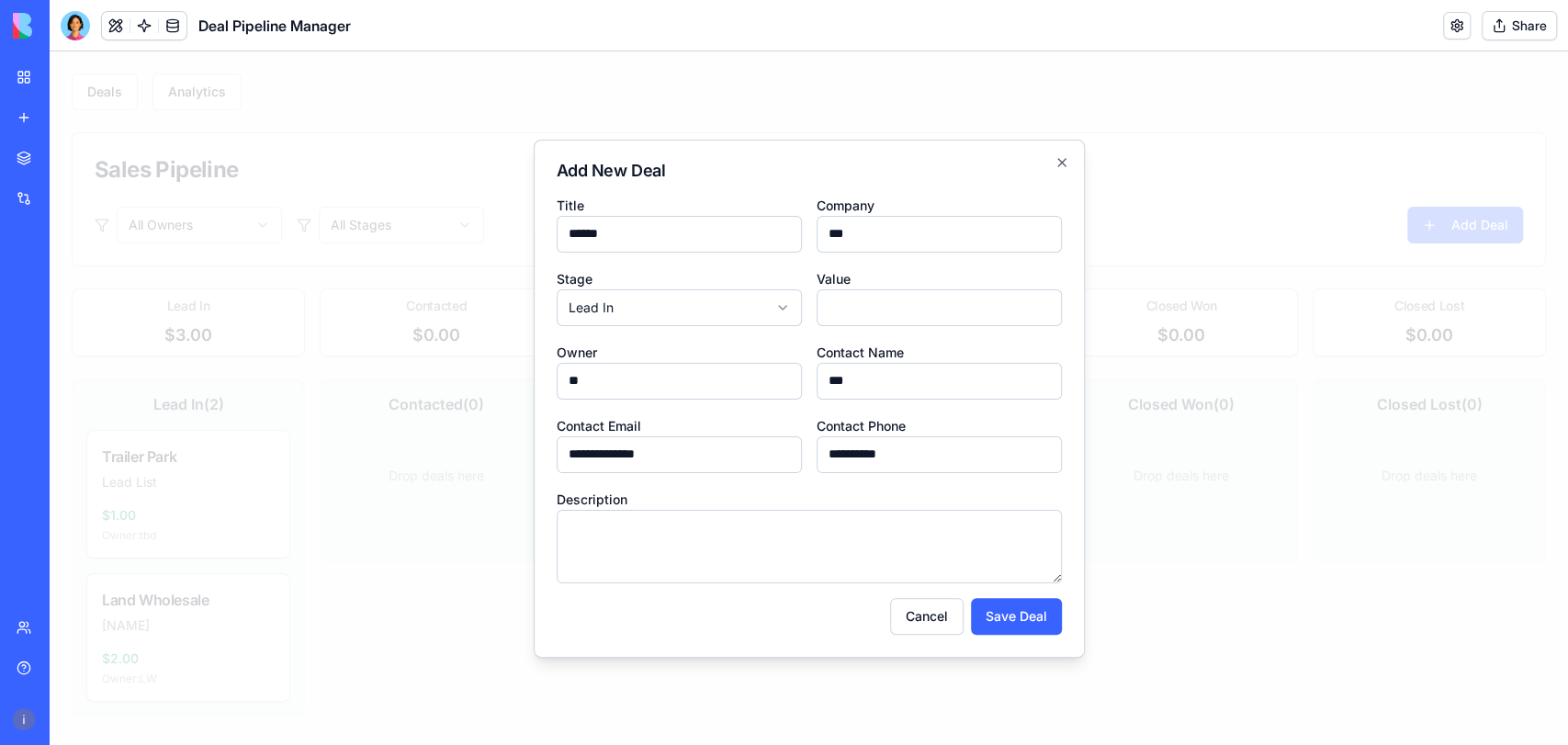 type on "**********" 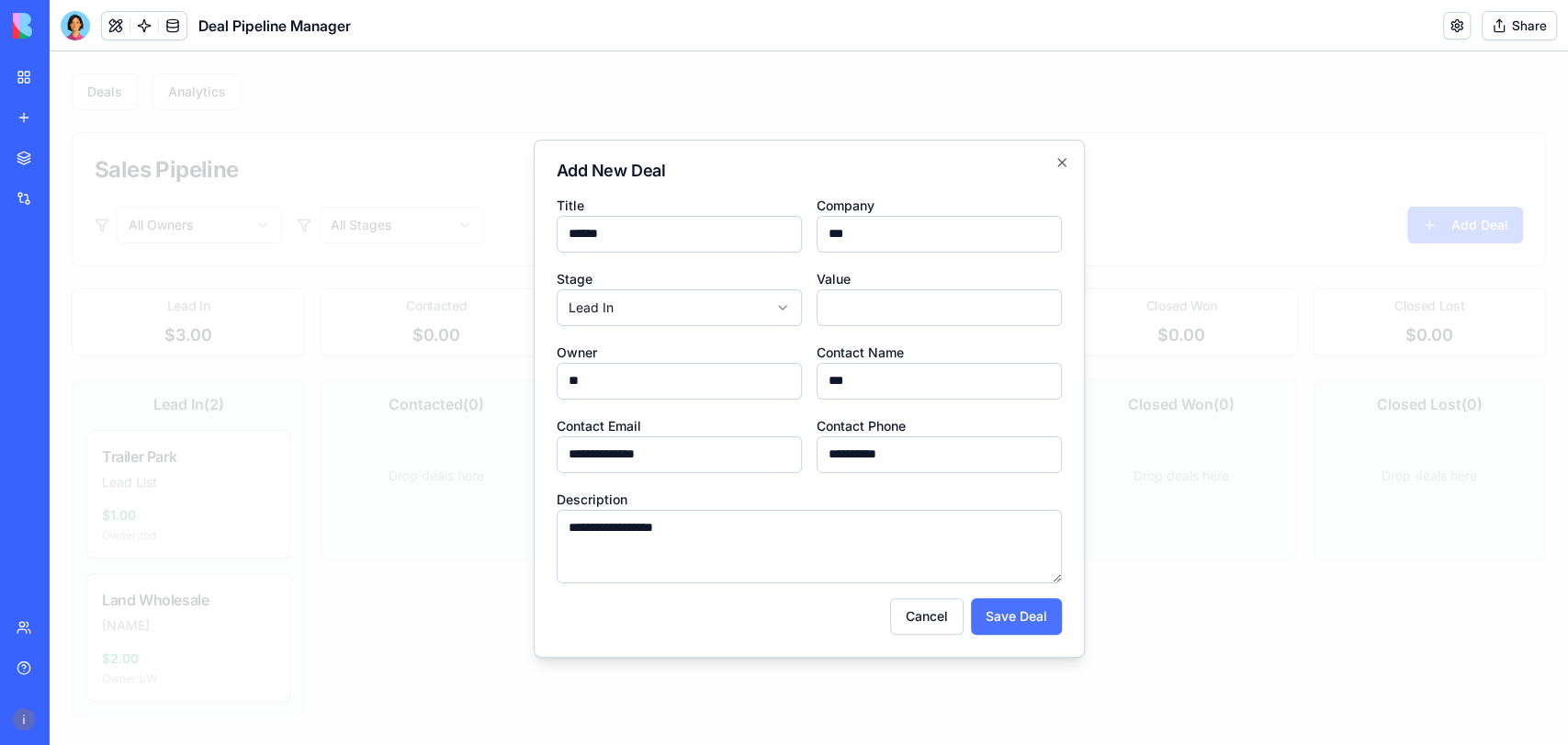 type on "**********" 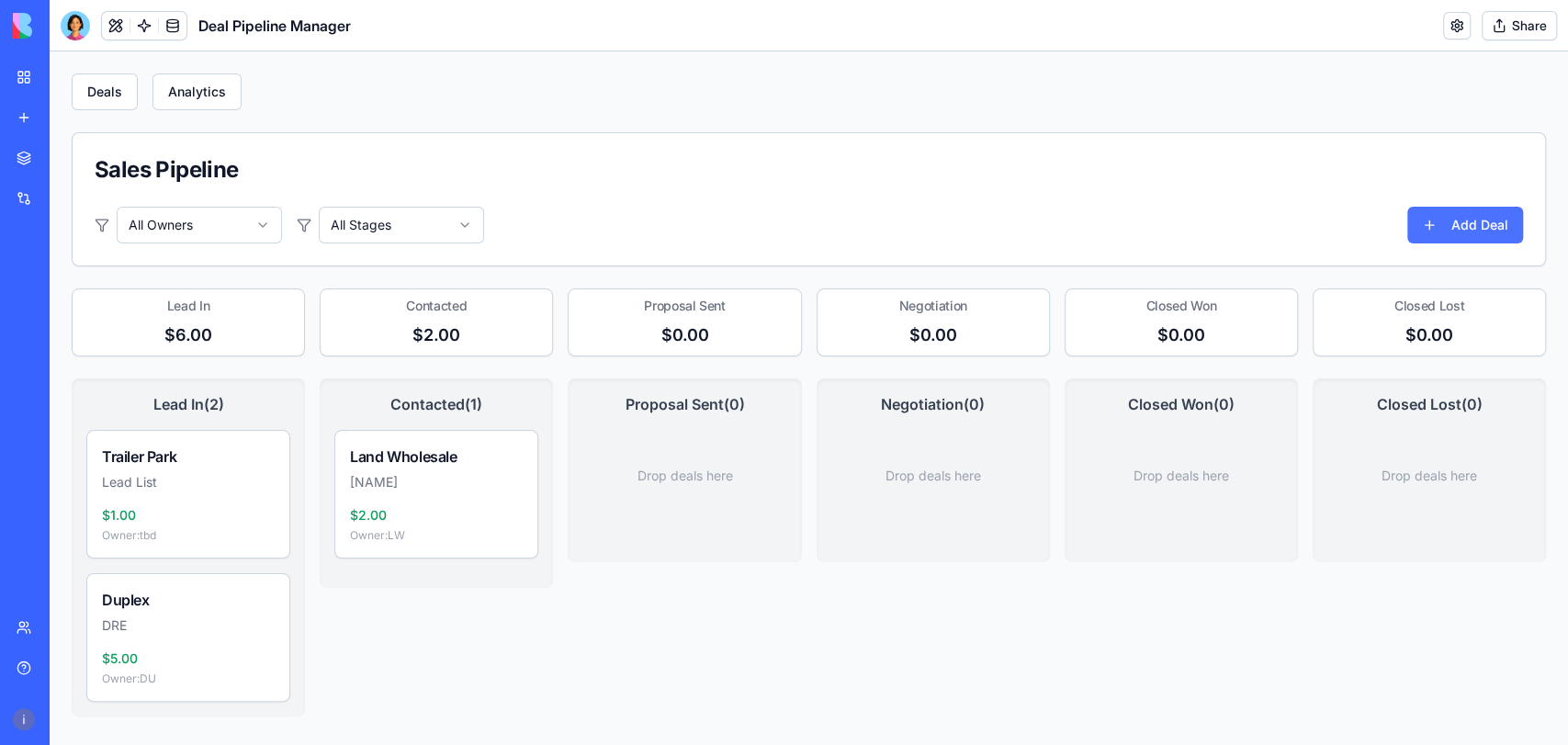 click on "Add Deal" at bounding box center (1465, 225) 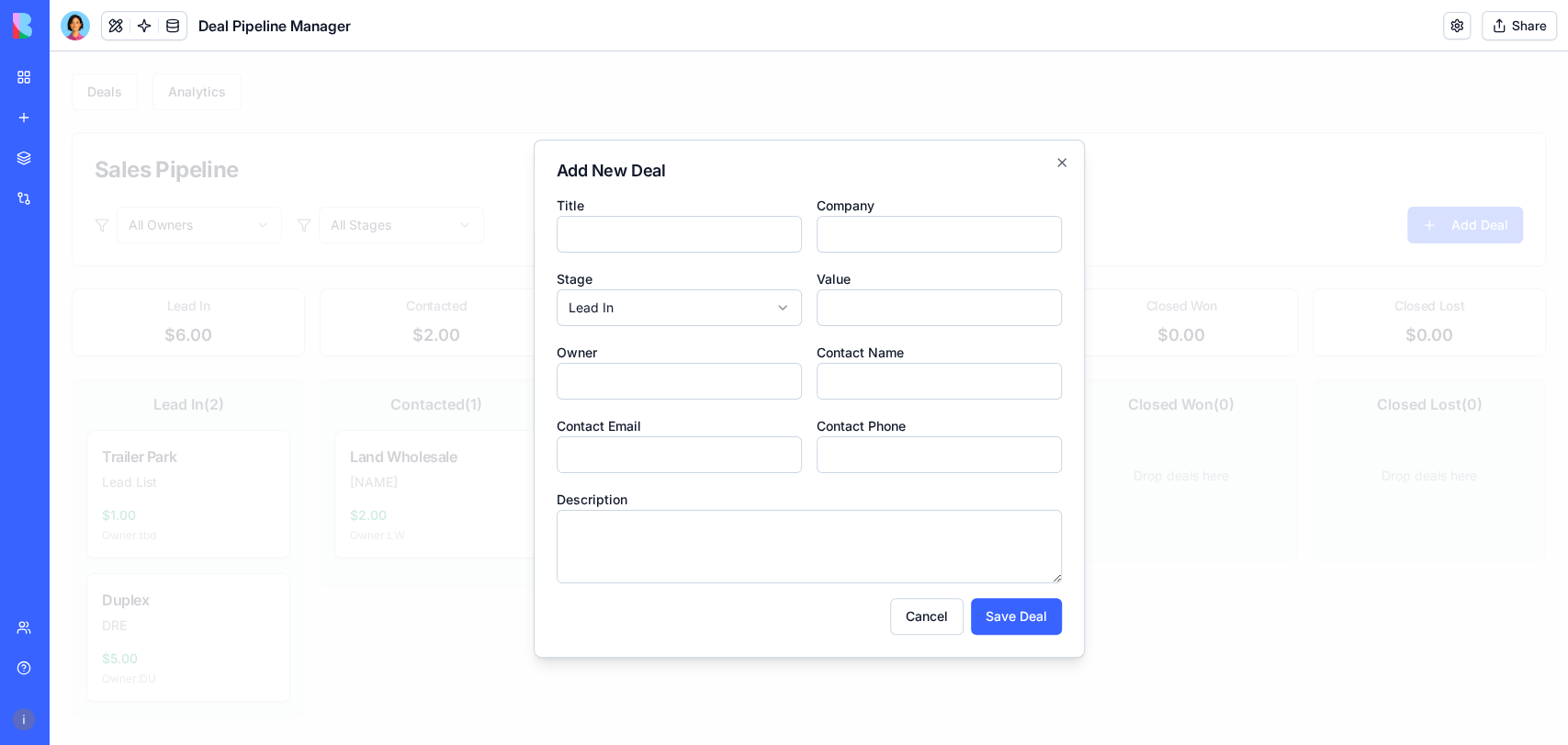 click on "ConstructPro Dashboard Projects Contractors Tasks & Orders Contractors Add New Contractor All Specialties All Ratings Contractor List Manage your contractors and subcontractors. Name Contact Person Specialty Phone Email Rating Actions No contractors found." at bounding box center [25, 372] 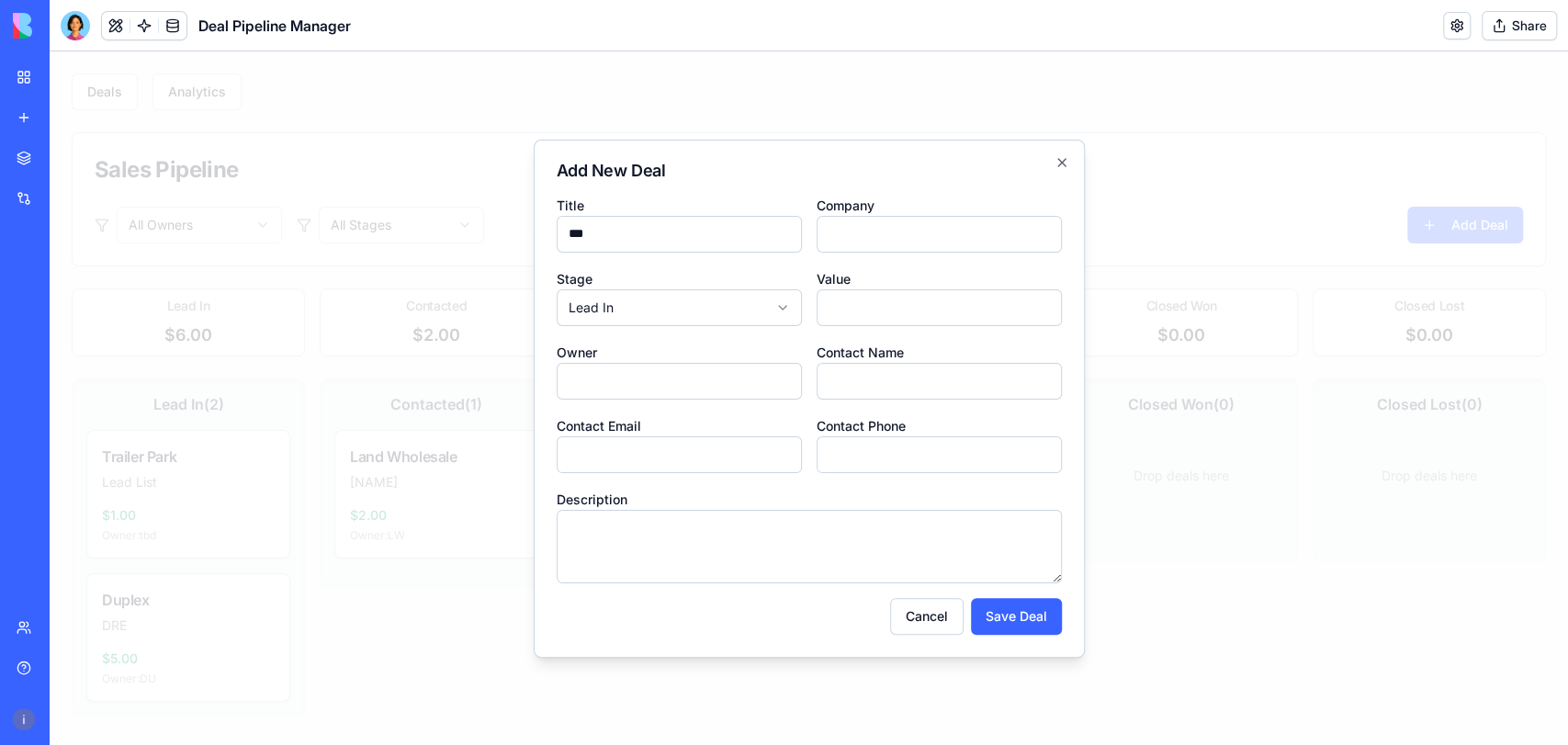 type on "***" 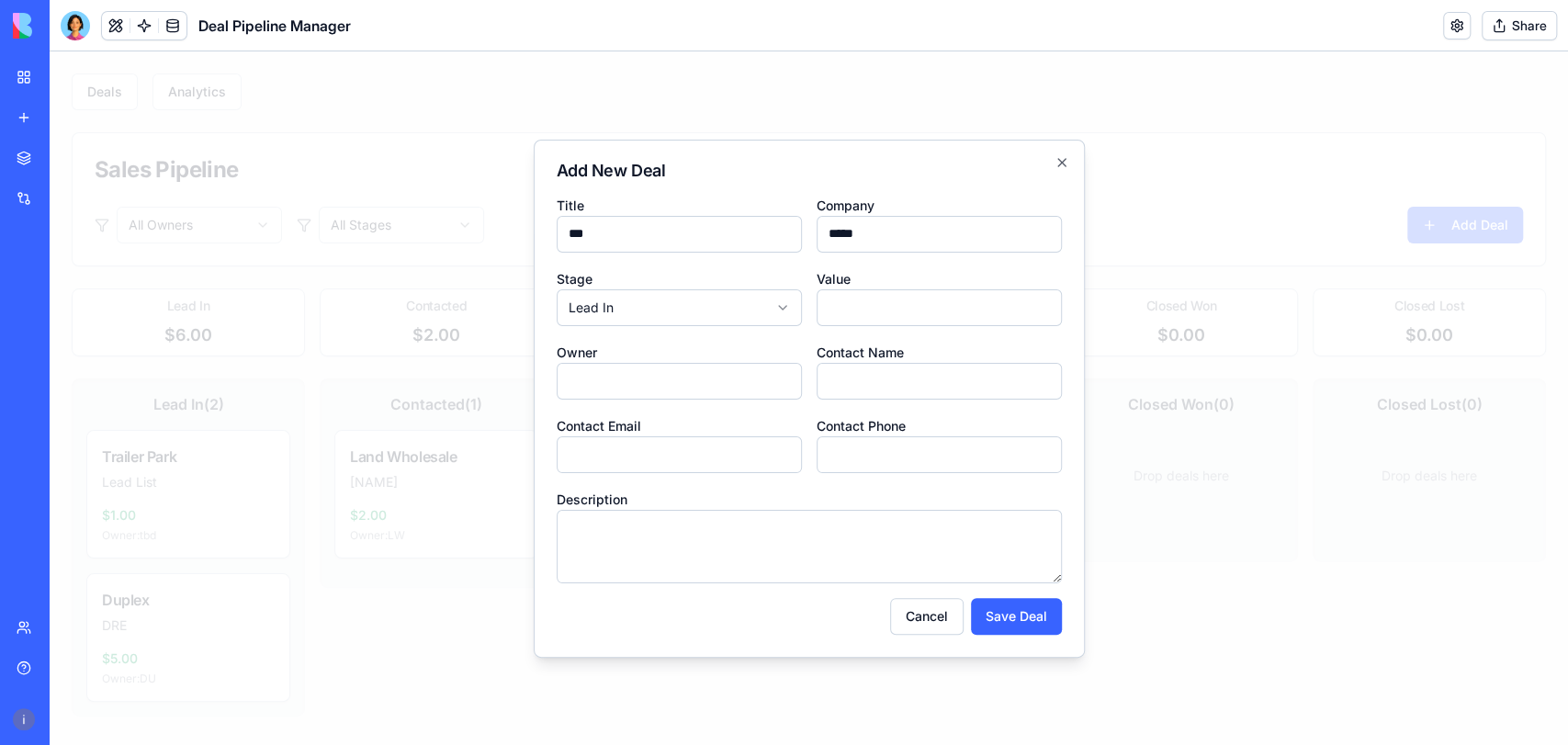 type on "*****" 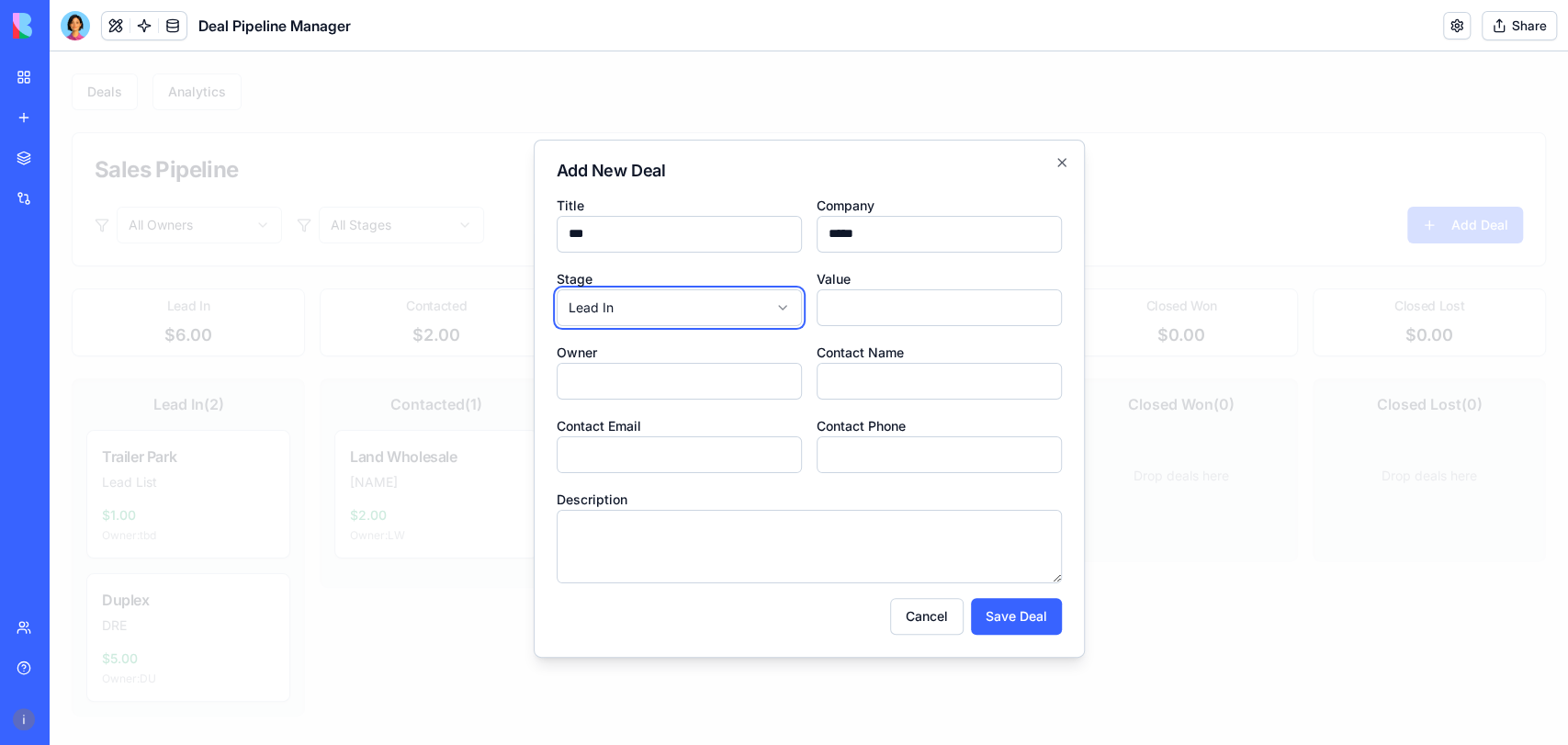 type 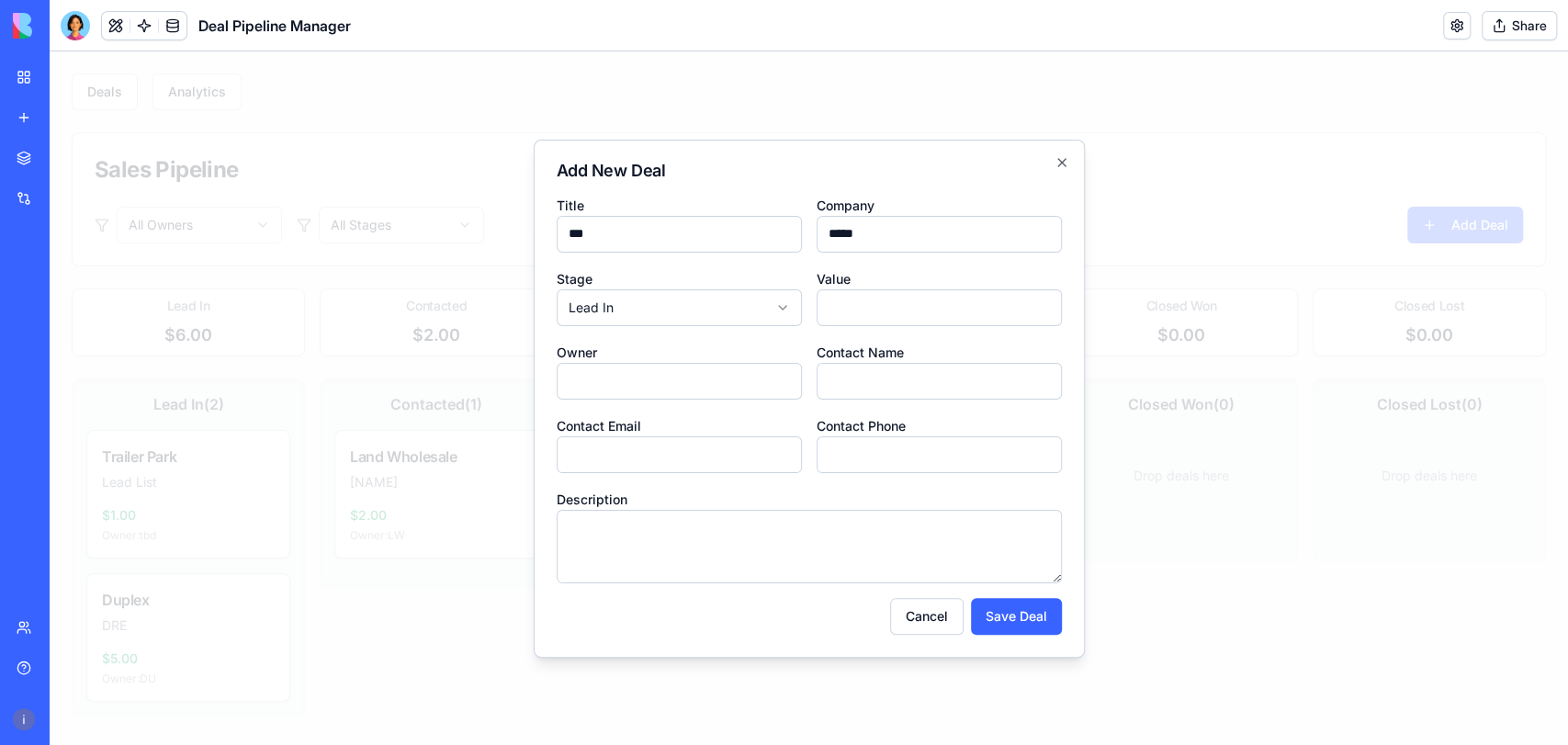 type on "**" 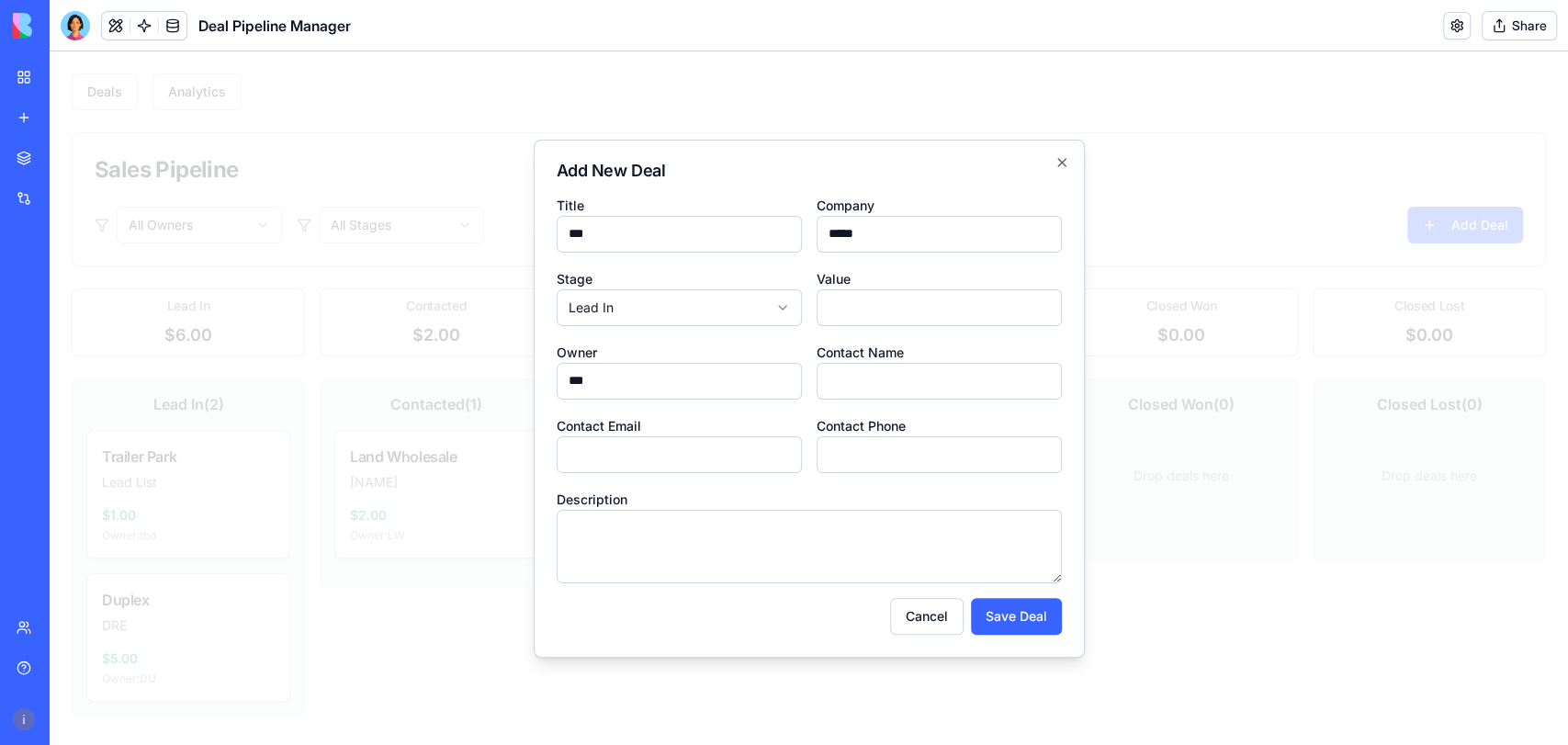 type on "***" 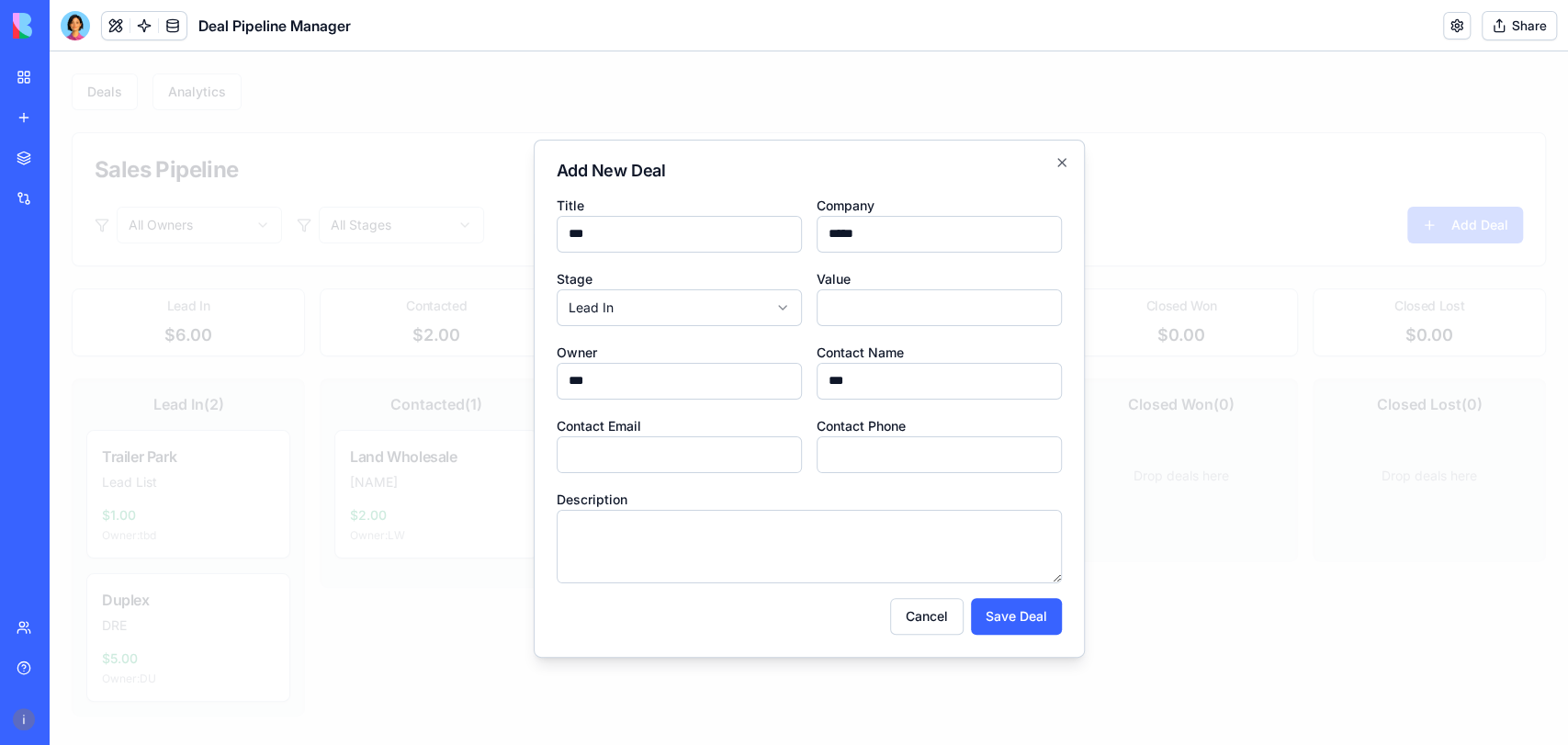 type on "*" 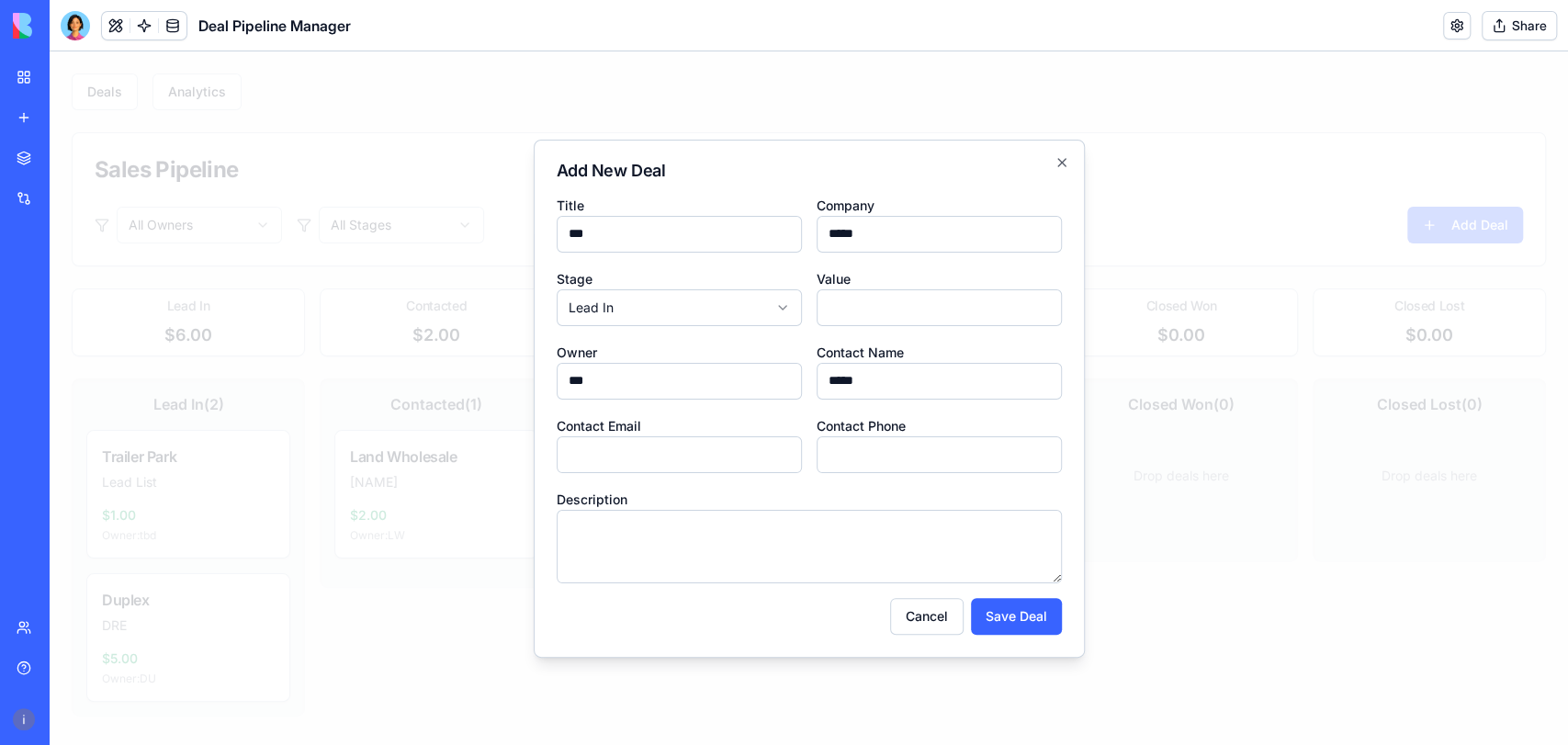type on "*****" 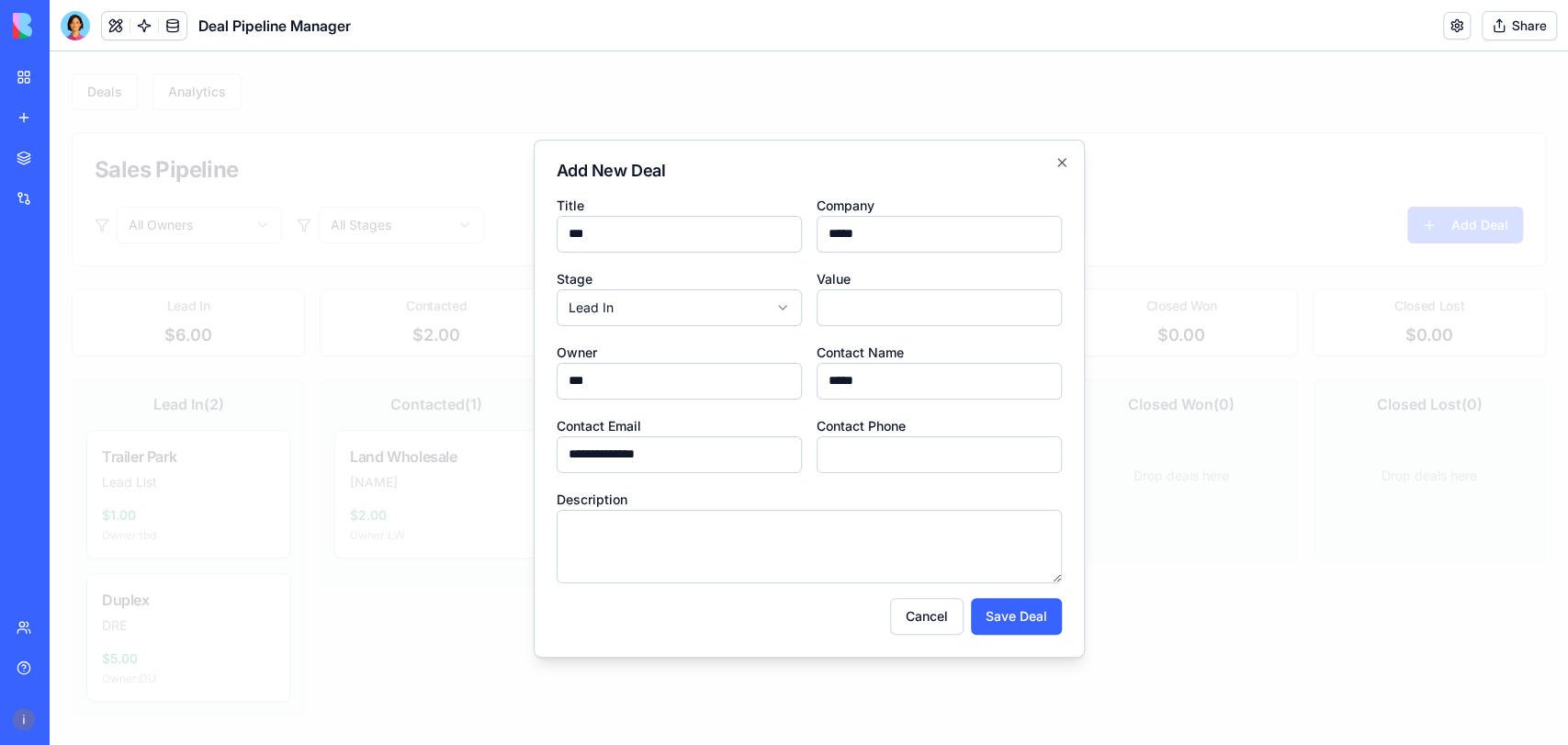 type on "**********" 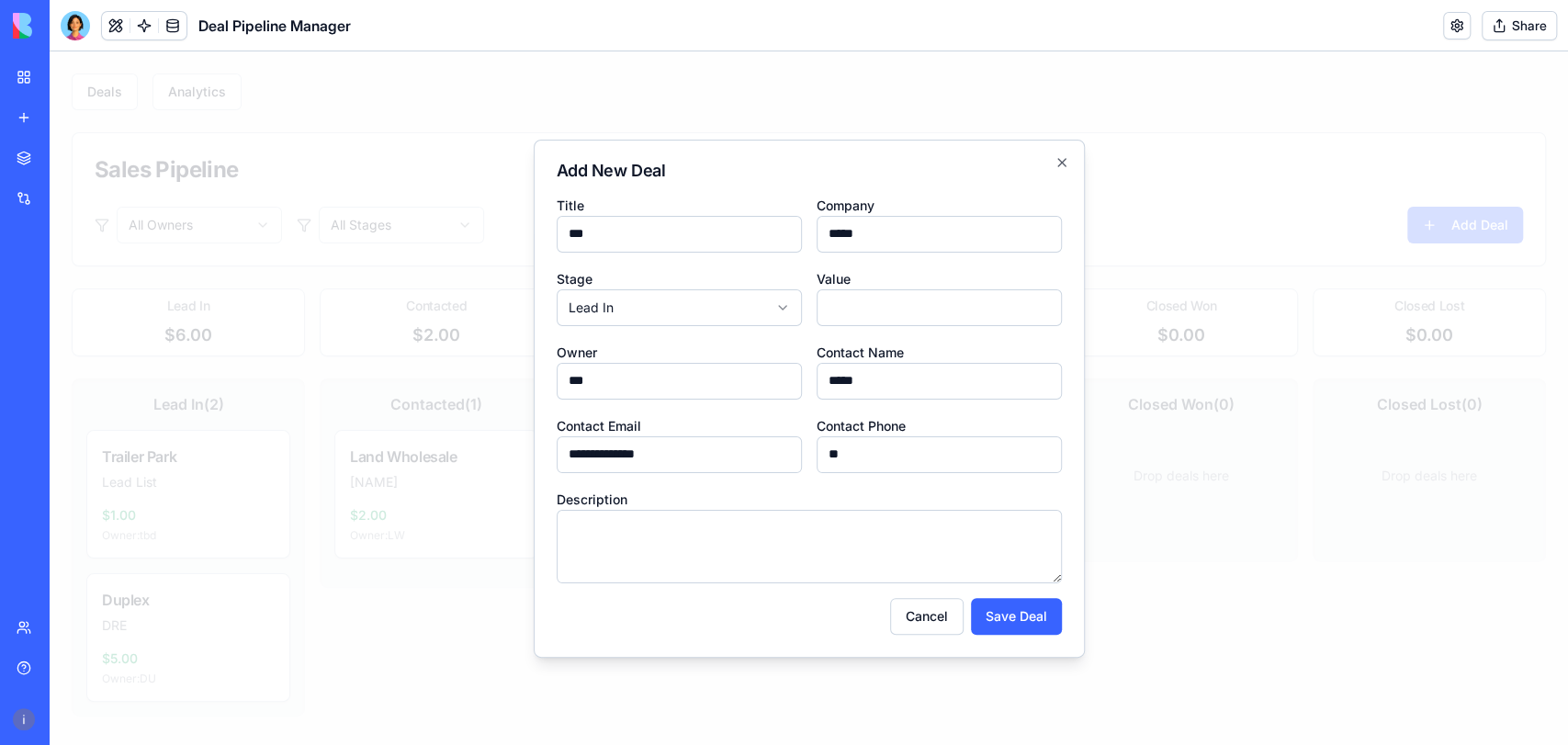 type on "*" 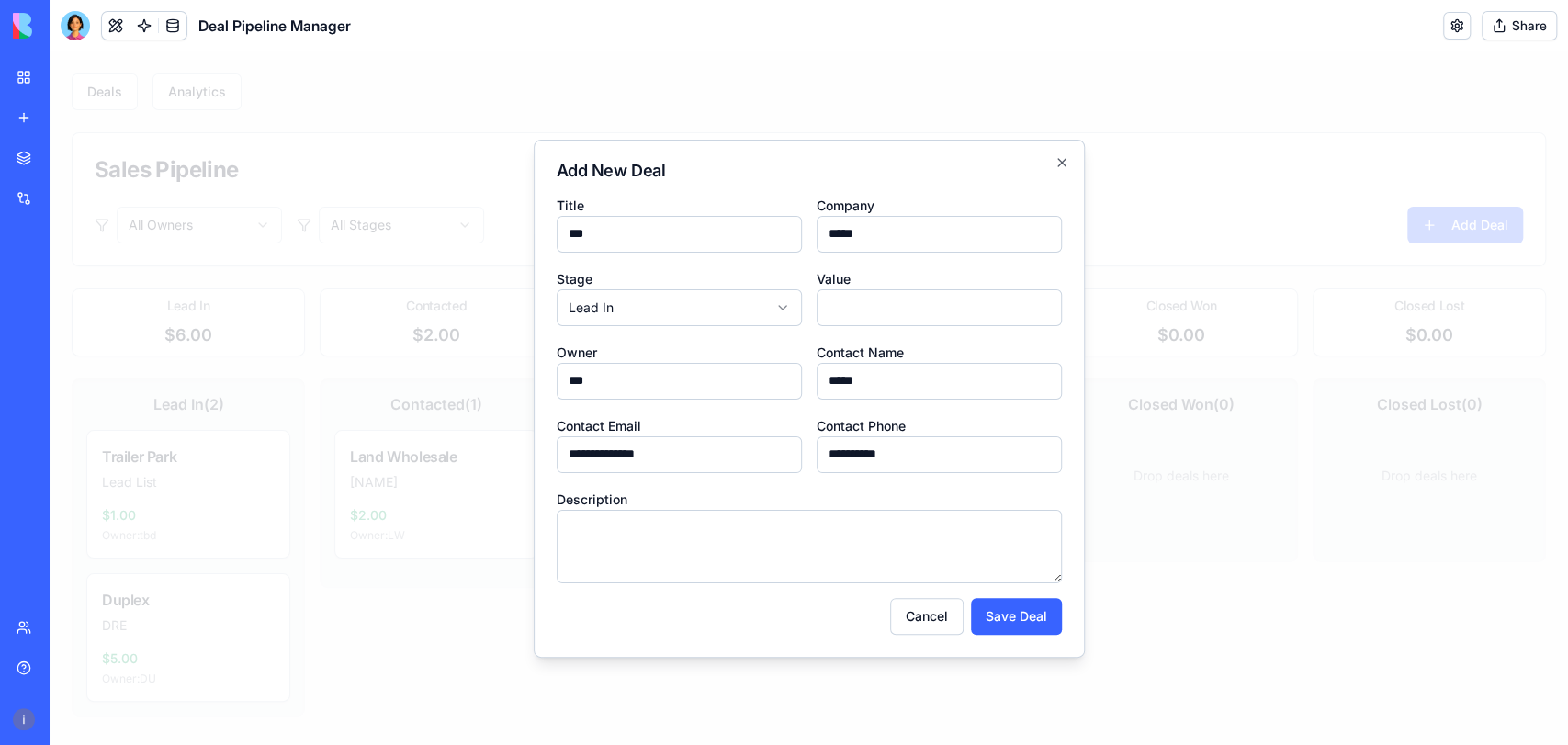 type on "**********" 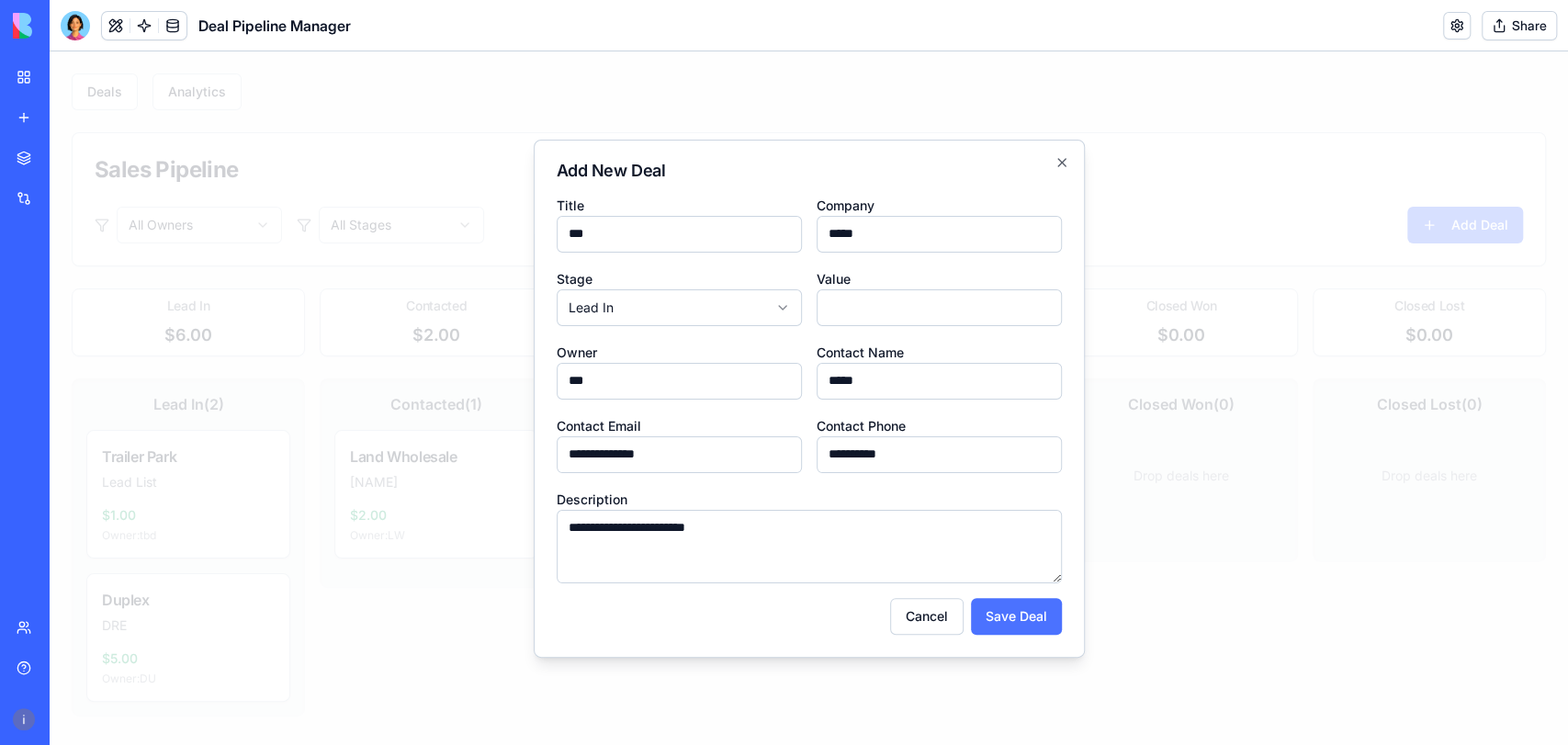 type on "**********" 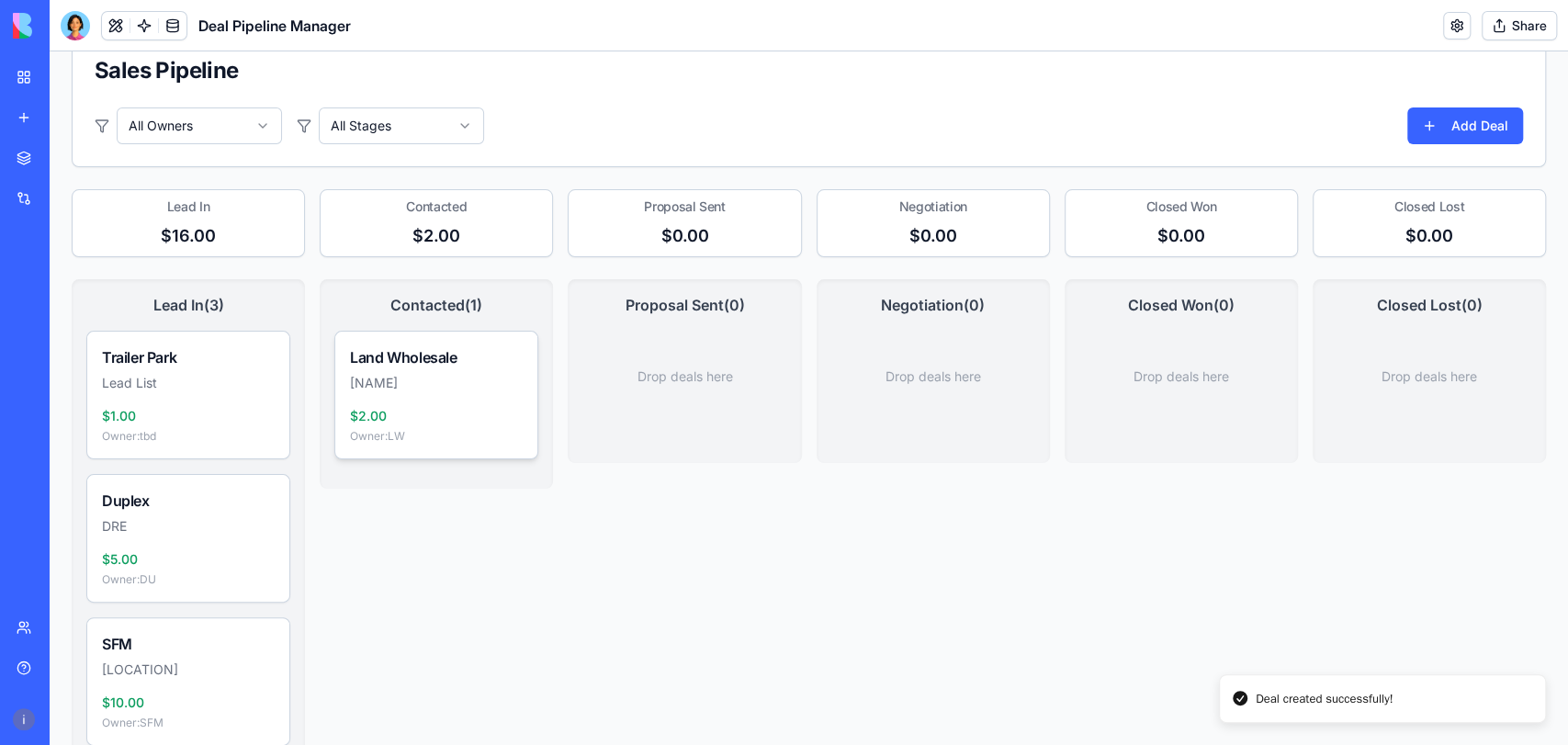 scroll, scrollTop: 102, scrollLeft: 0, axis: vertical 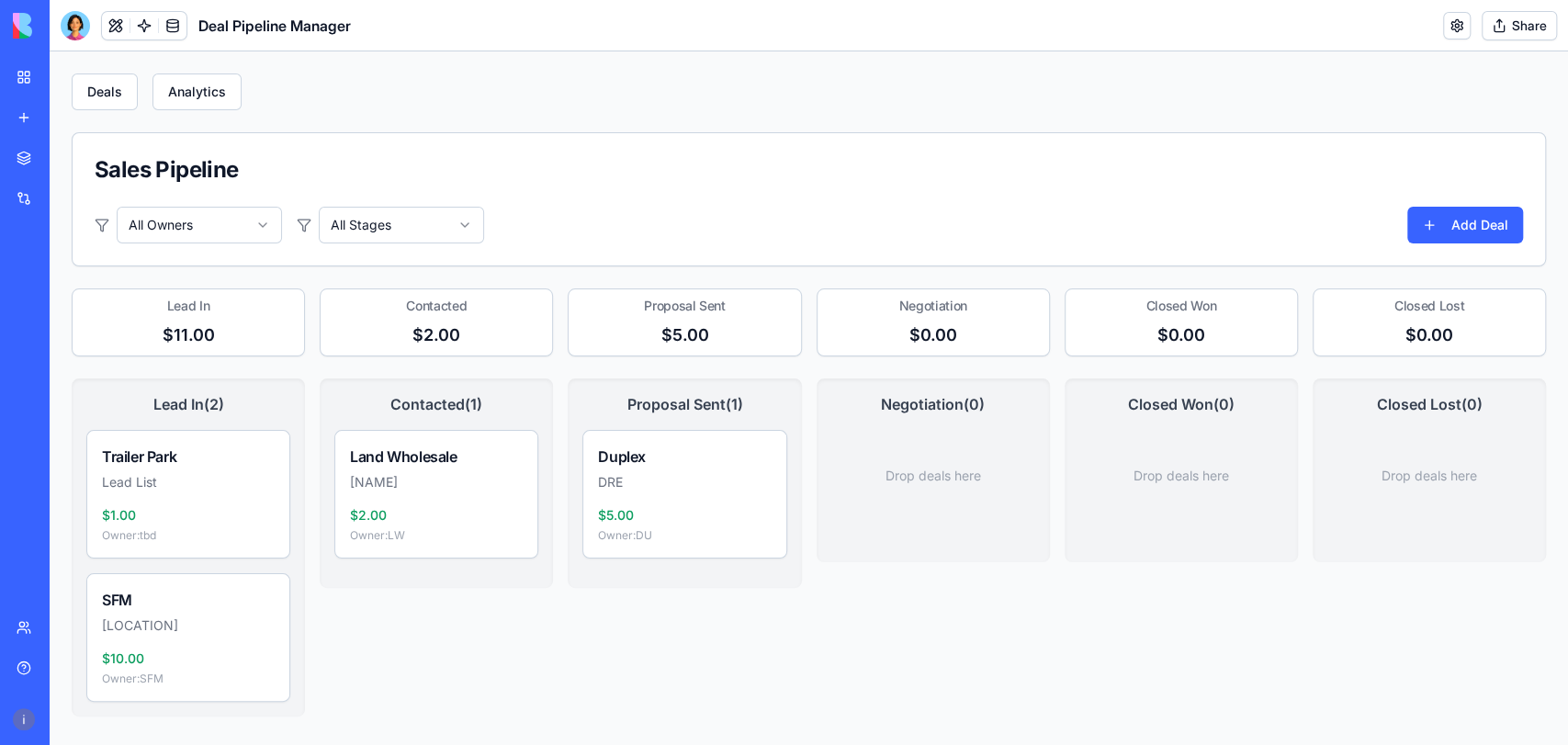 click on "My workspace" at bounding box center (42, 77) 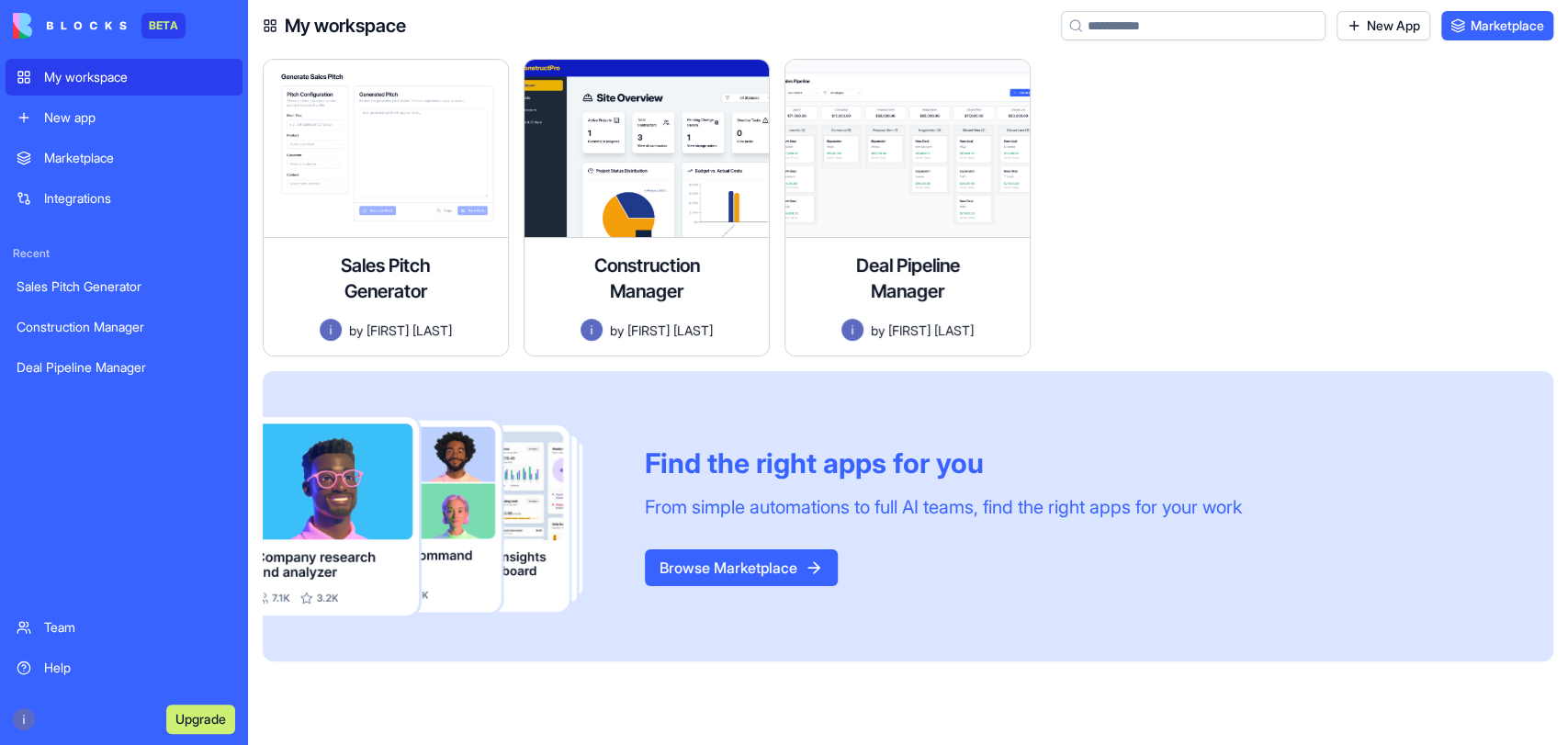 click at bounding box center (1176, 215) 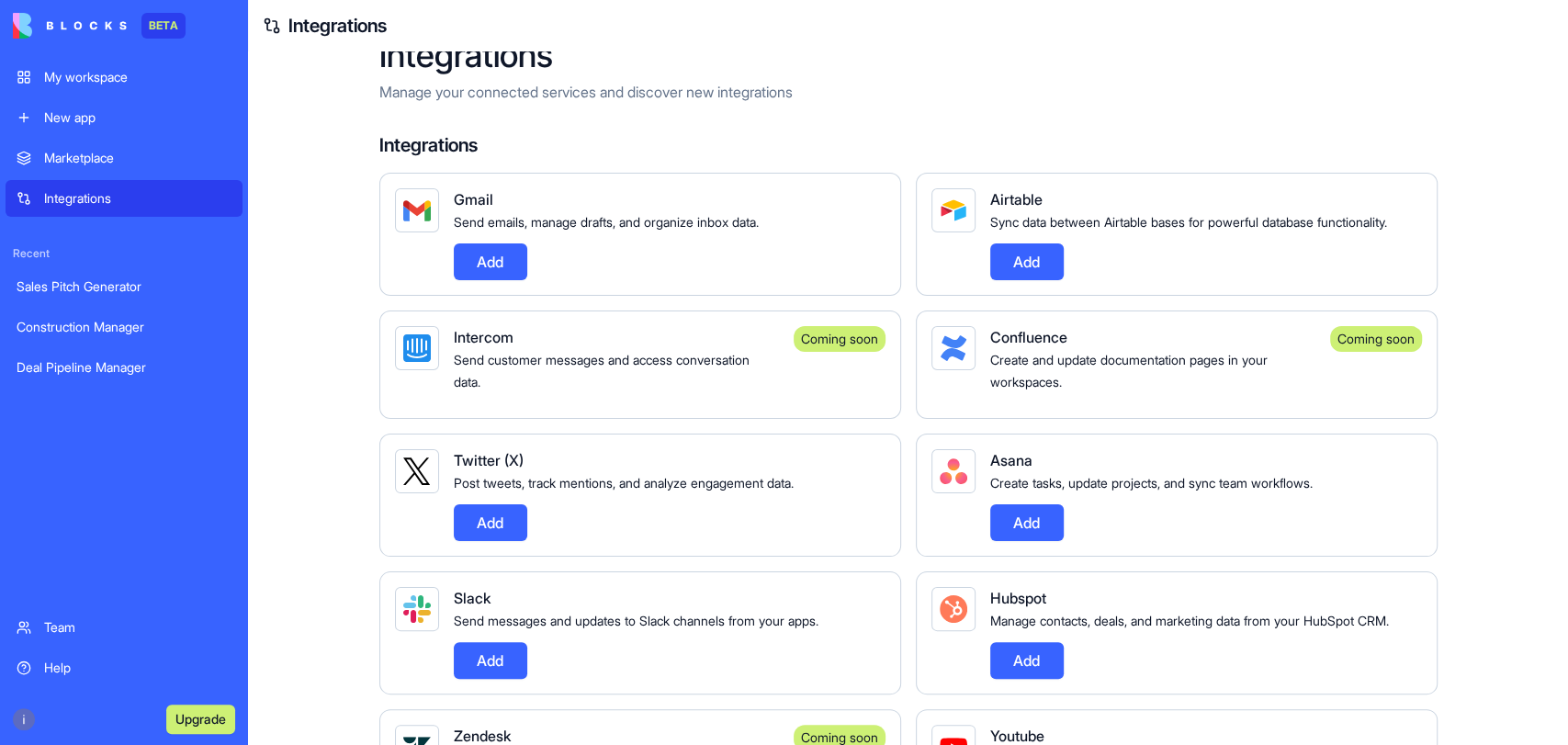 scroll, scrollTop: 0, scrollLeft: 0, axis: both 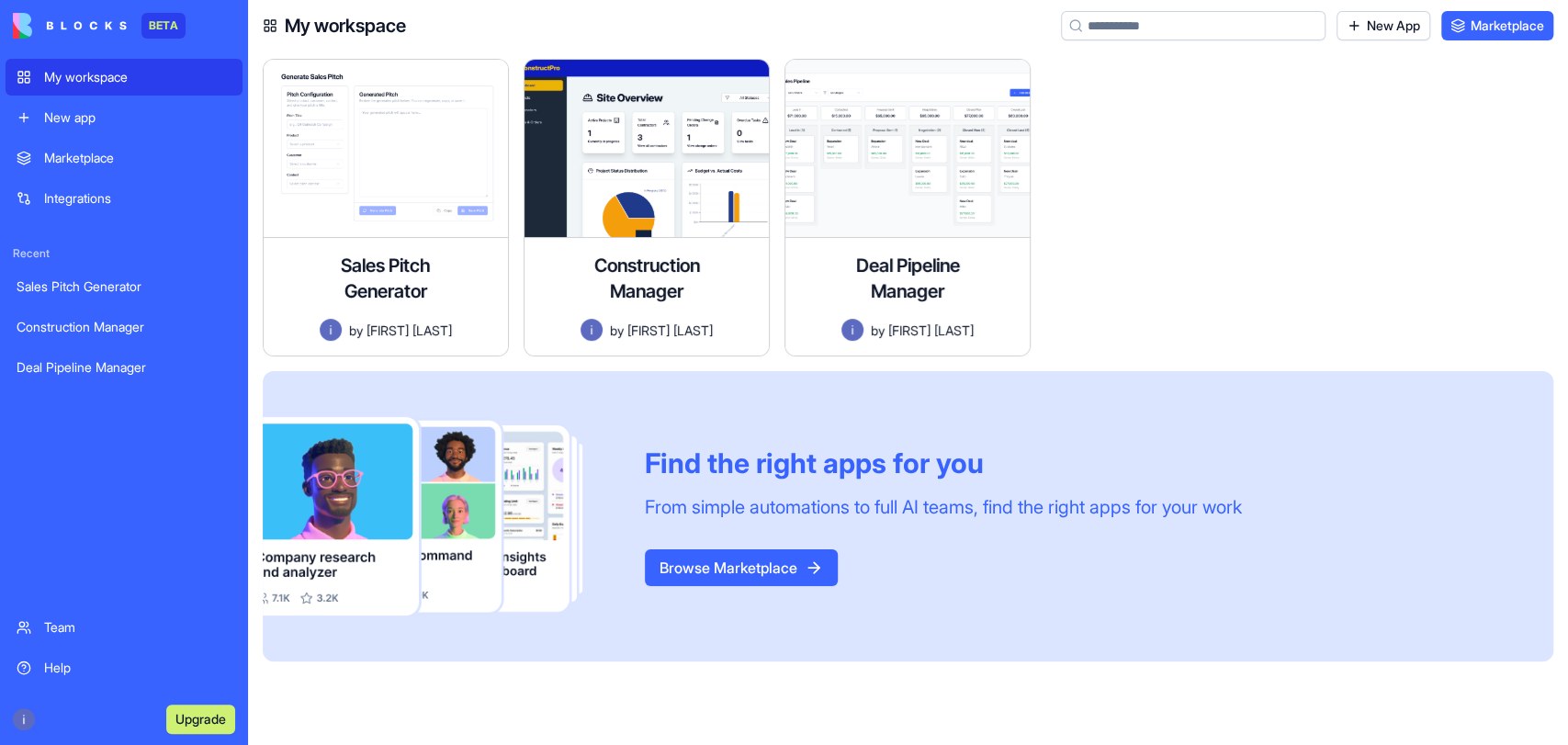 click on "Marketplace" at bounding box center [138, 158] 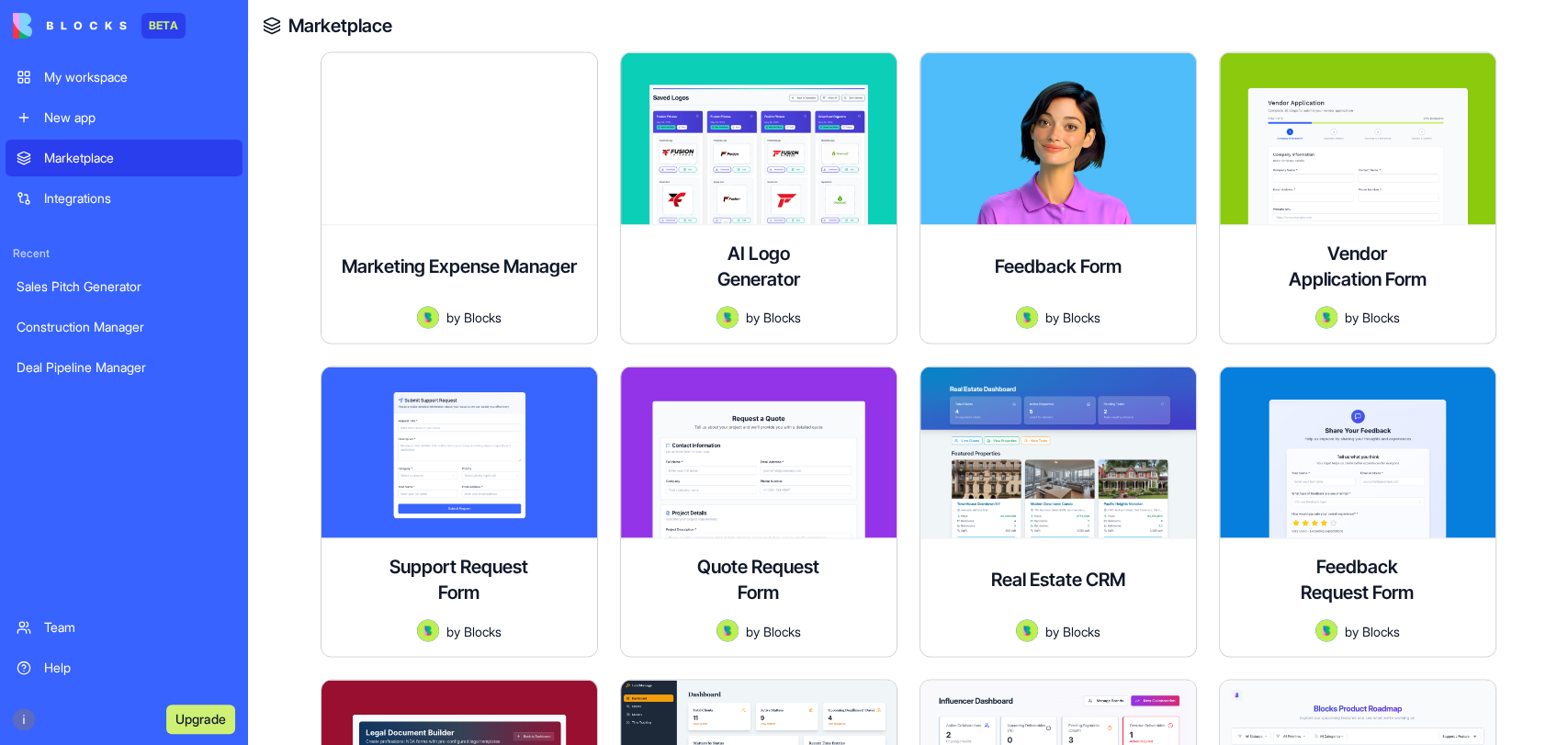 scroll, scrollTop: 2245, scrollLeft: 0, axis: vertical 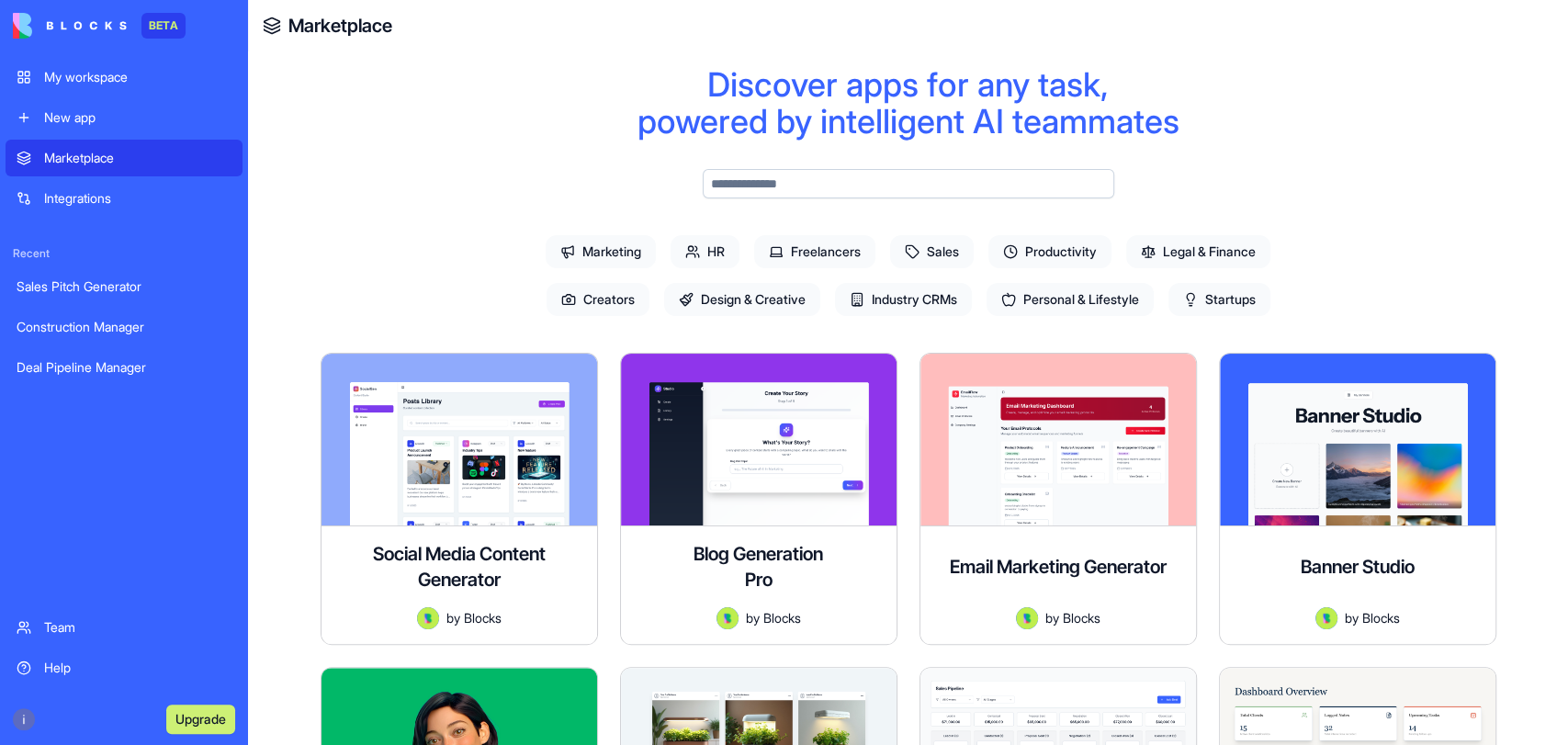 click at bounding box center [908, 184] 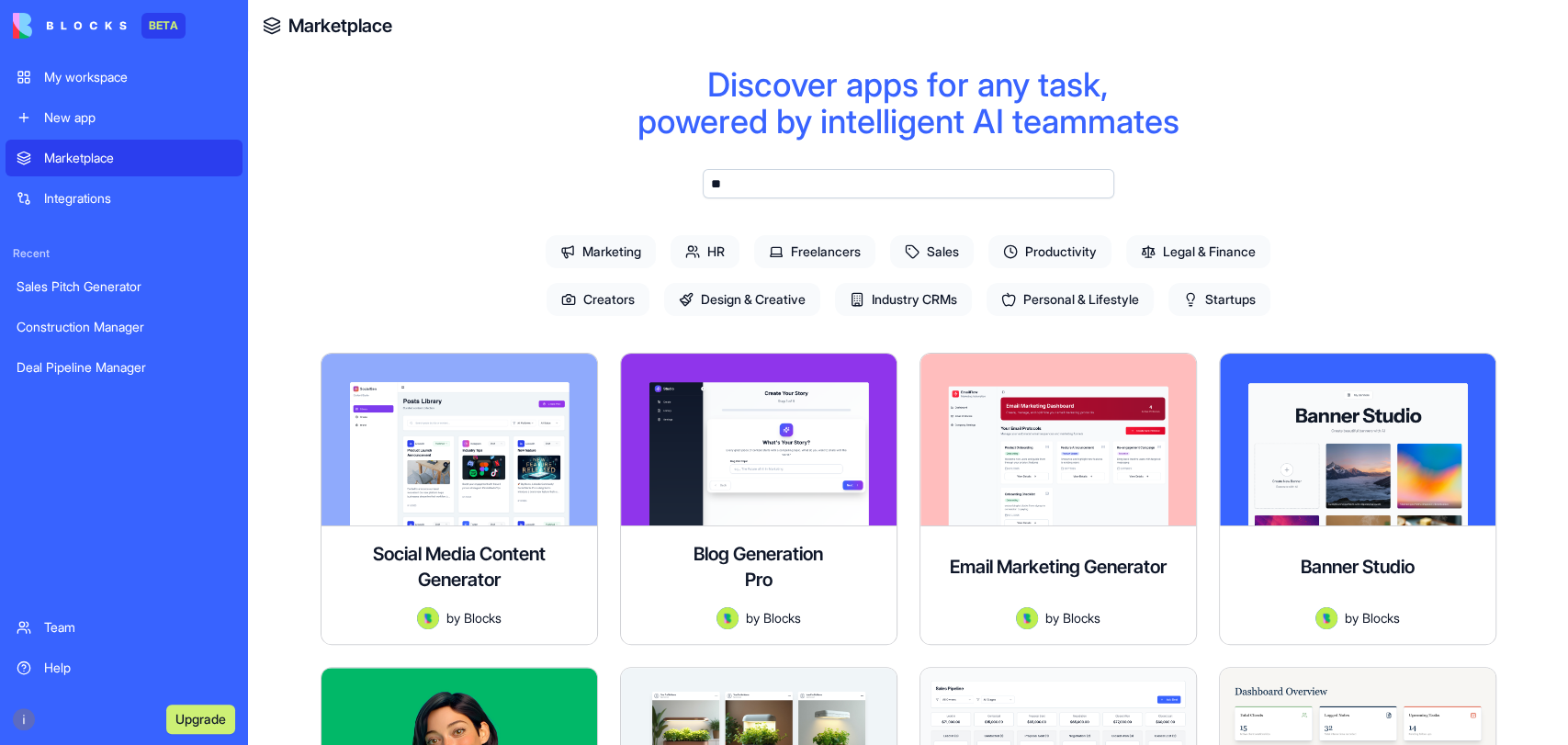 type on "*" 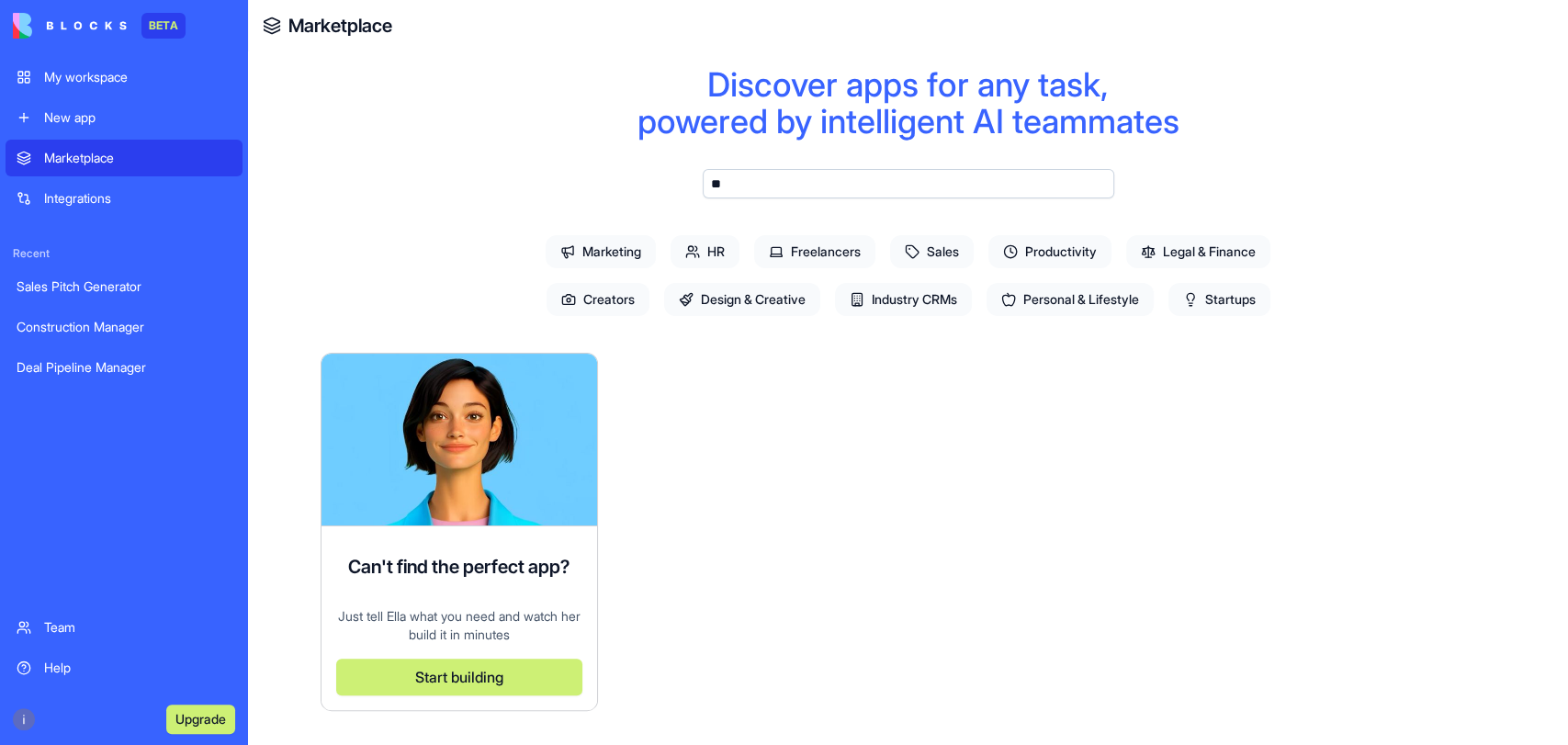 type on "*" 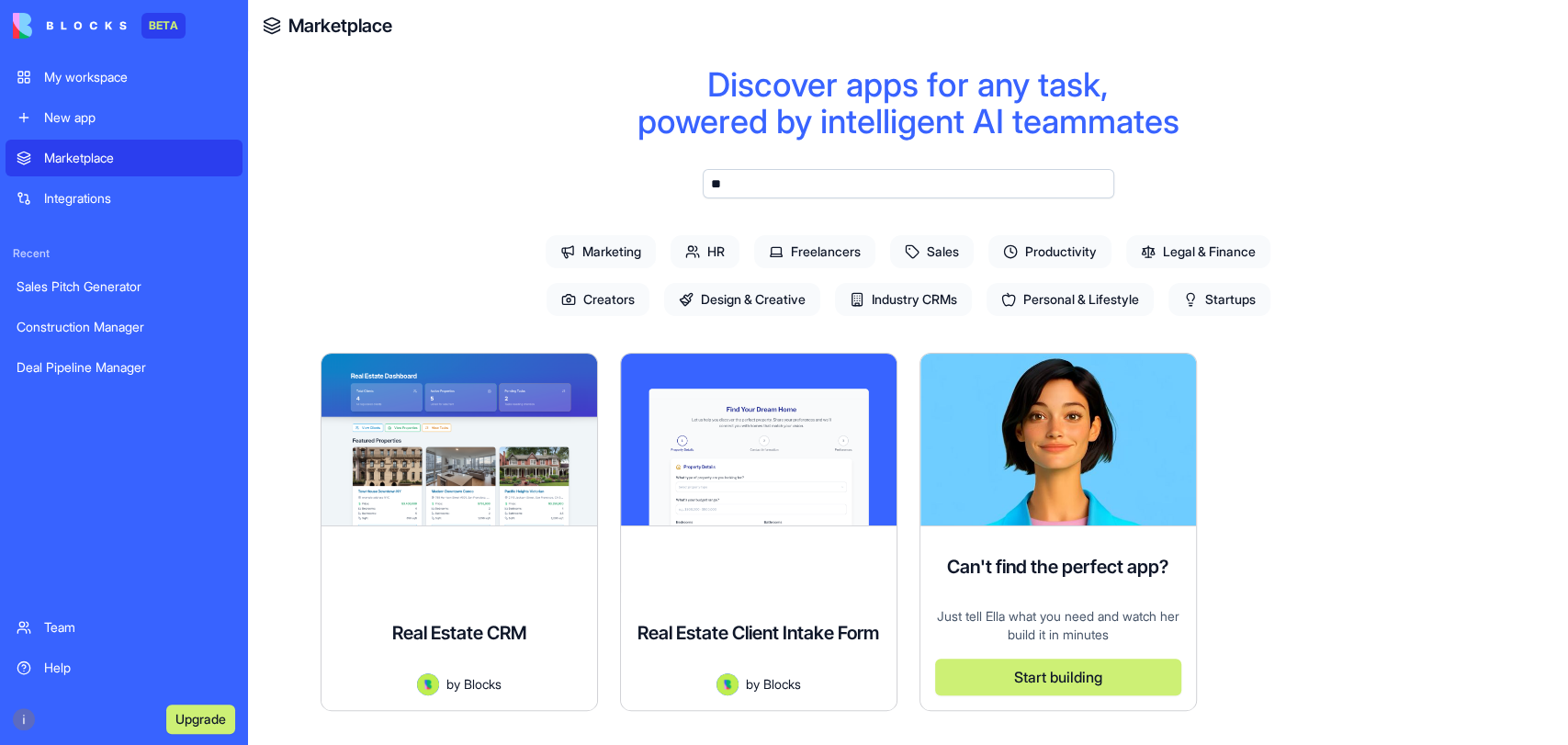 type on "*" 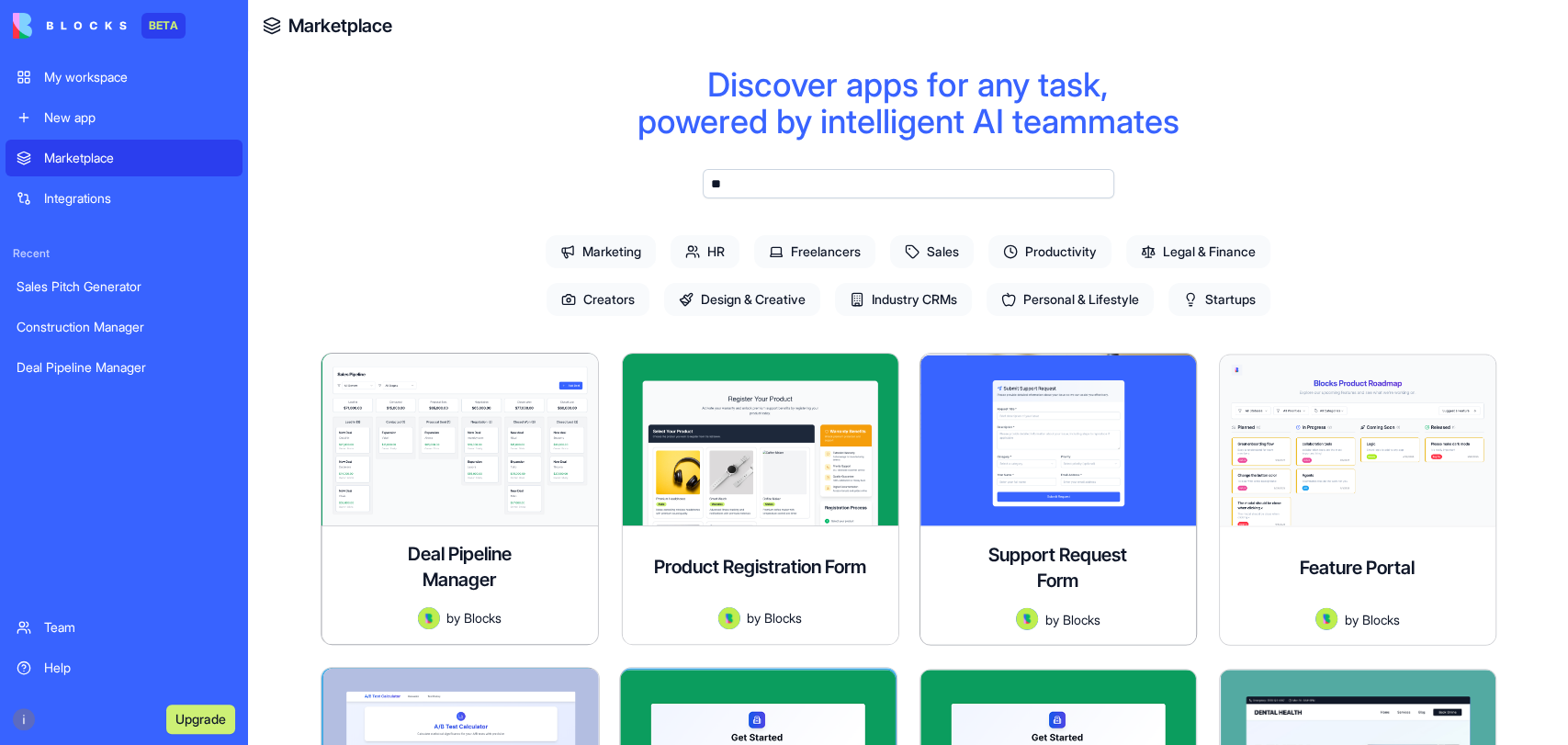 type on "*" 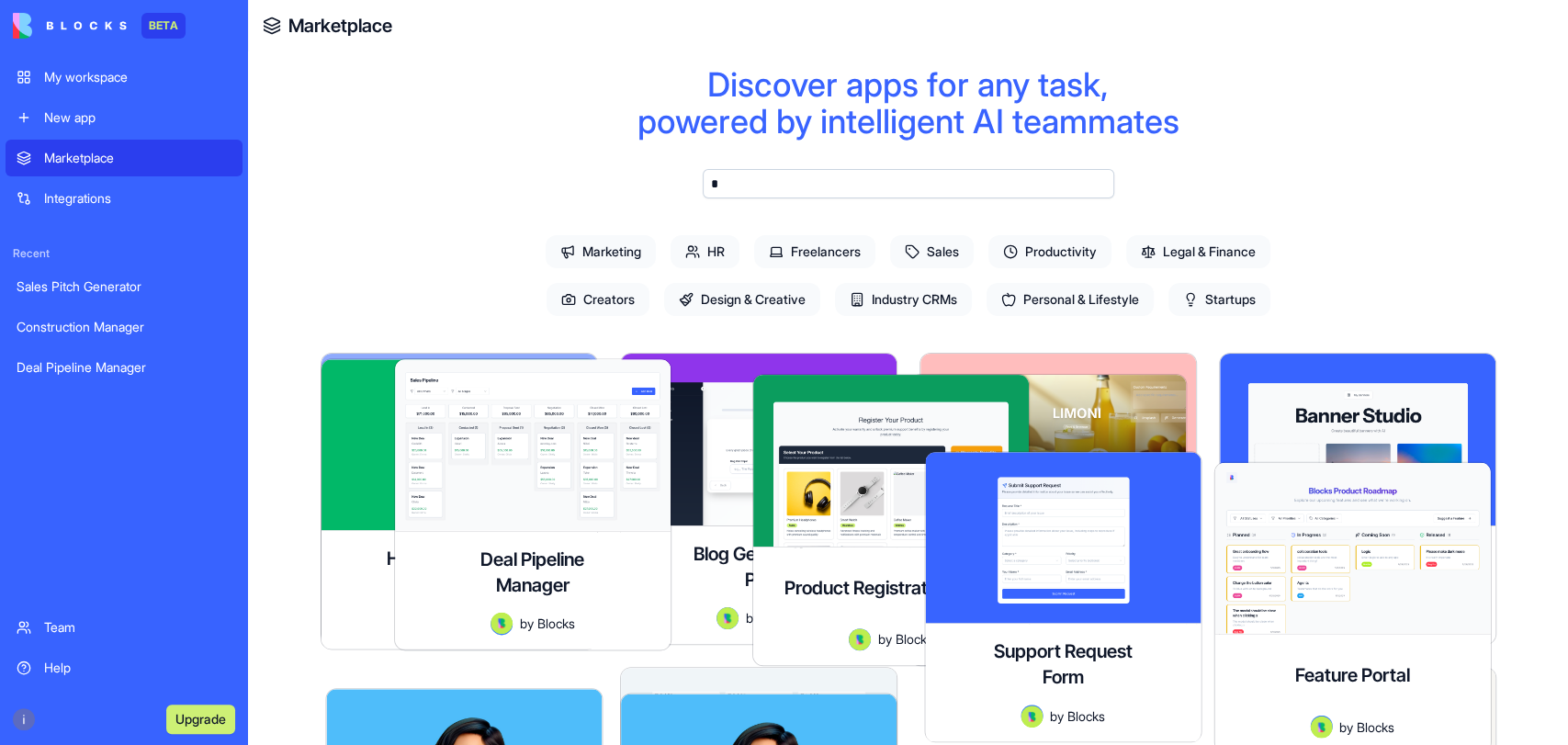 type 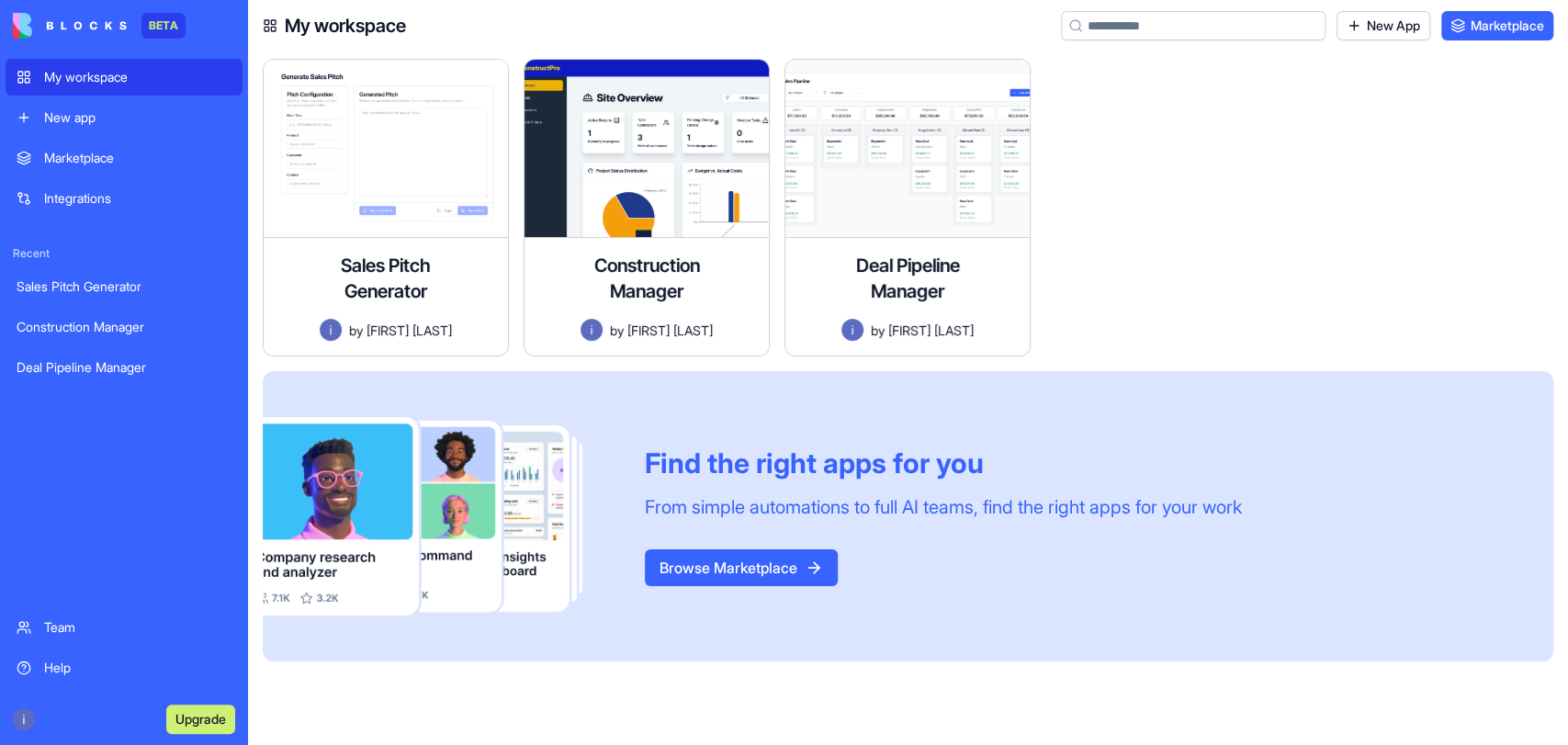 click on "Marketplace" at bounding box center (138, 158) 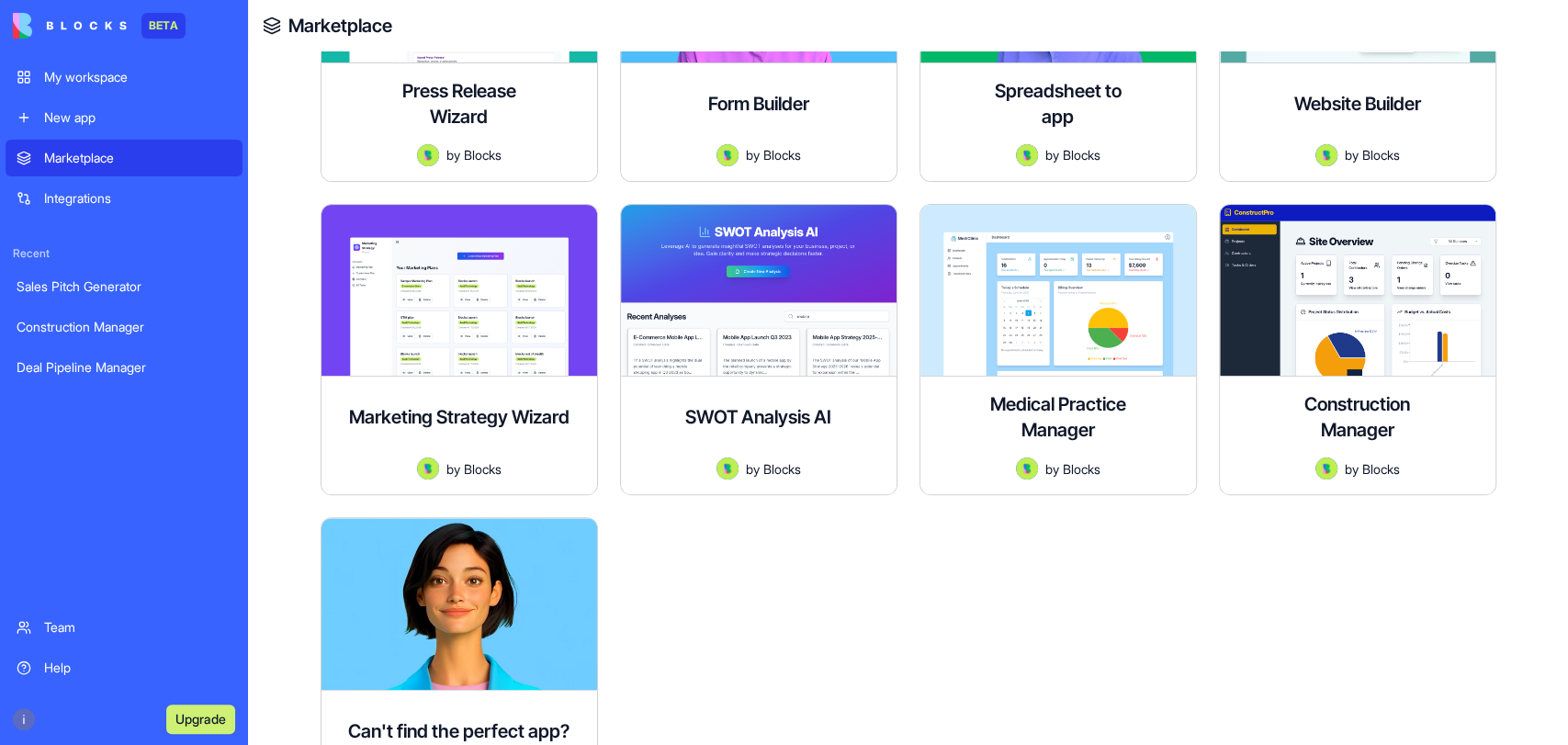 scroll, scrollTop: 4460, scrollLeft: 0, axis: vertical 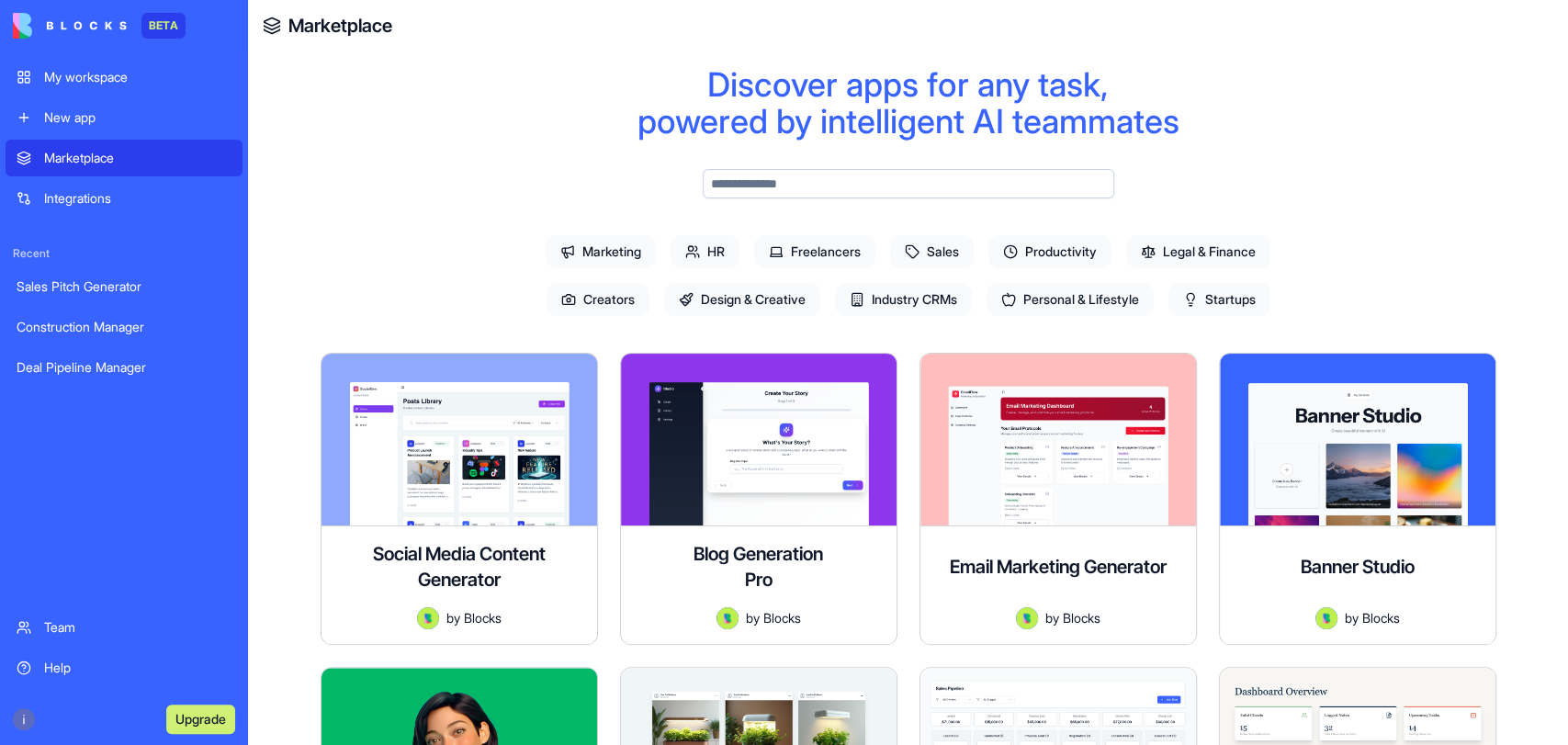 click at bounding box center (908, 184) 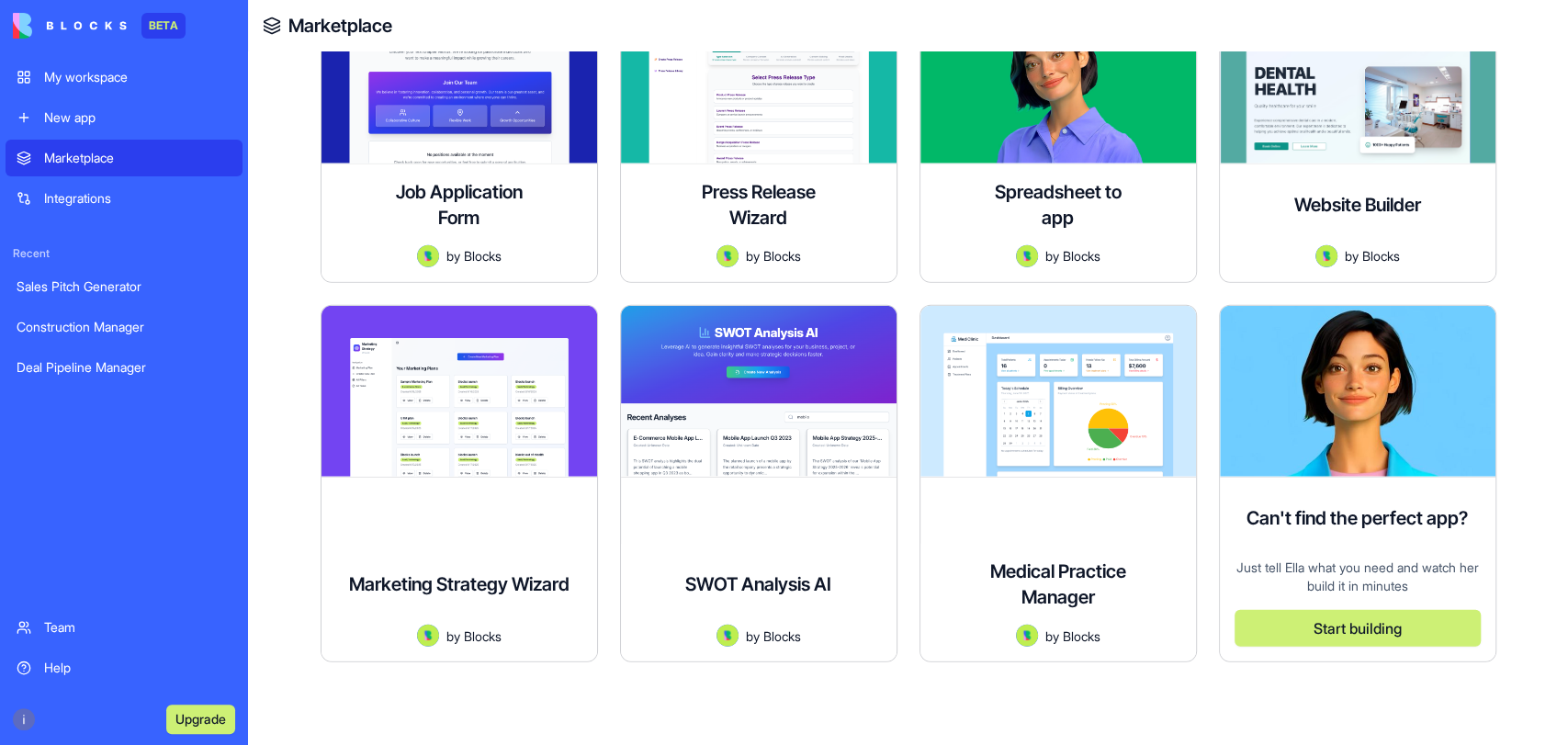 scroll, scrollTop: 2876, scrollLeft: 0, axis: vertical 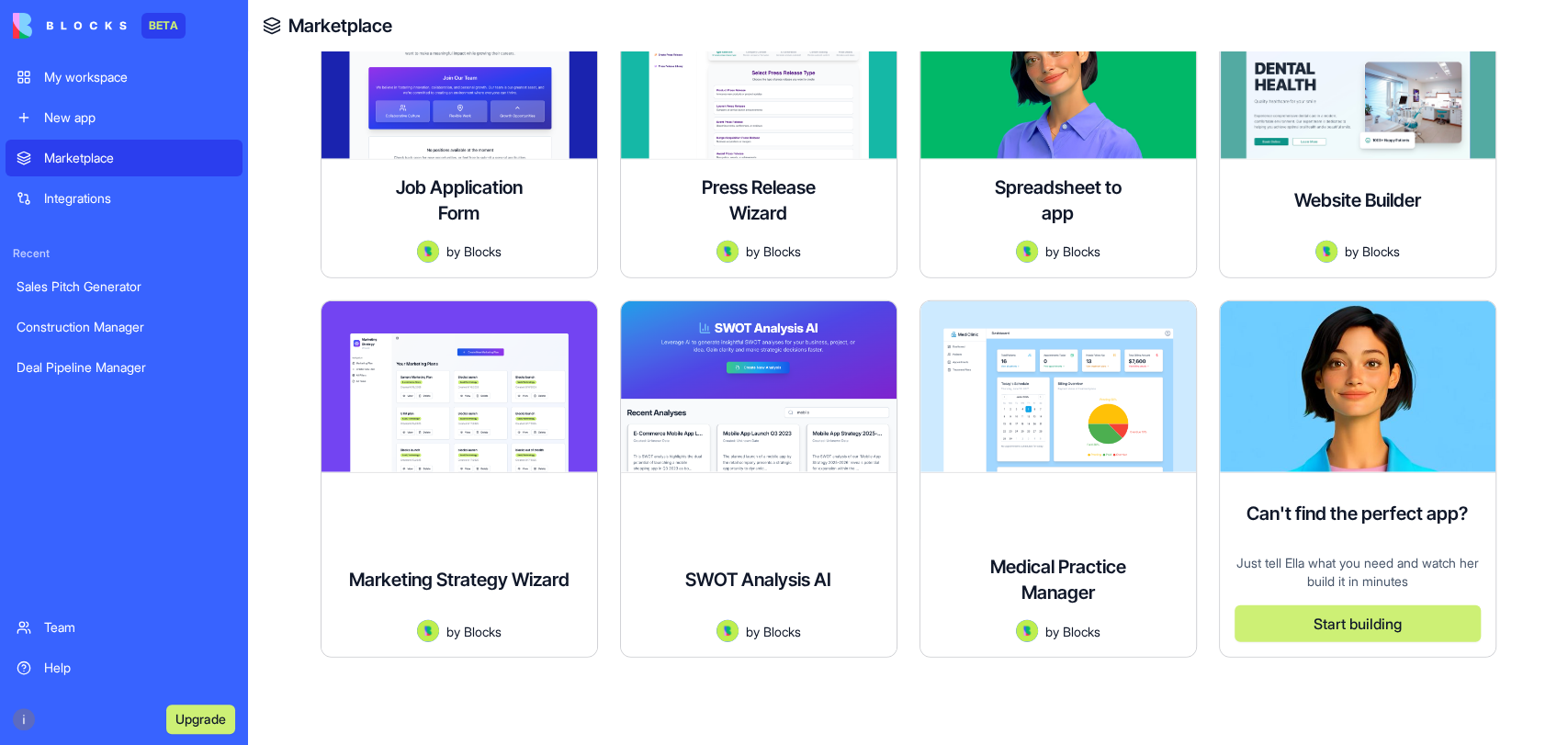 type on "***" 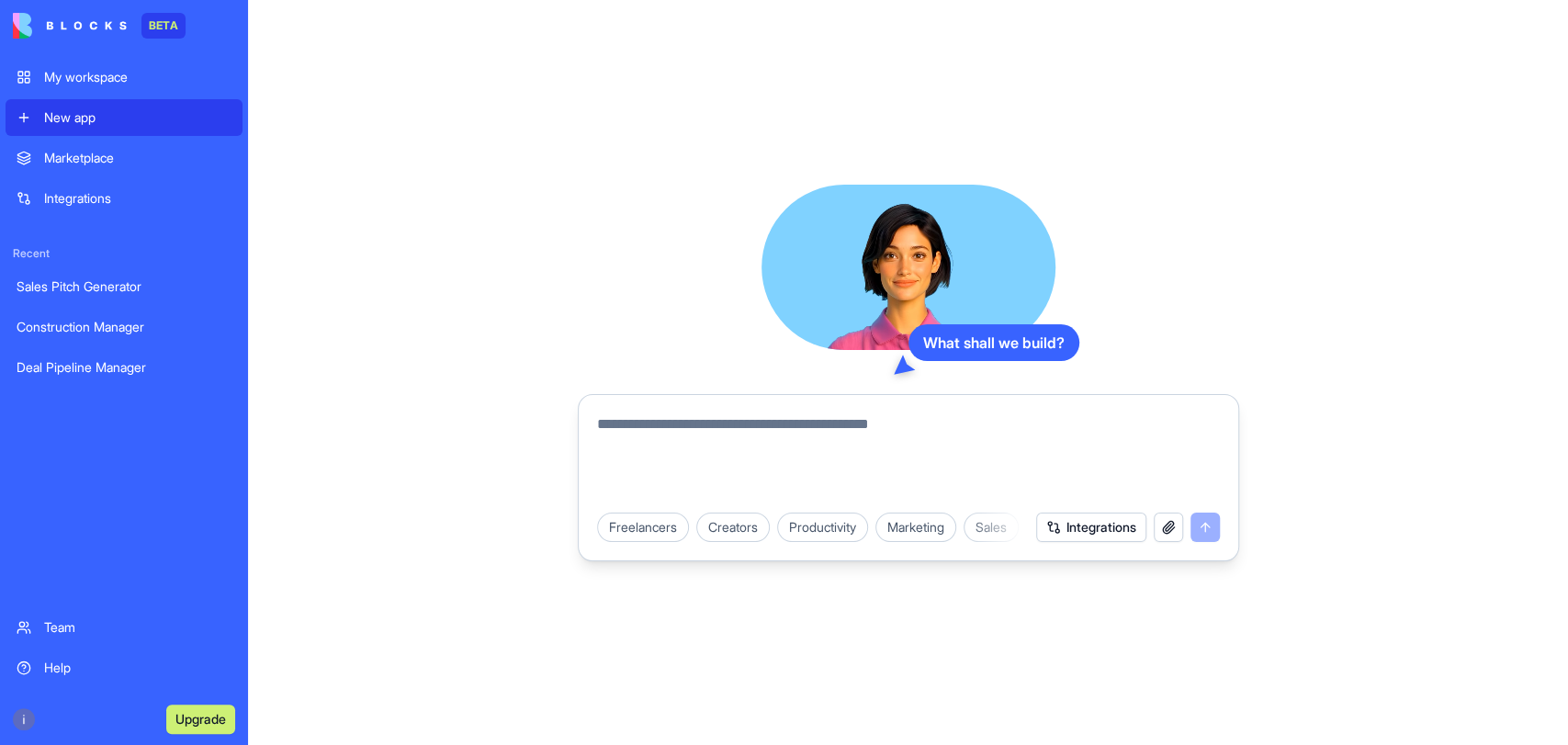 click at bounding box center (908, 457) 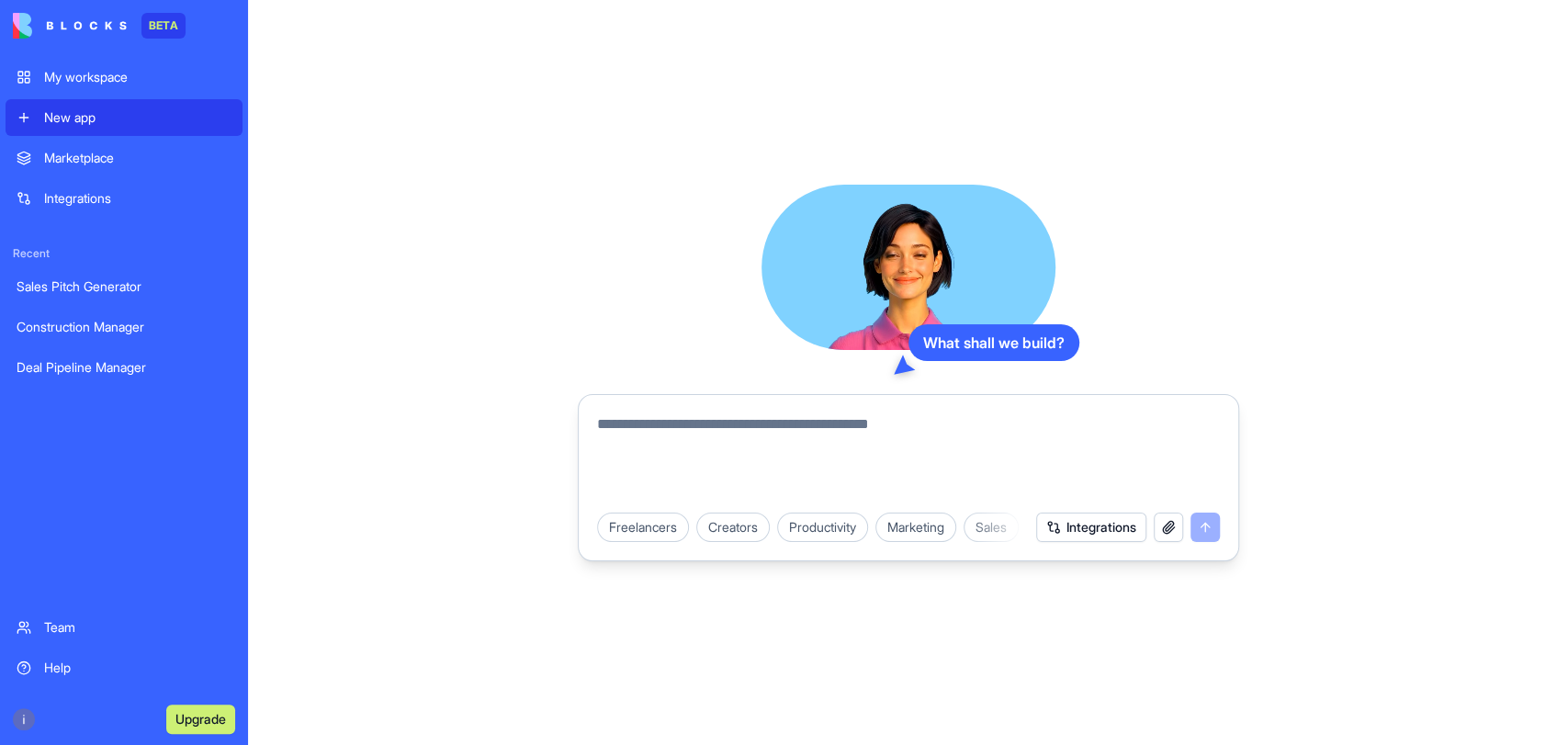 type on "*" 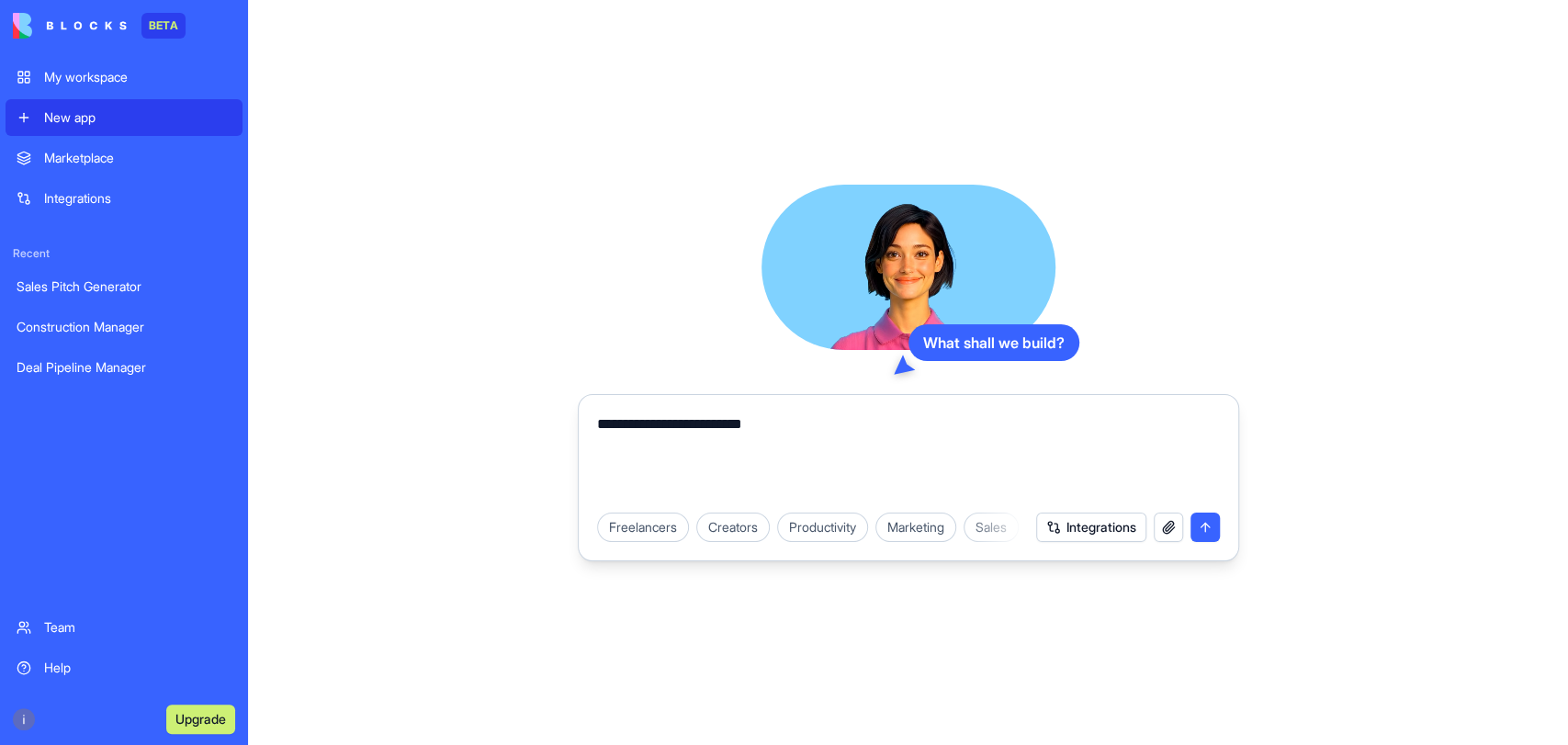 type on "**********" 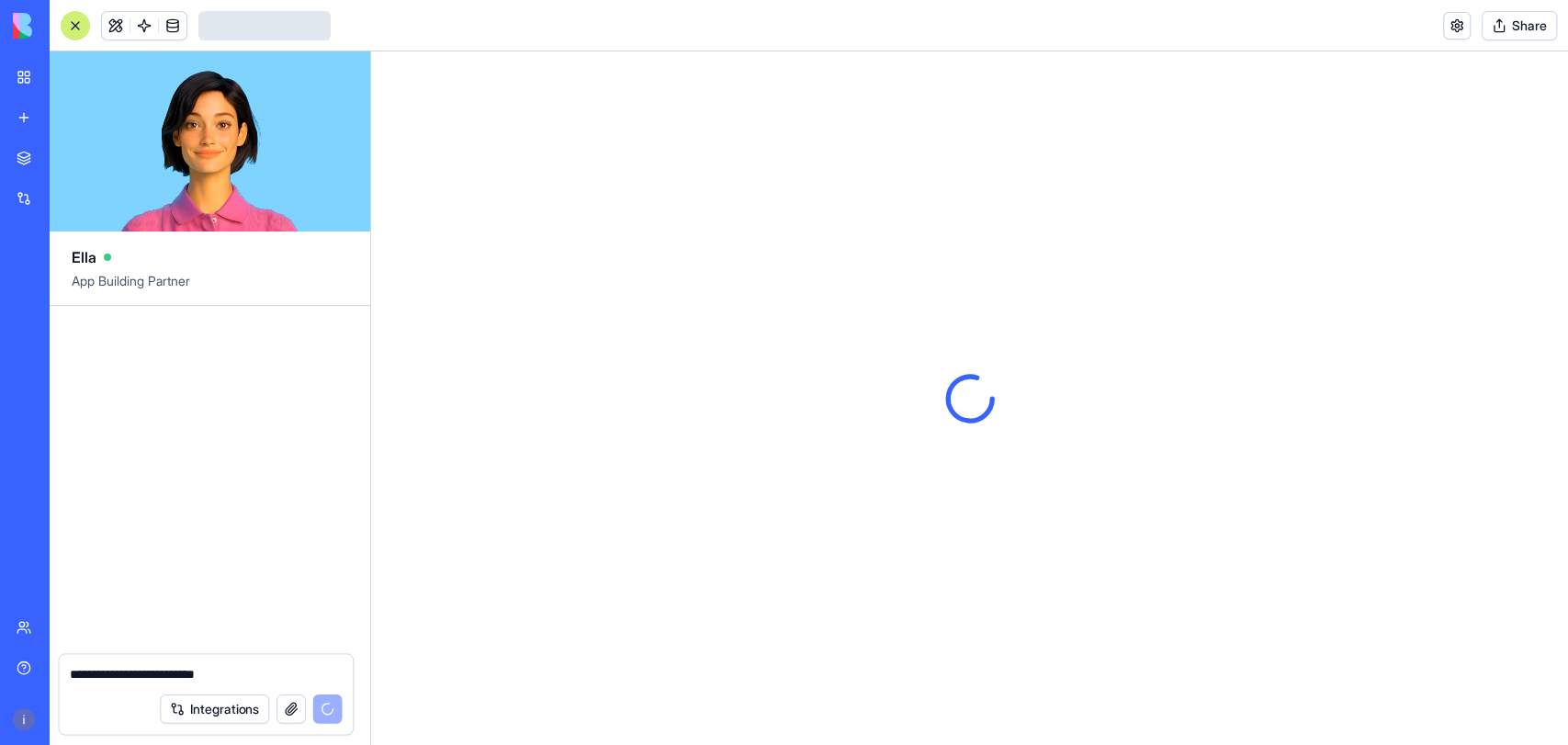 type 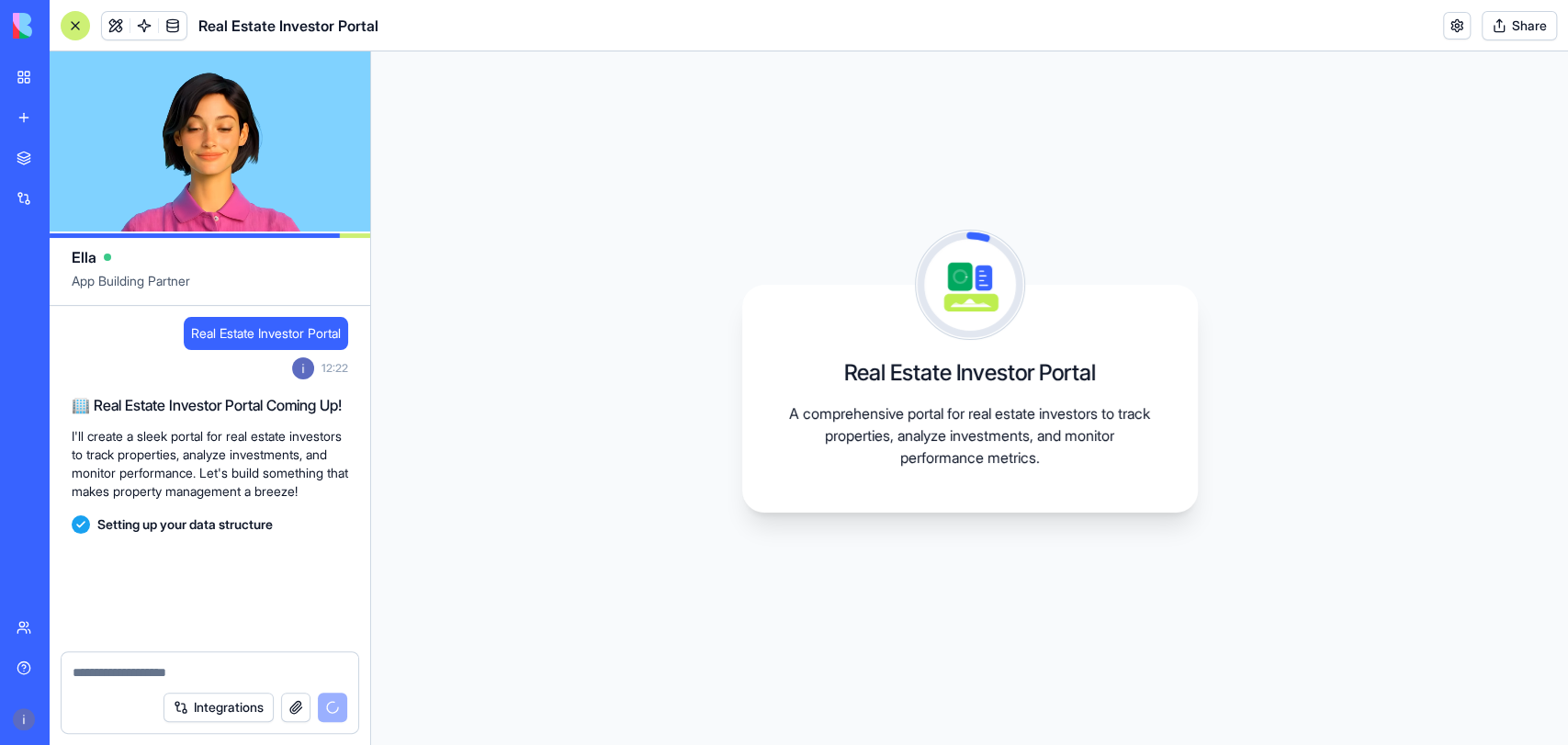 scroll, scrollTop: 114, scrollLeft: 0, axis: vertical 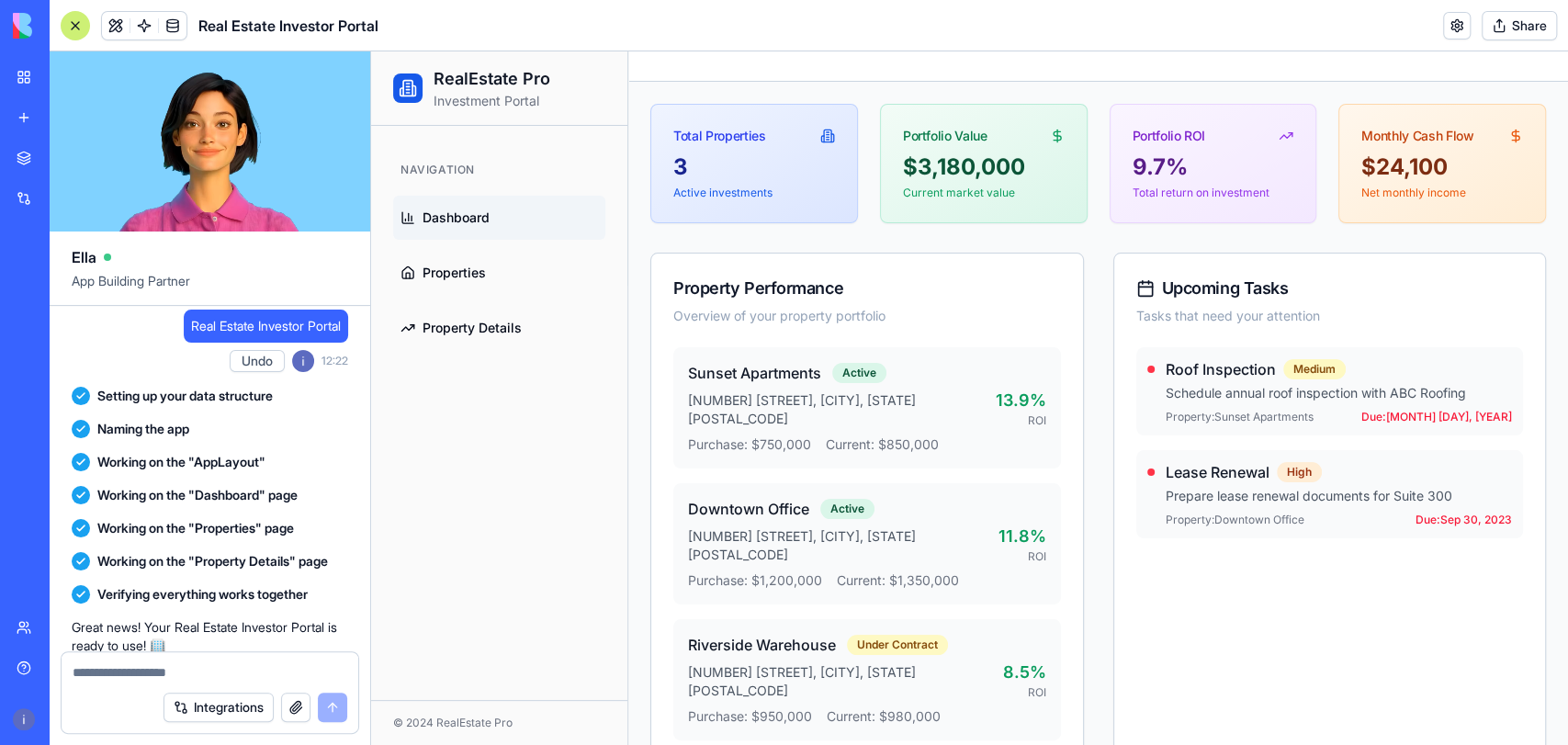 click on "Navigation Dashboard Properties Property Details" at bounding box center [499, 412] 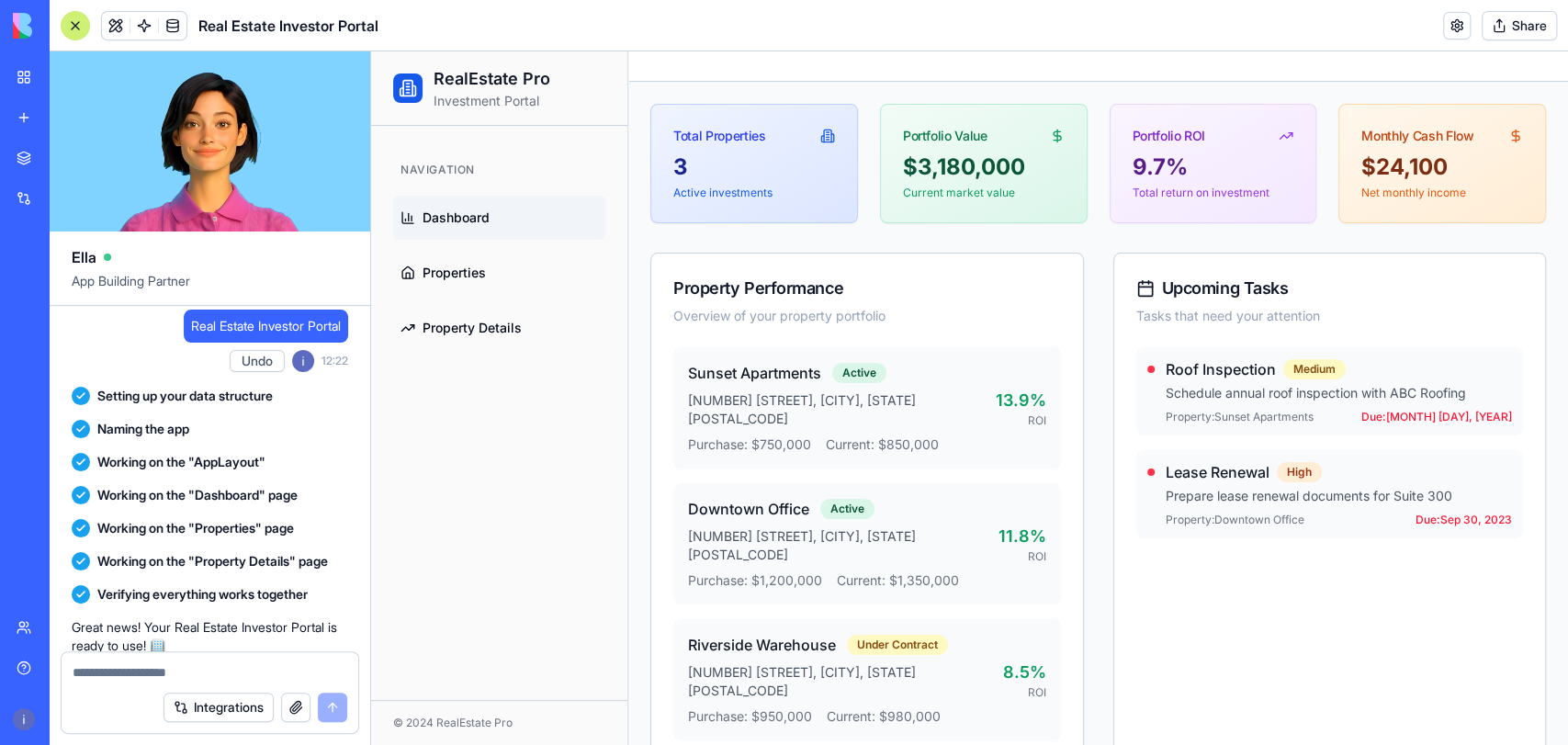 click on "Dashboard" at bounding box center [456, 218] 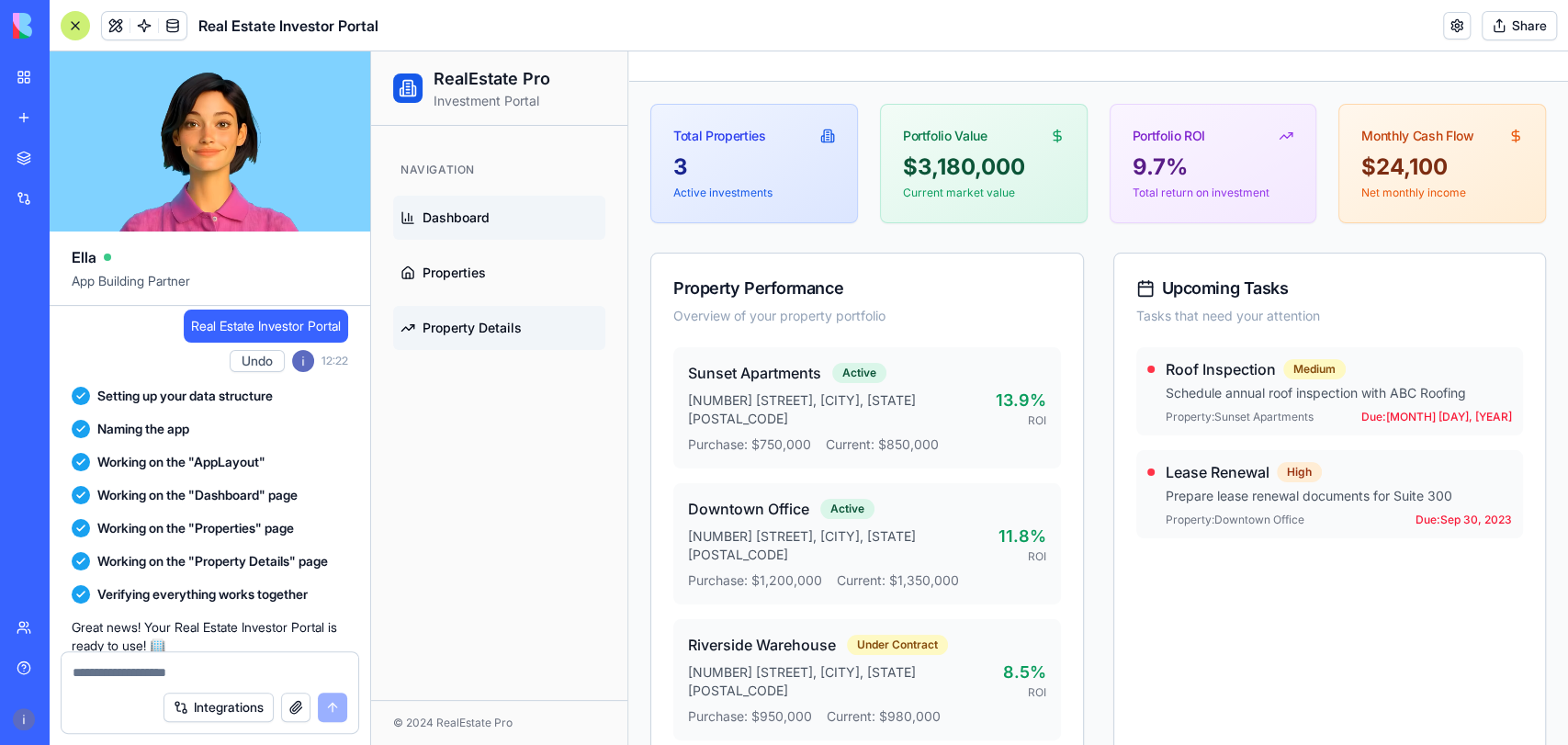 click on "Property Details" at bounding box center (472, 328) 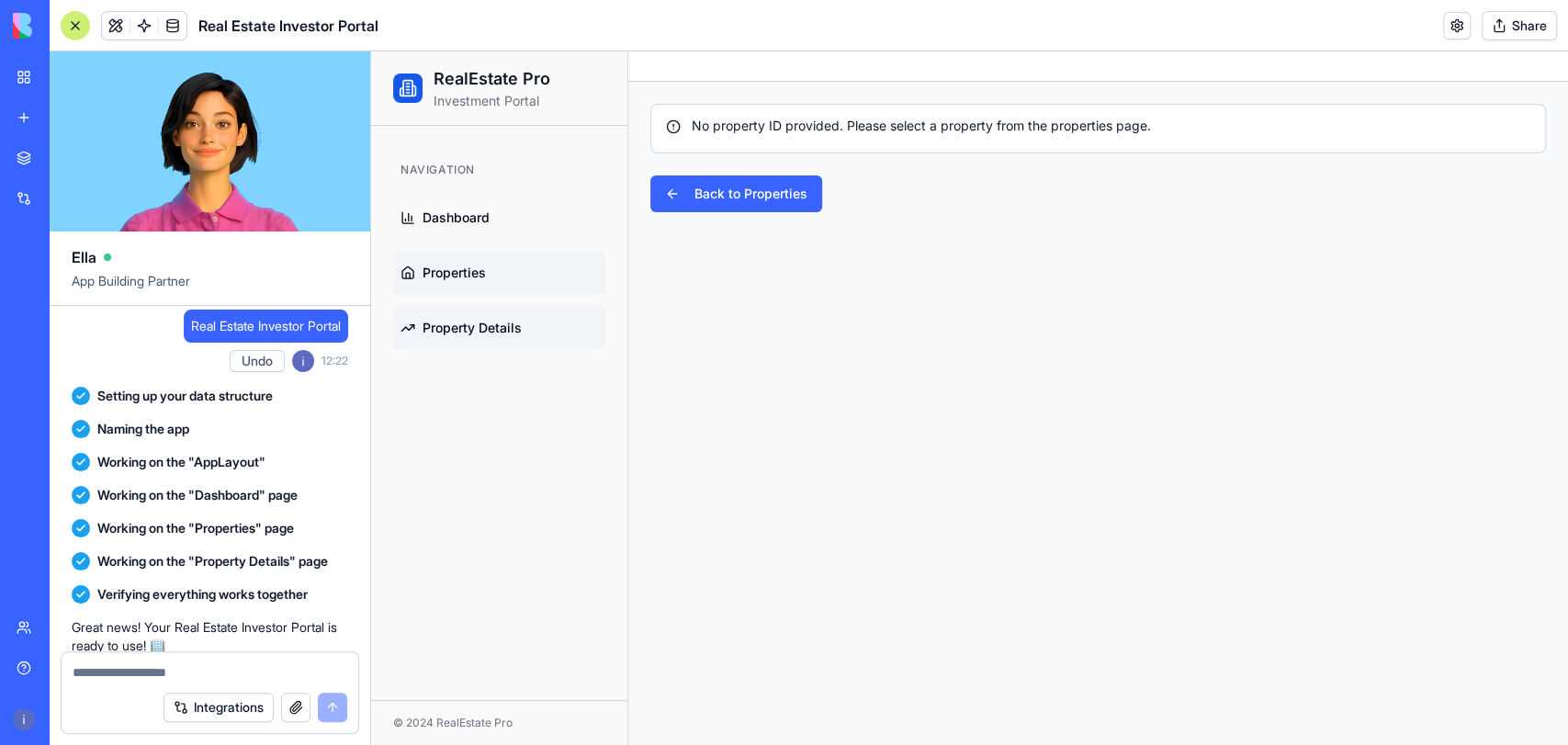 click on "Properties" at bounding box center [454, 273] 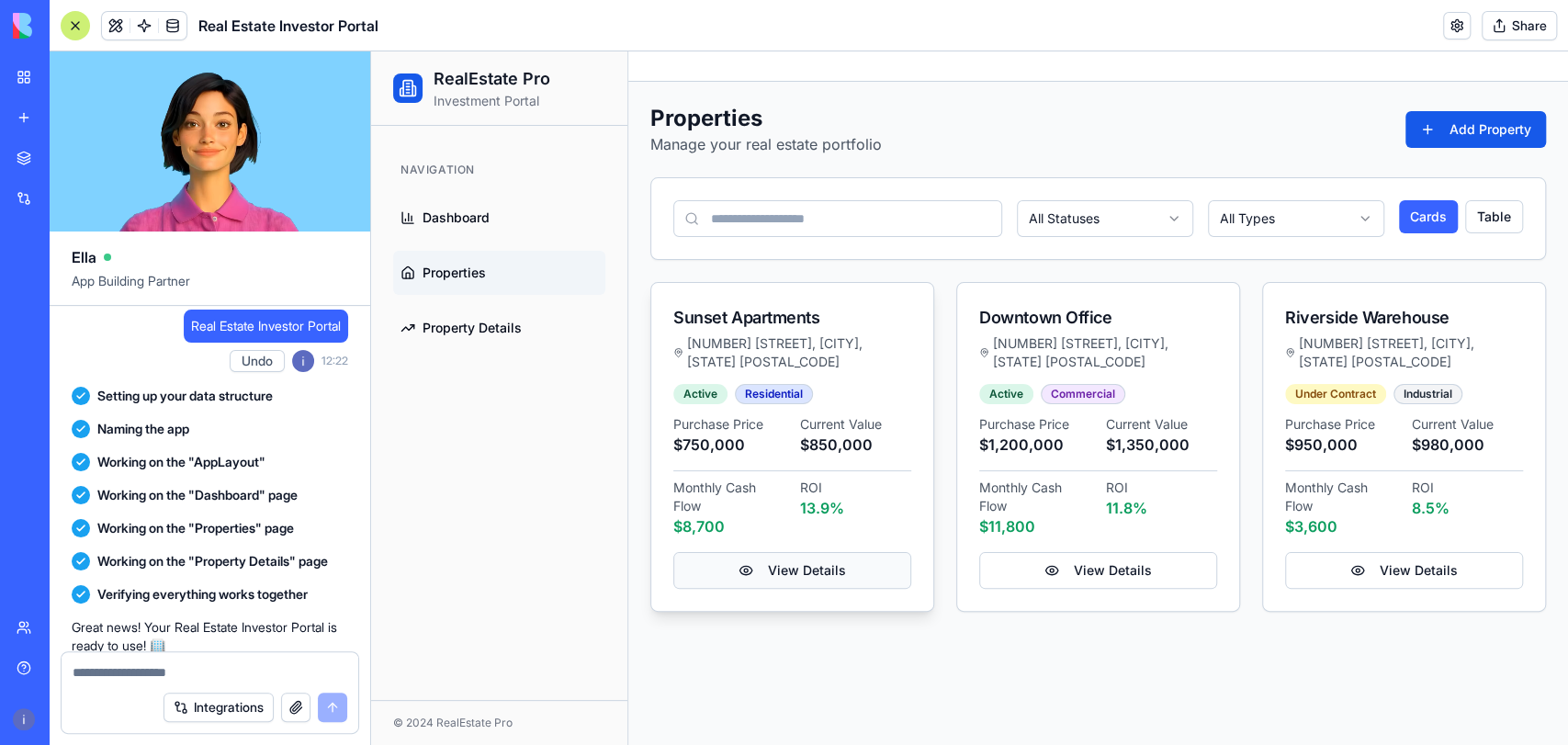 click on "View Details" at bounding box center (792, 570) 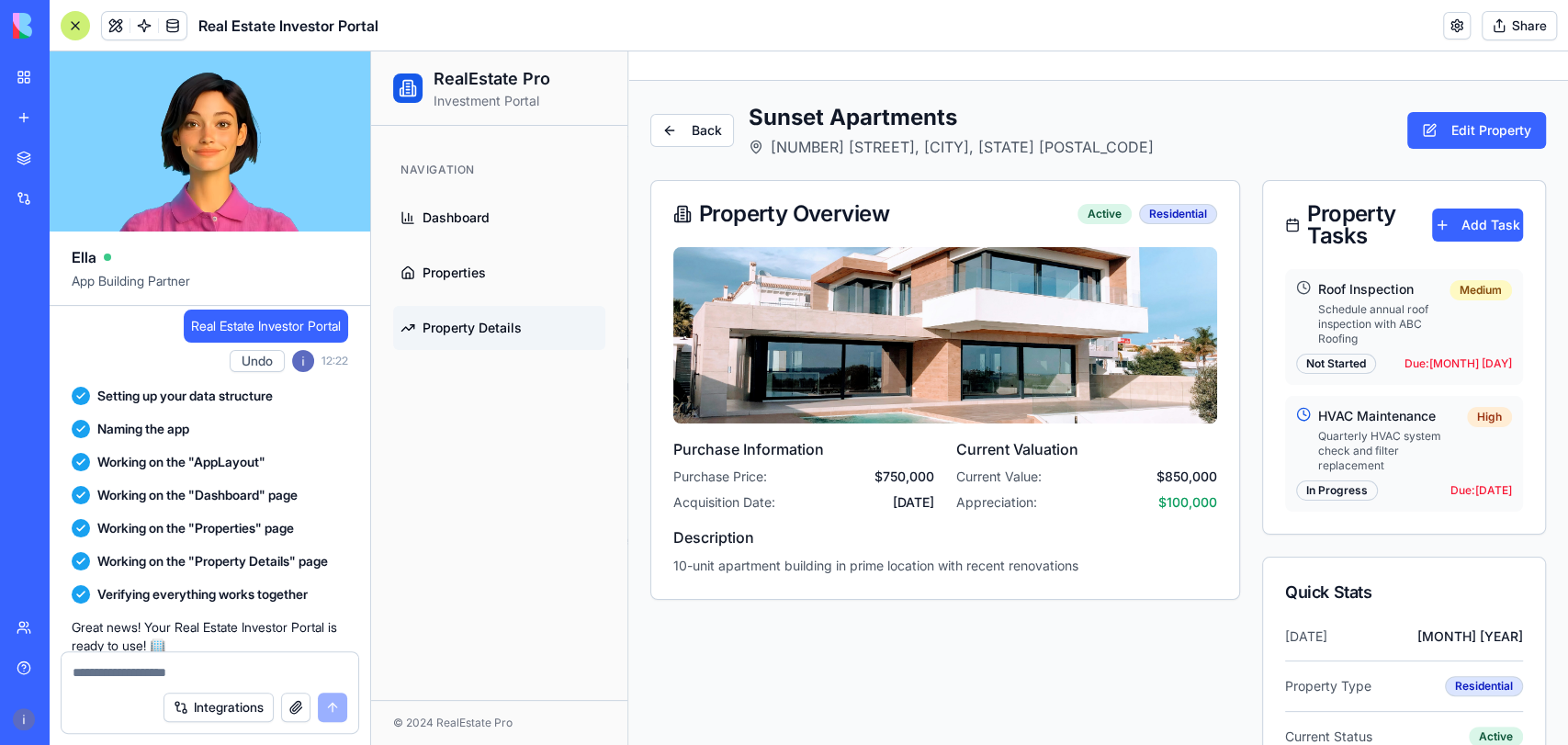 scroll, scrollTop: 0, scrollLeft: 0, axis: both 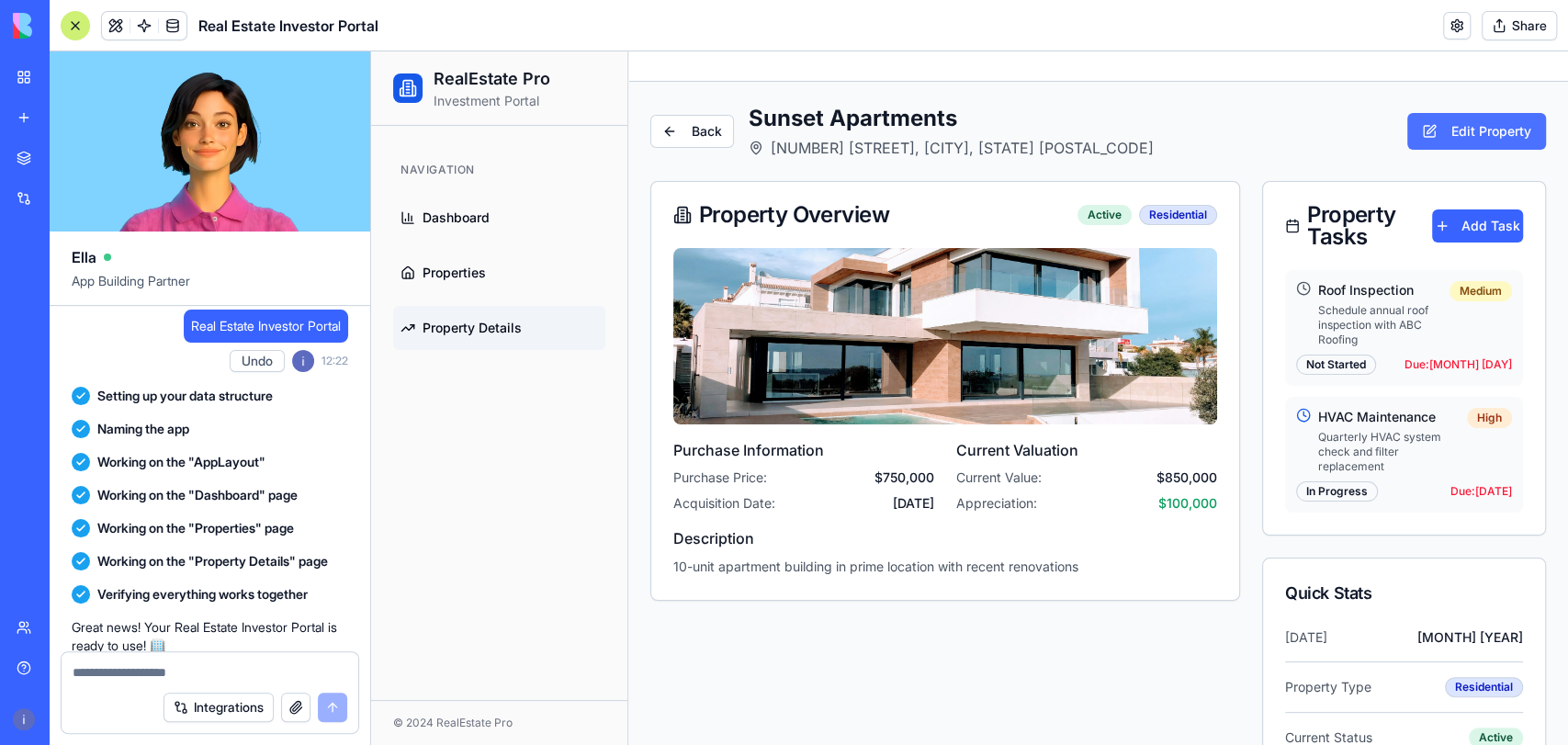 click on "Edit Property" at bounding box center [1476, 131] 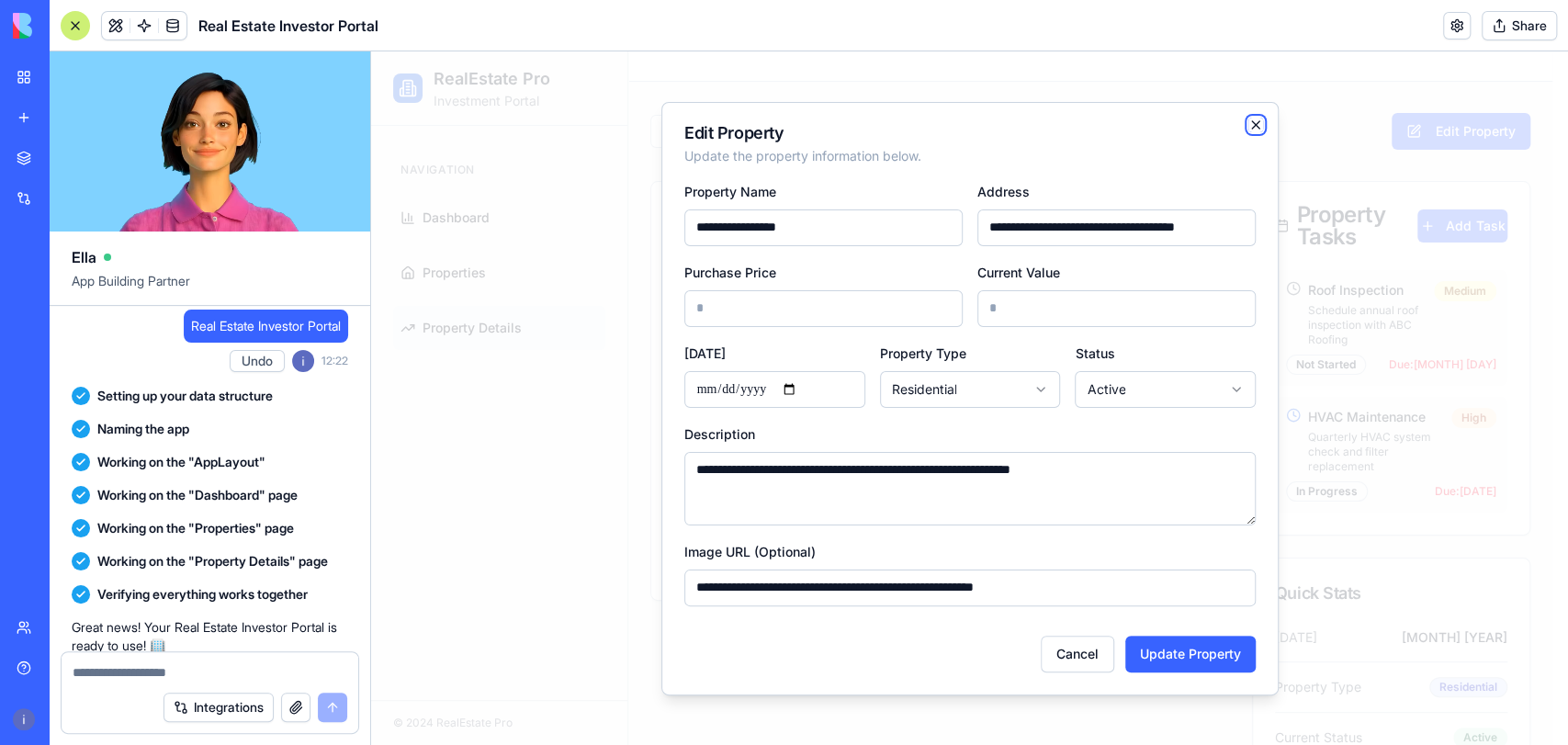 click 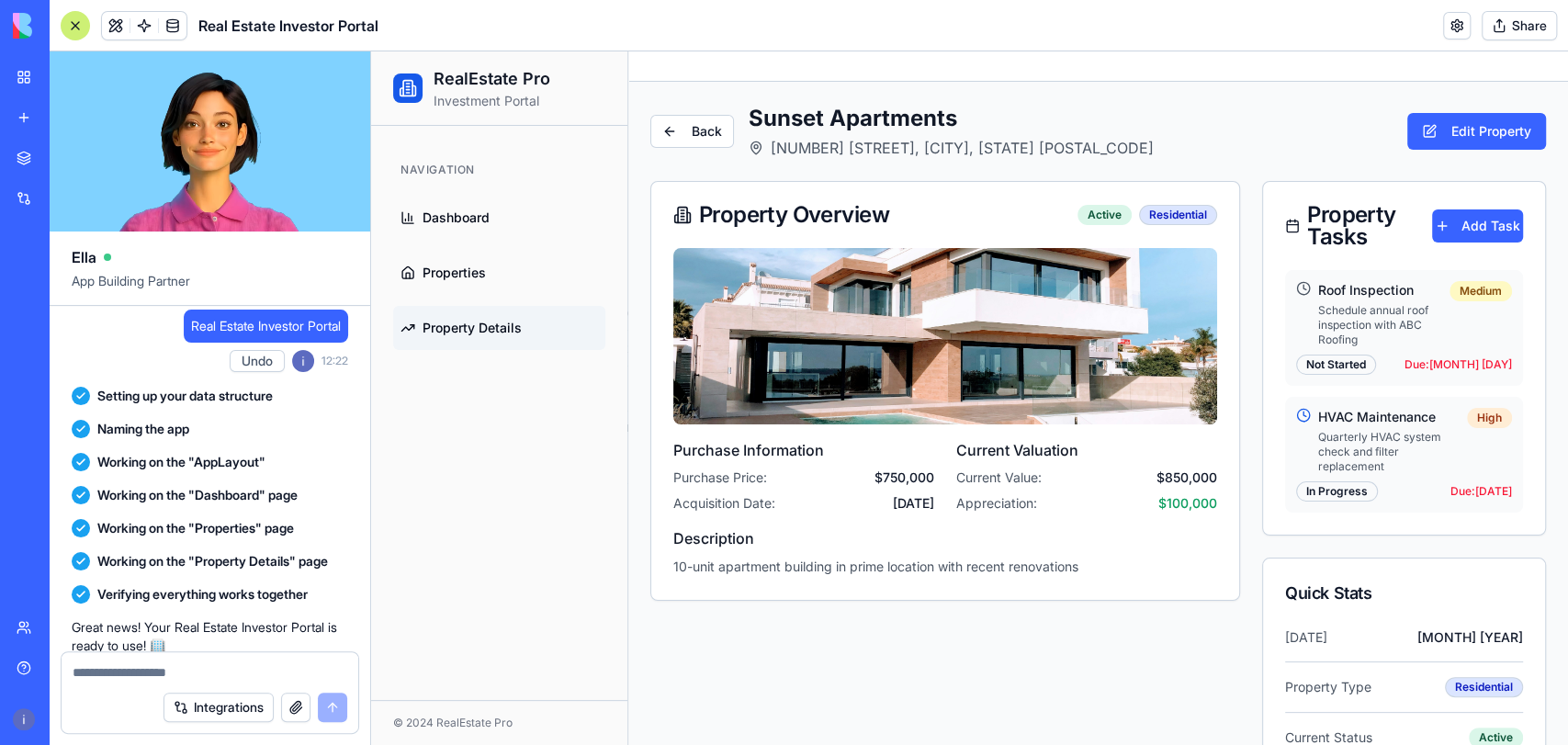 click on "Navigation Dashboard Properties Property Details" at bounding box center (499, 412) 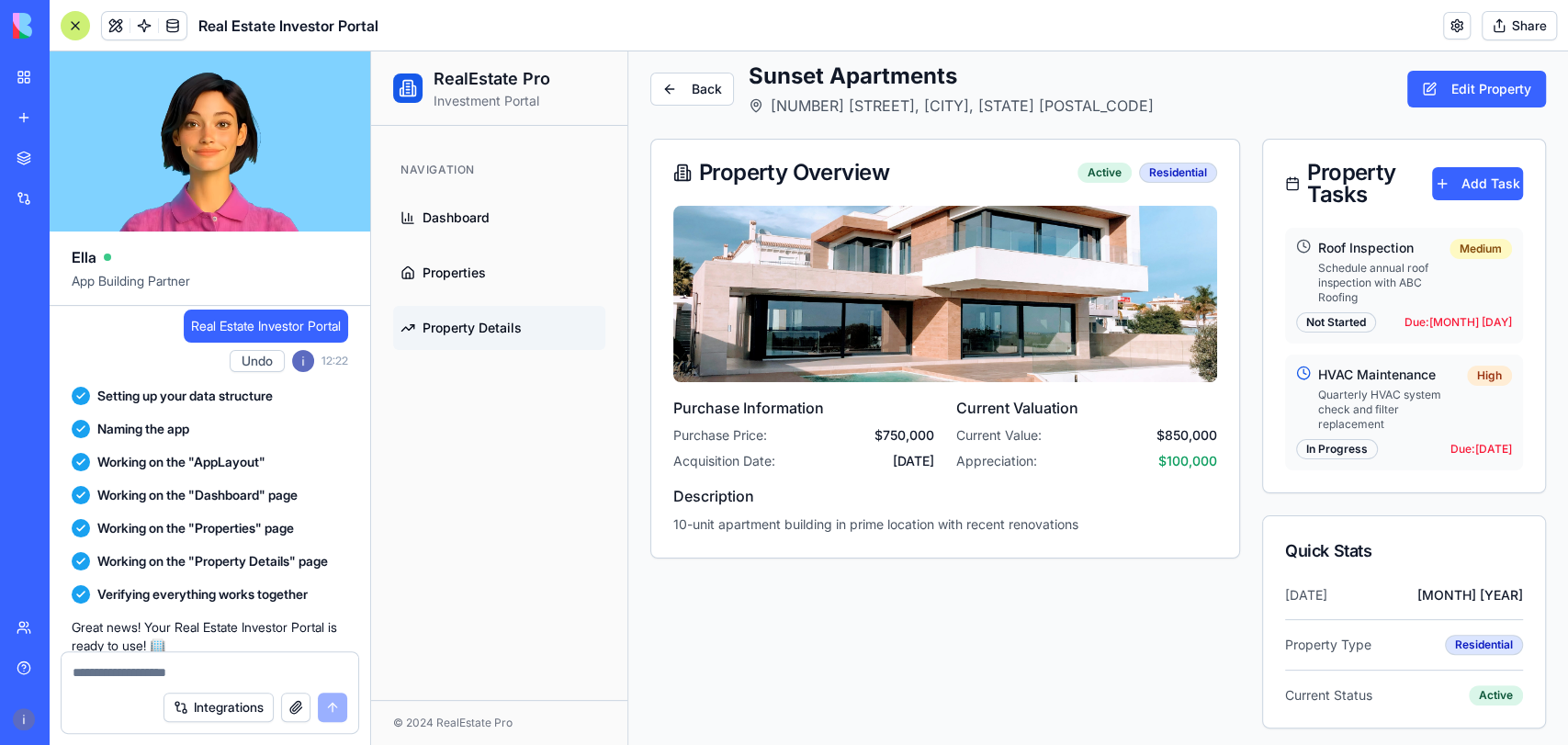 scroll, scrollTop: 46, scrollLeft: 0, axis: vertical 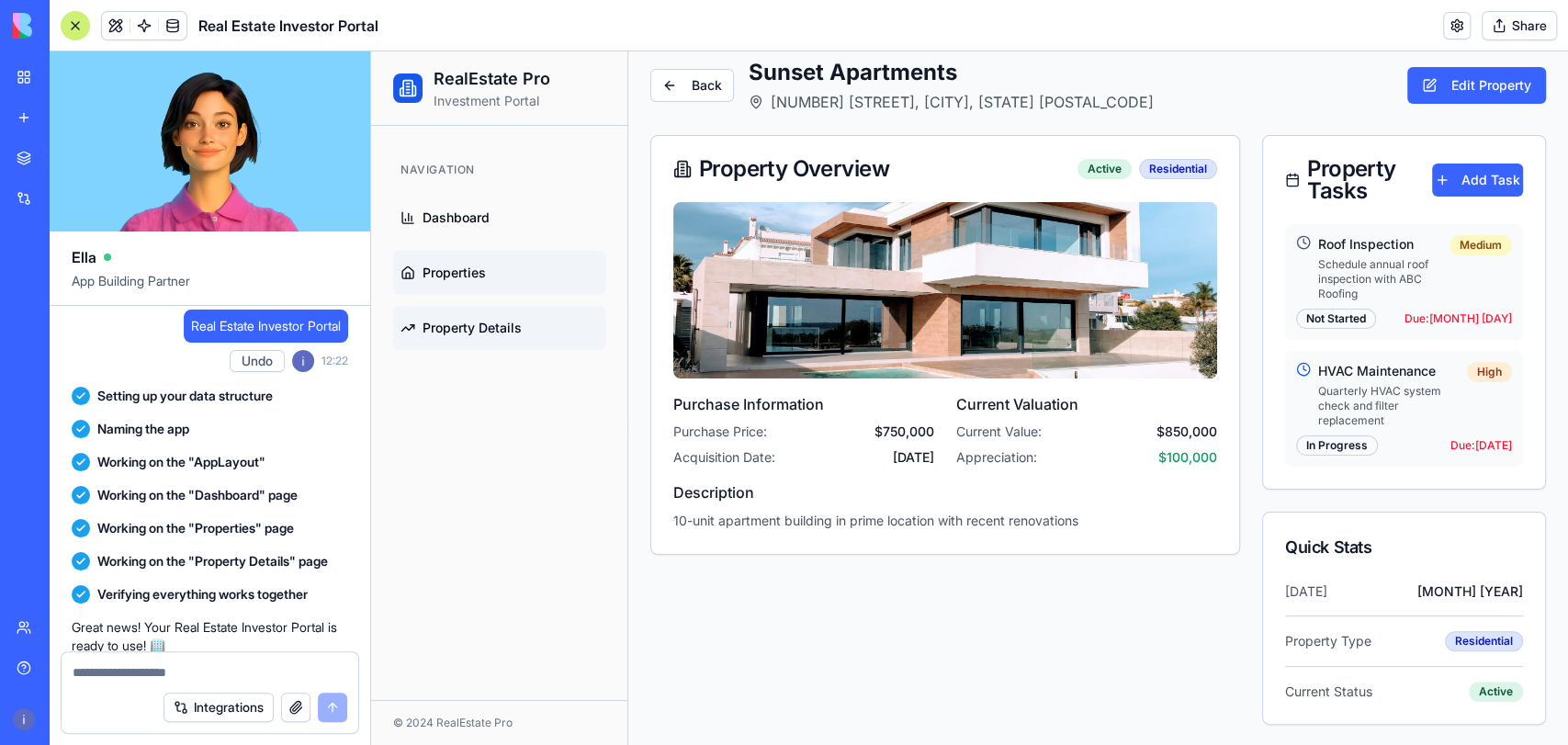 click on "Properties" at bounding box center [454, 273] 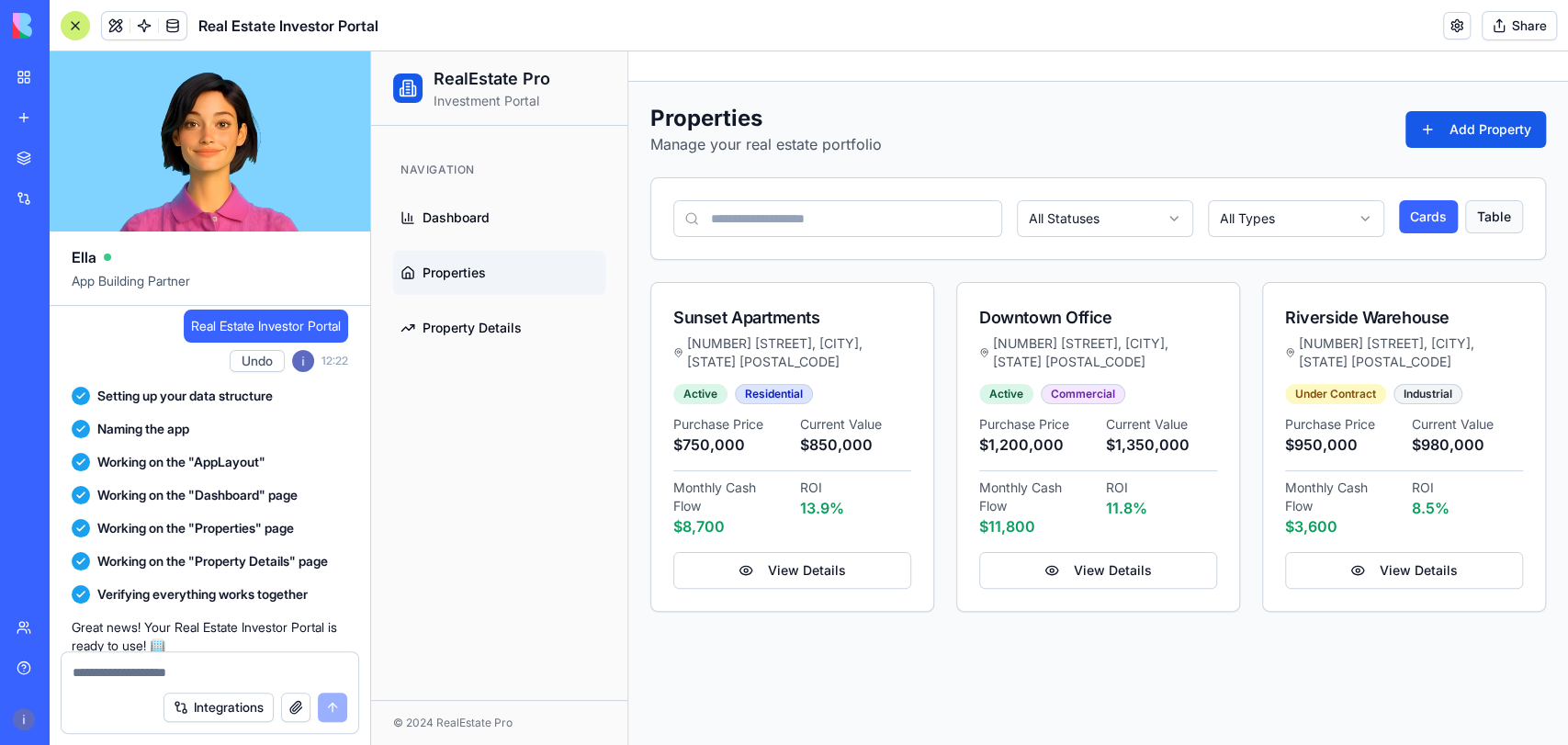 click on "Table" at bounding box center [1494, 217] 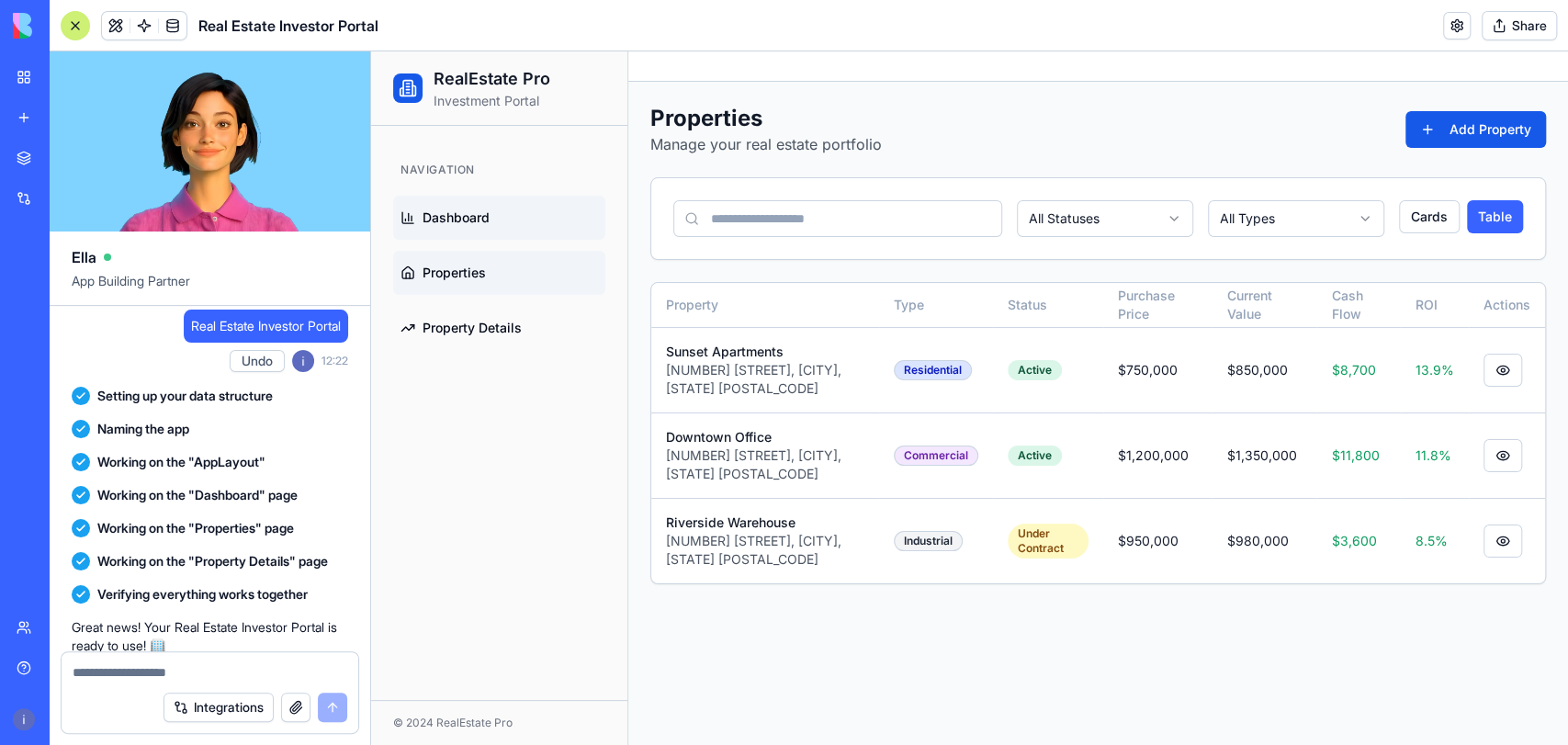 click on "Dashboard" at bounding box center (456, 218) 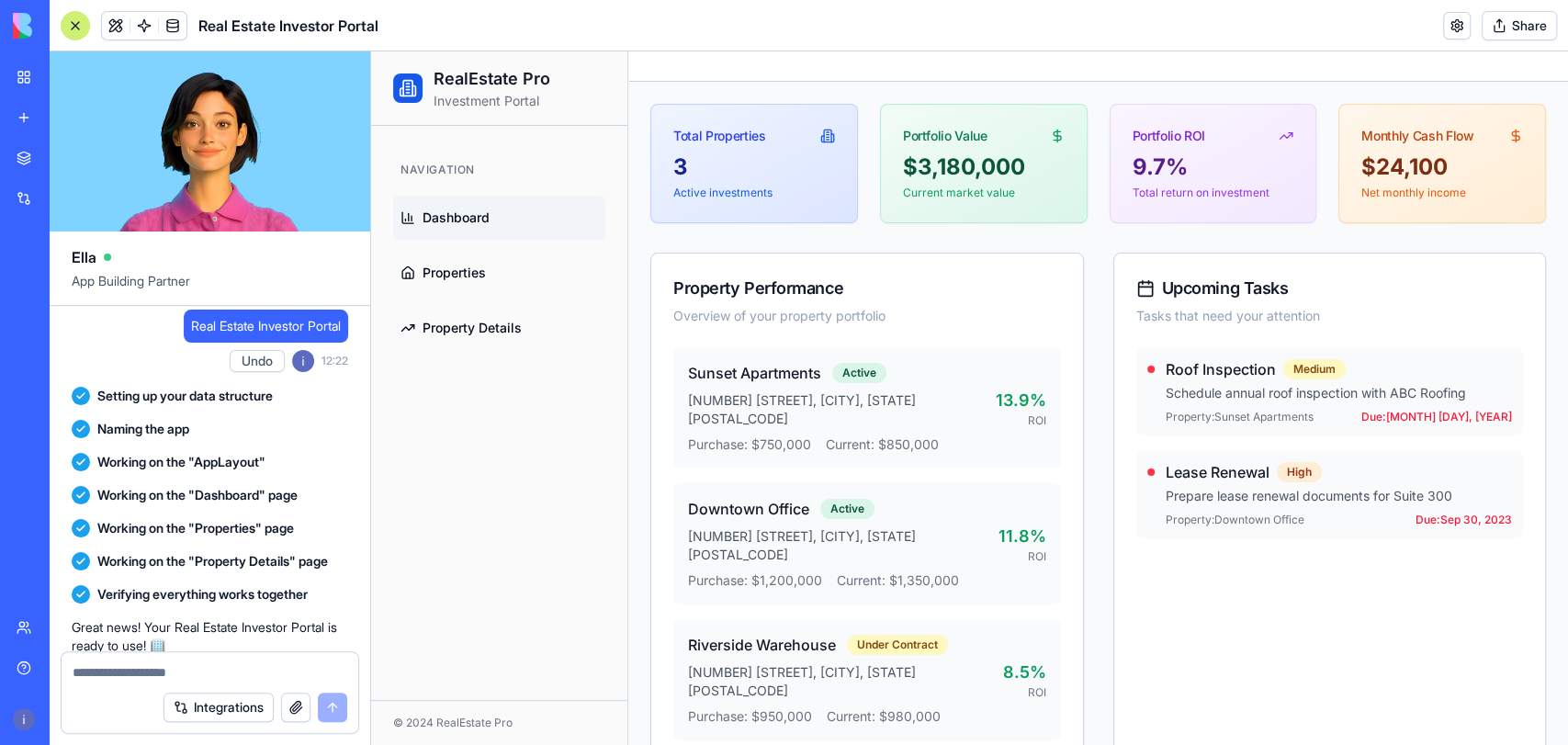 click on "Sunset Apartments" at bounding box center (754, 373) 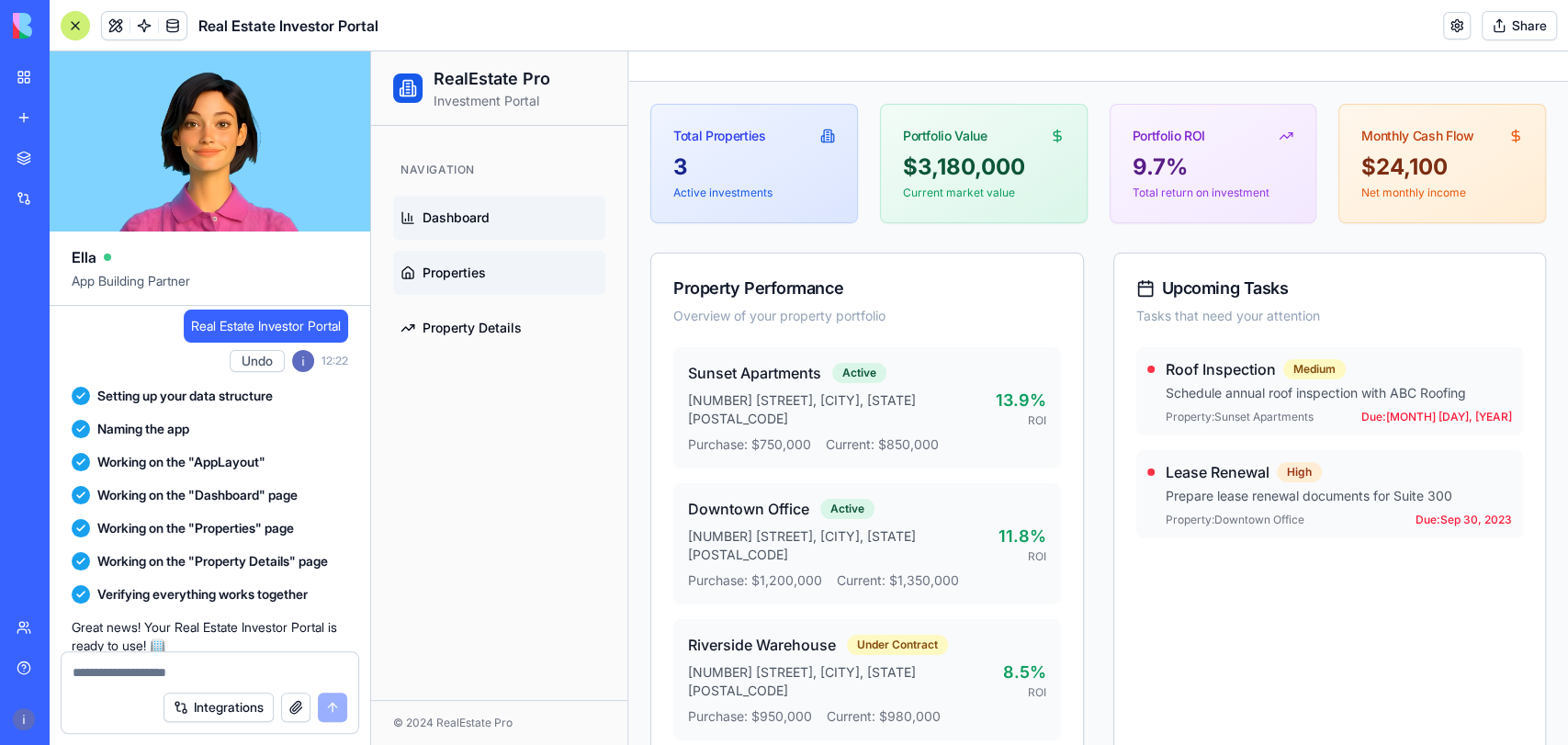 click on "Properties" at bounding box center [454, 273] 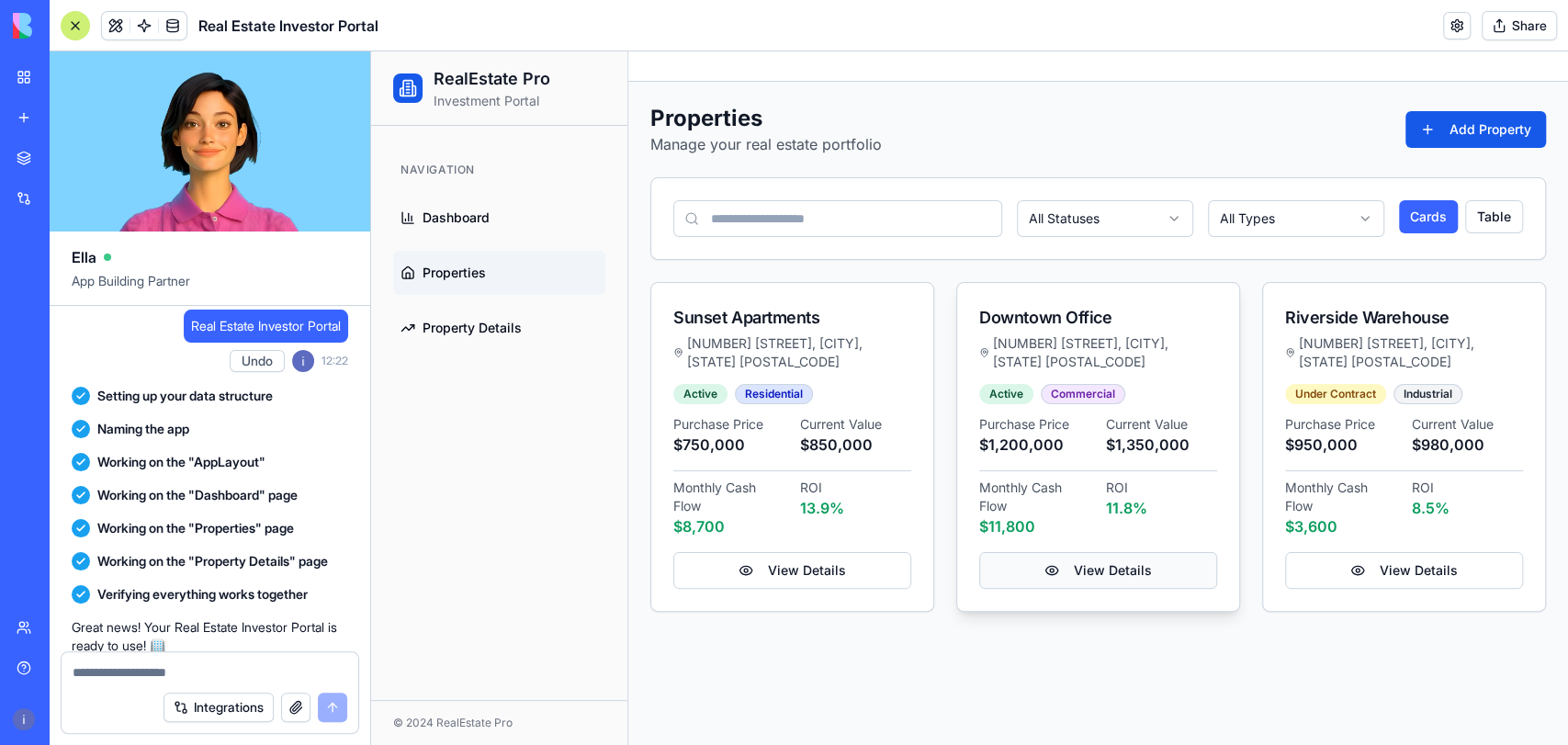 click on "View Details" at bounding box center [1098, 570] 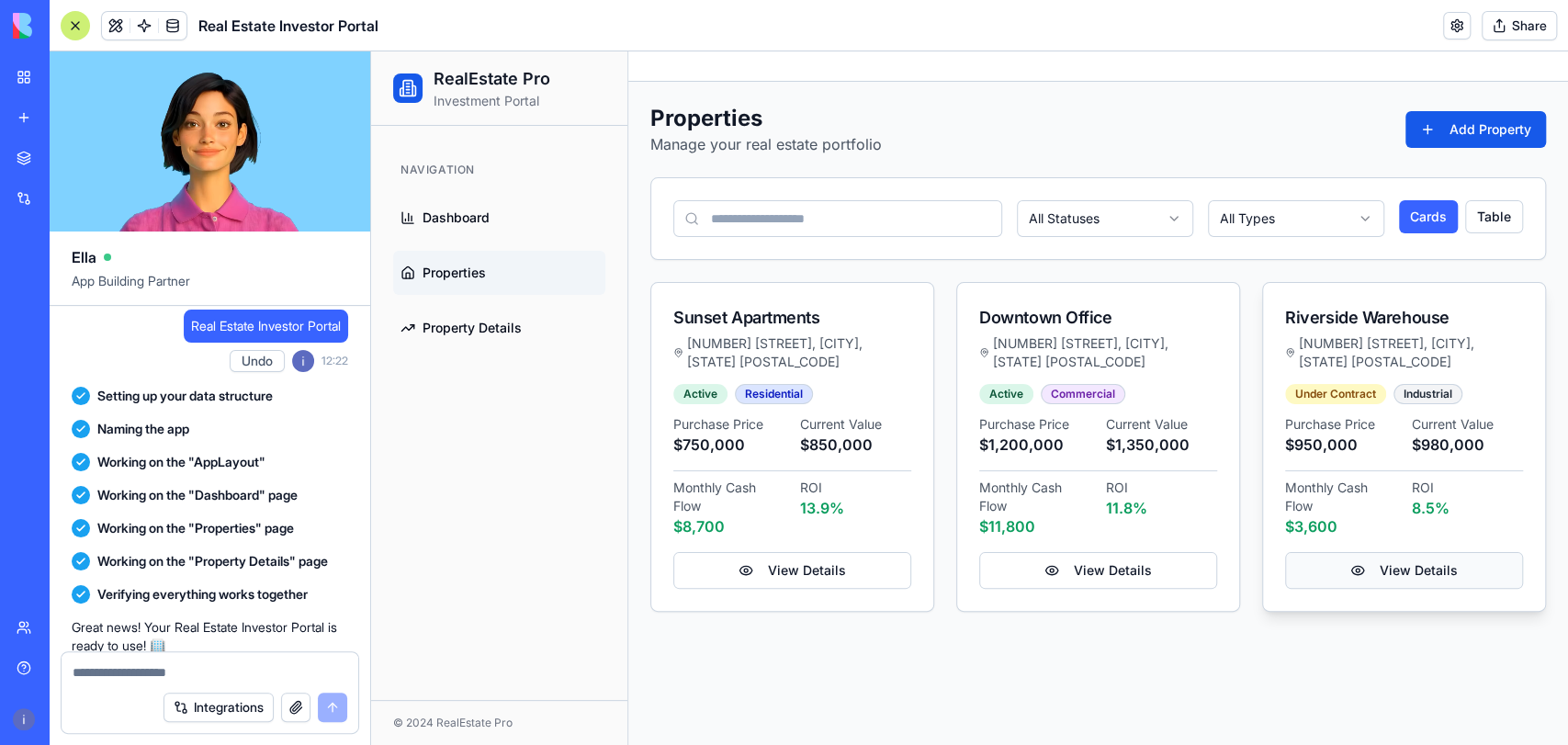 click on "View Details" at bounding box center [1404, 570] 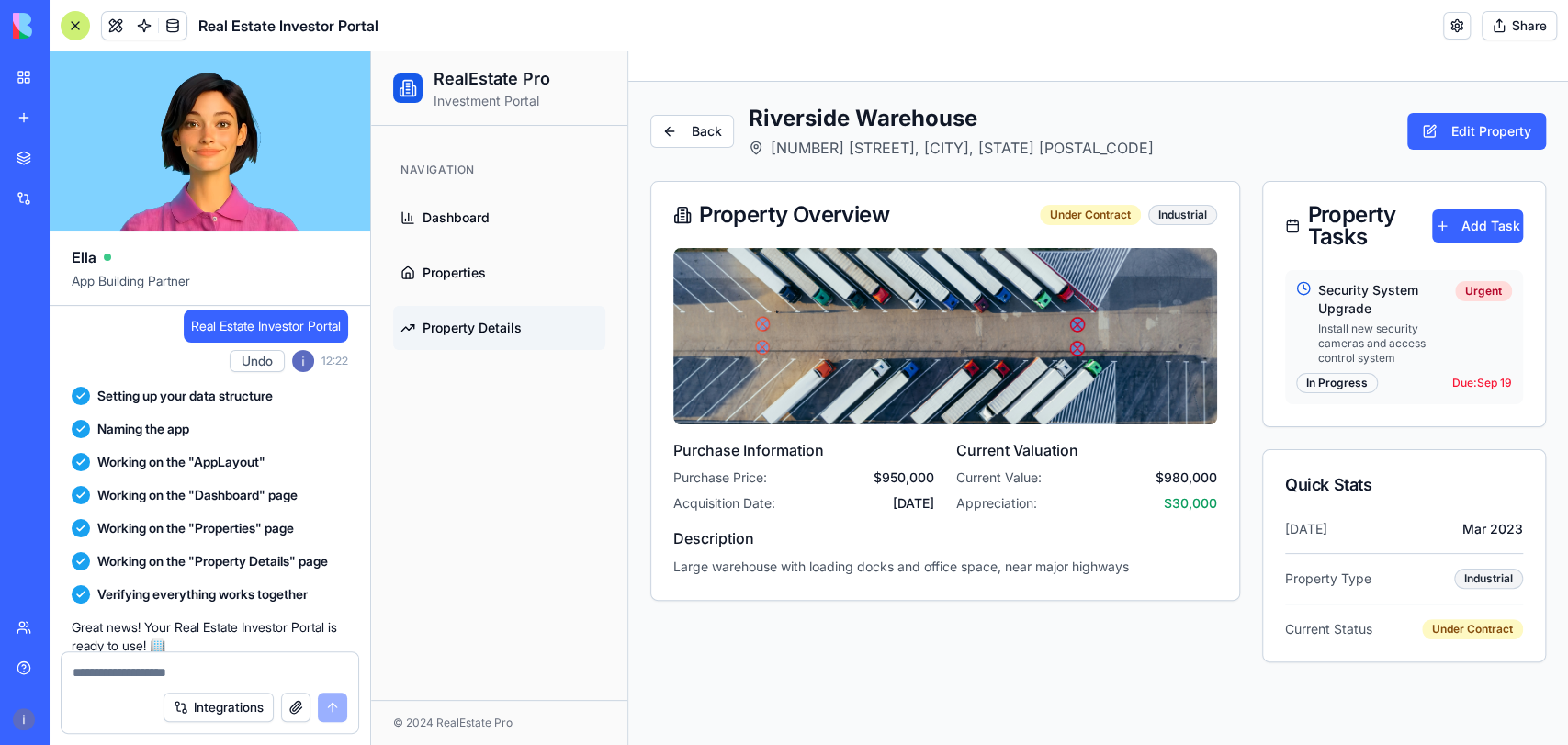 click on "Marketplace" at bounding box center [42, 158] 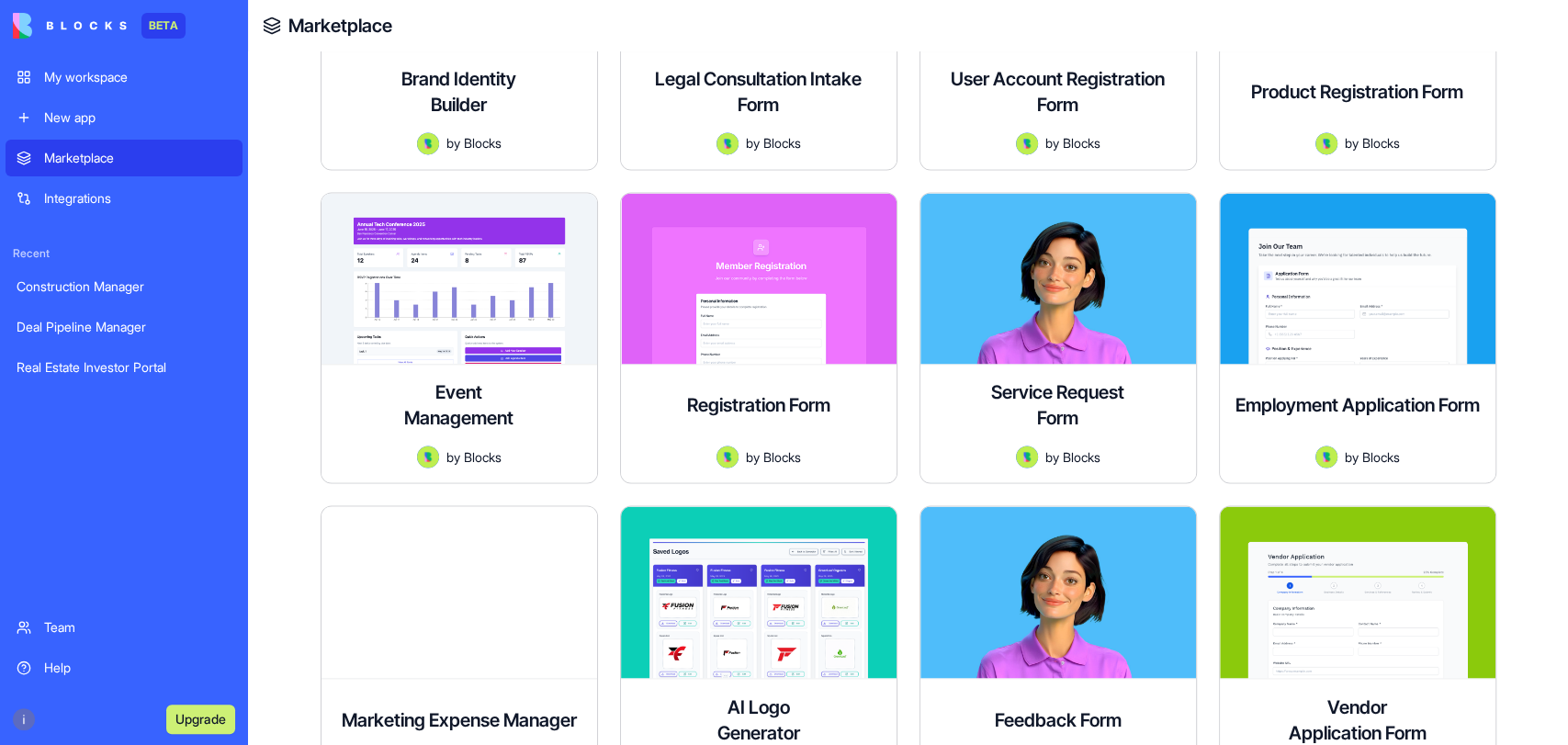 scroll, scrollTop: 1734, scrollLeft: 0, axis: vertical 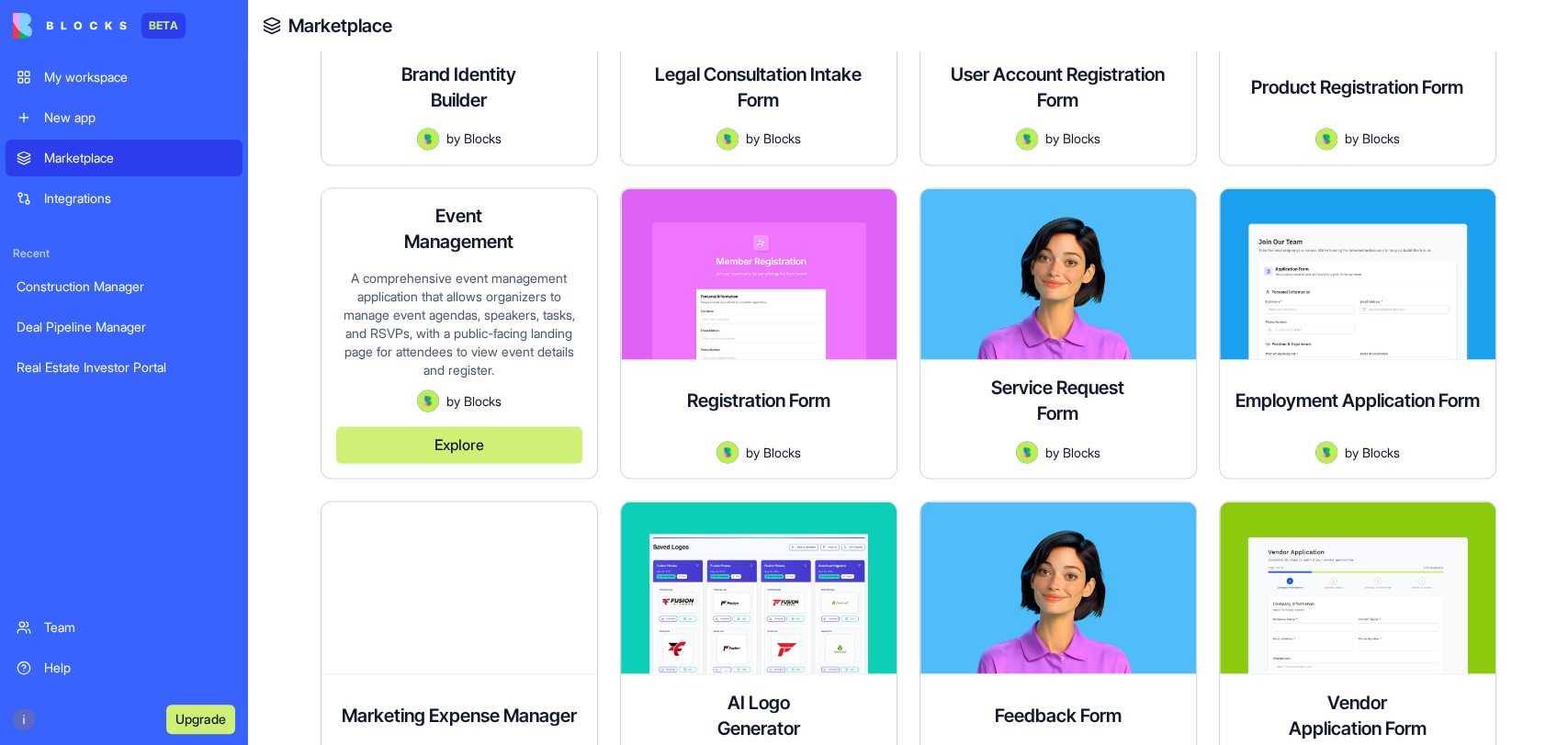 click on "A comprehensive event management application that allows organizers to manage event agendas, speakers, tasks, and RSVPs, with a public-facing landing page for attendees to view event details and register." at bounding box center (459, 330) 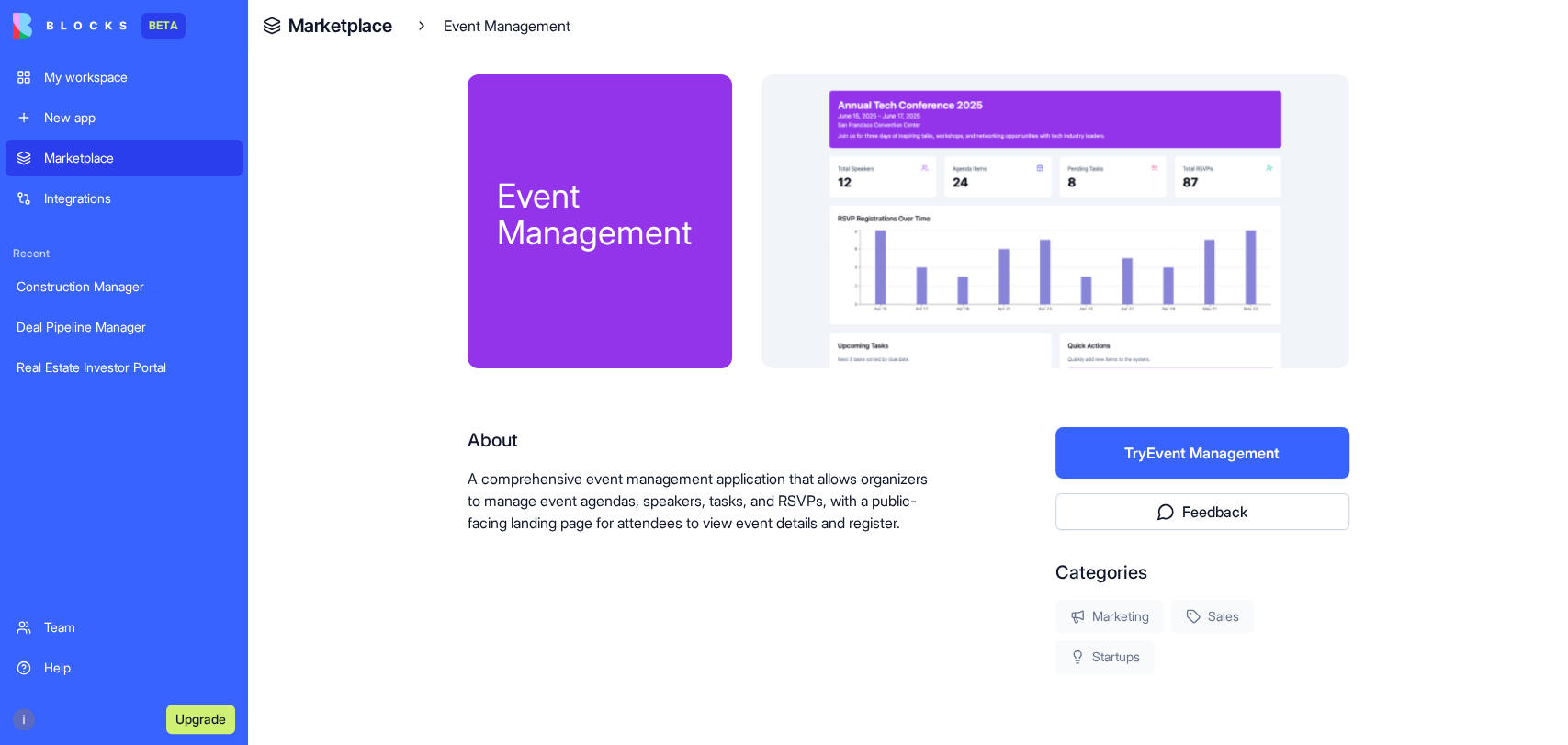 scroll, scrollTop: 0, scrollLeft: 0, axis: both 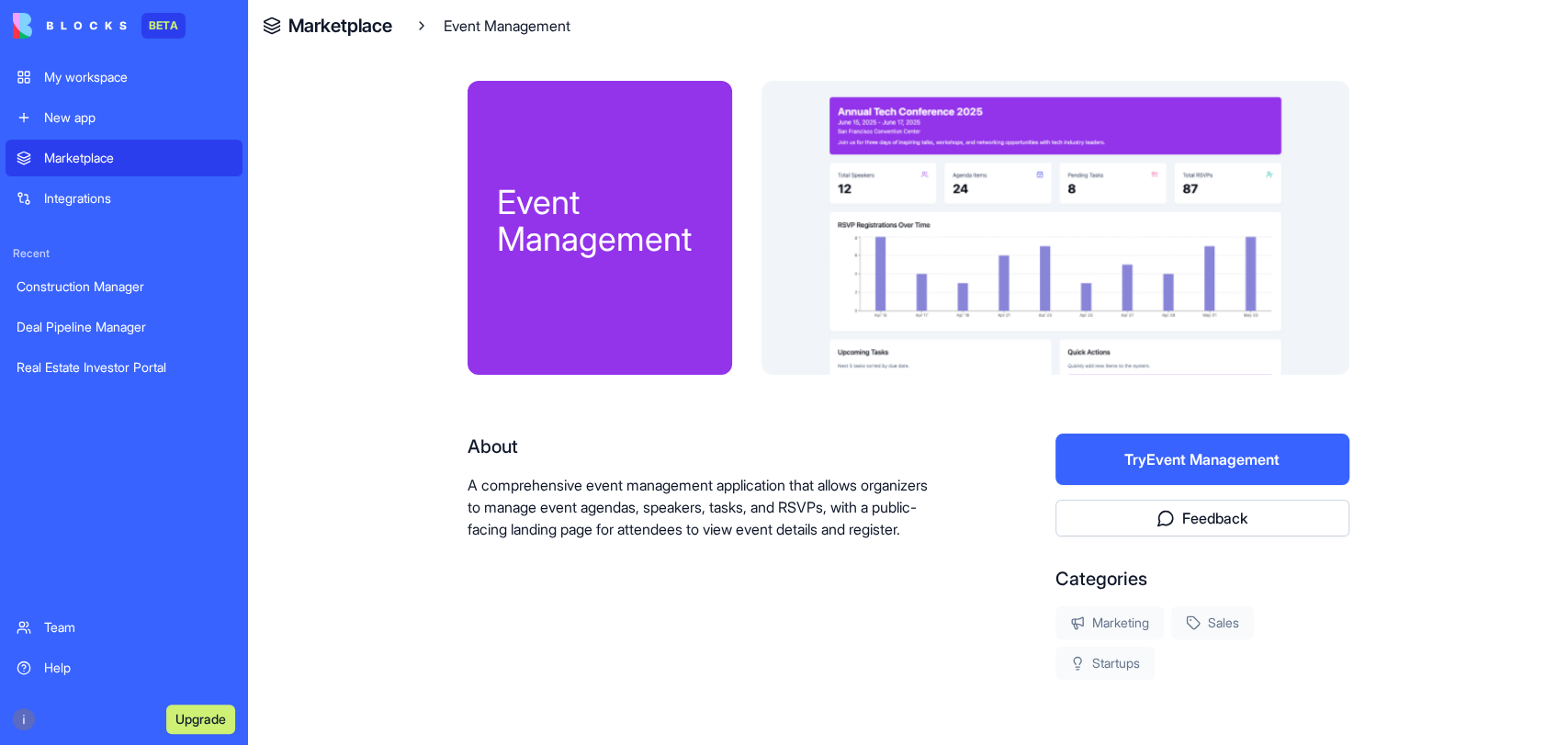 click on "Try  Event Management" at bounding box center (1202, 459) 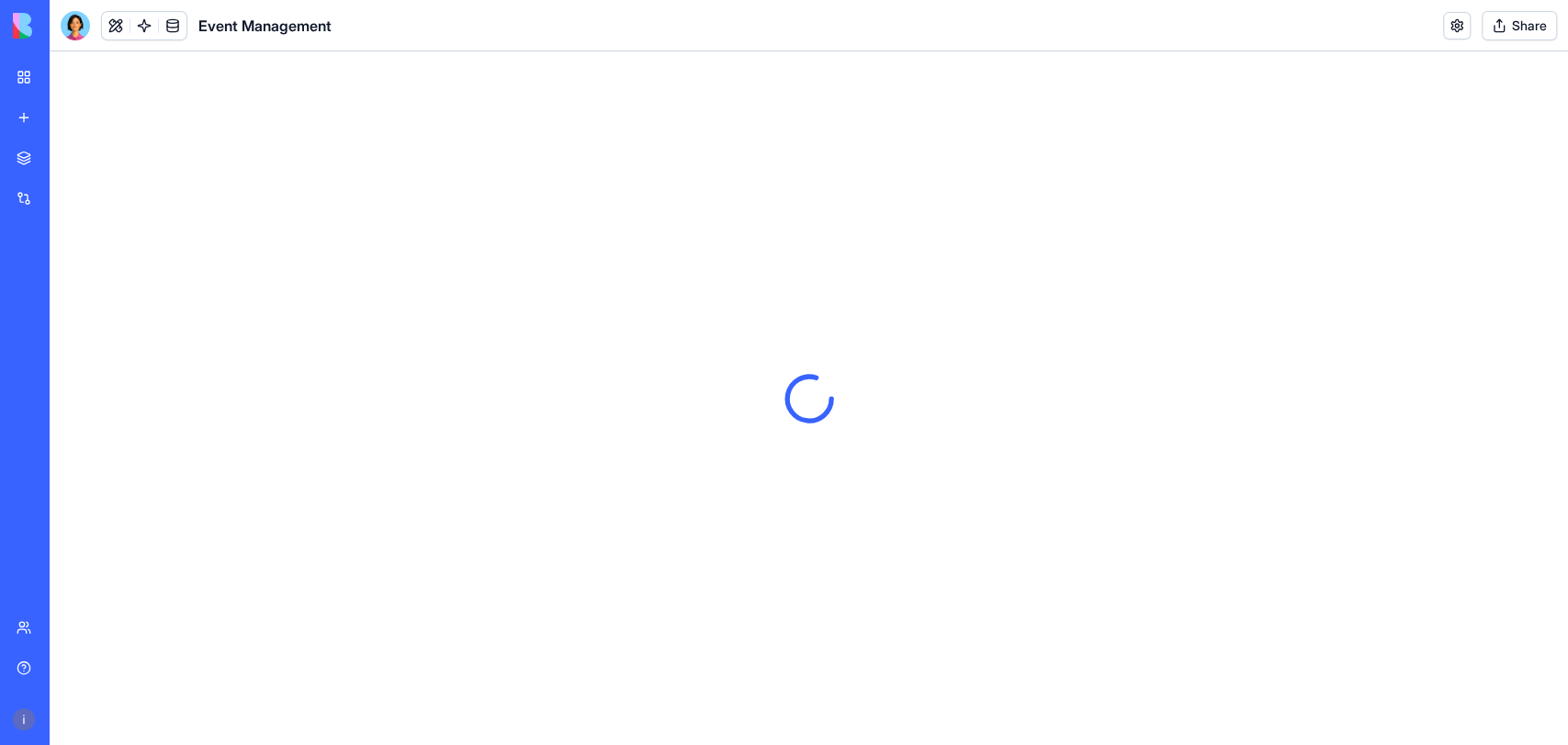 scroll, scrollTop: 0, scrollLeft: 0, axis: both 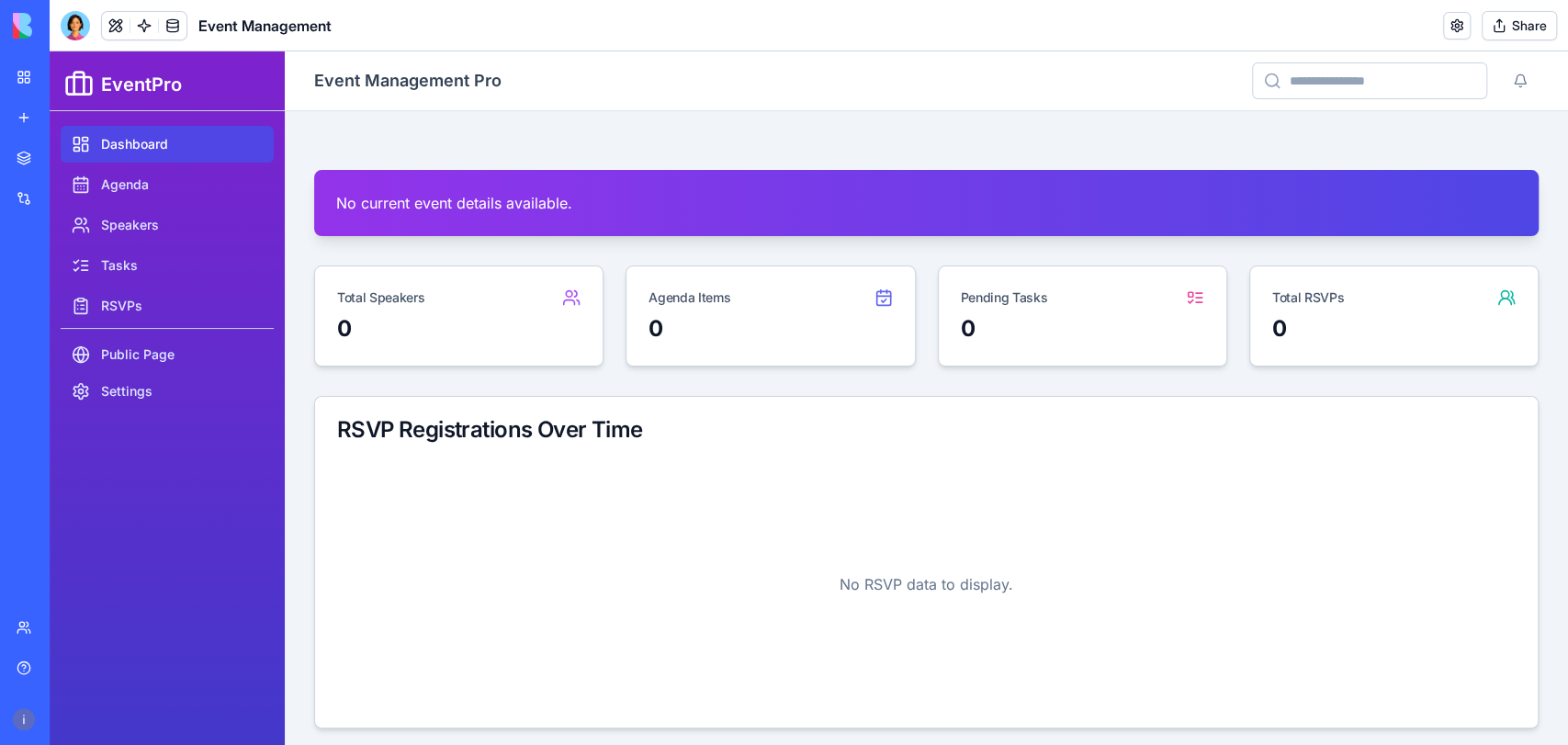 click on "Dashboard" at bounding box center [167, 144] 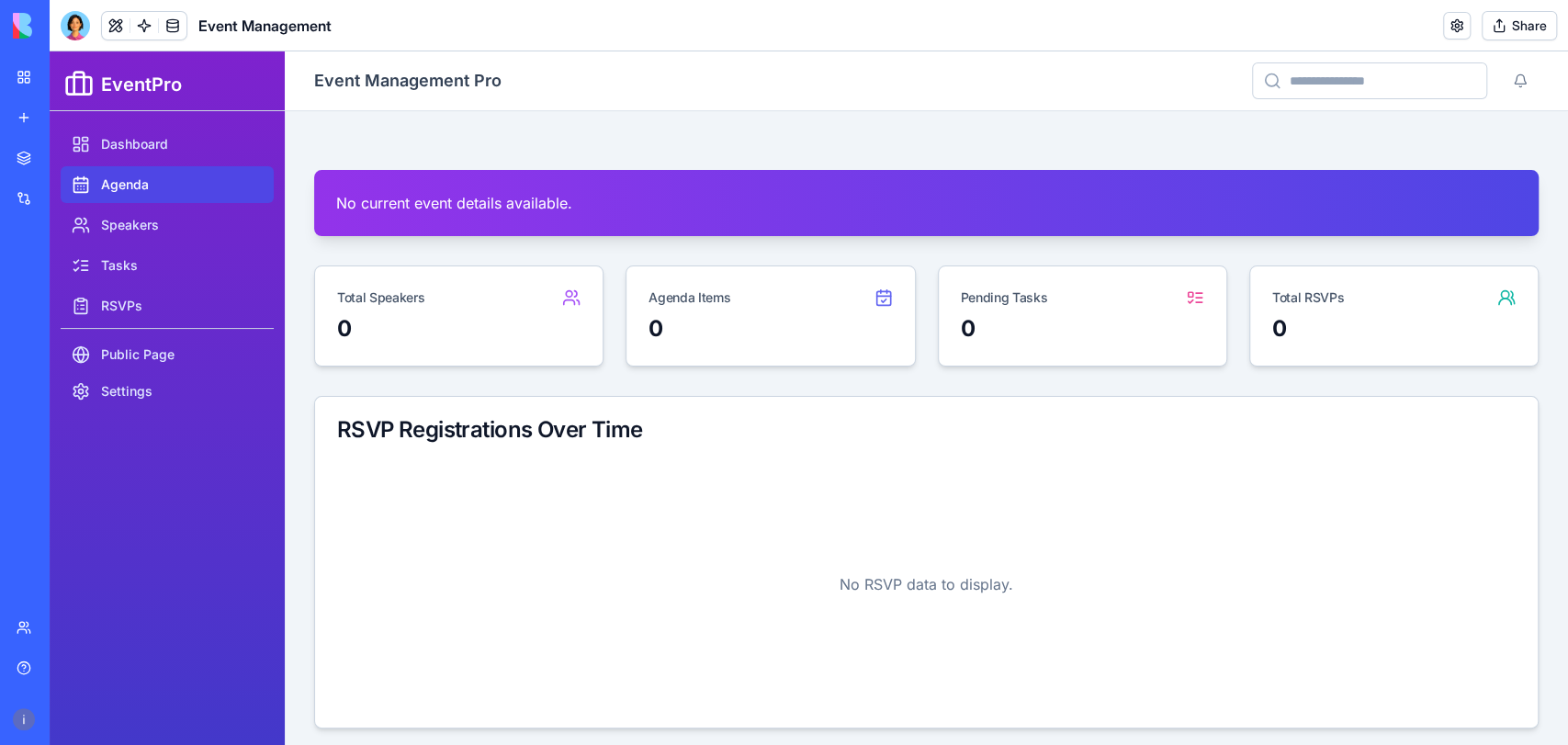 click on "Agenda" at bounding box center [167, 185] 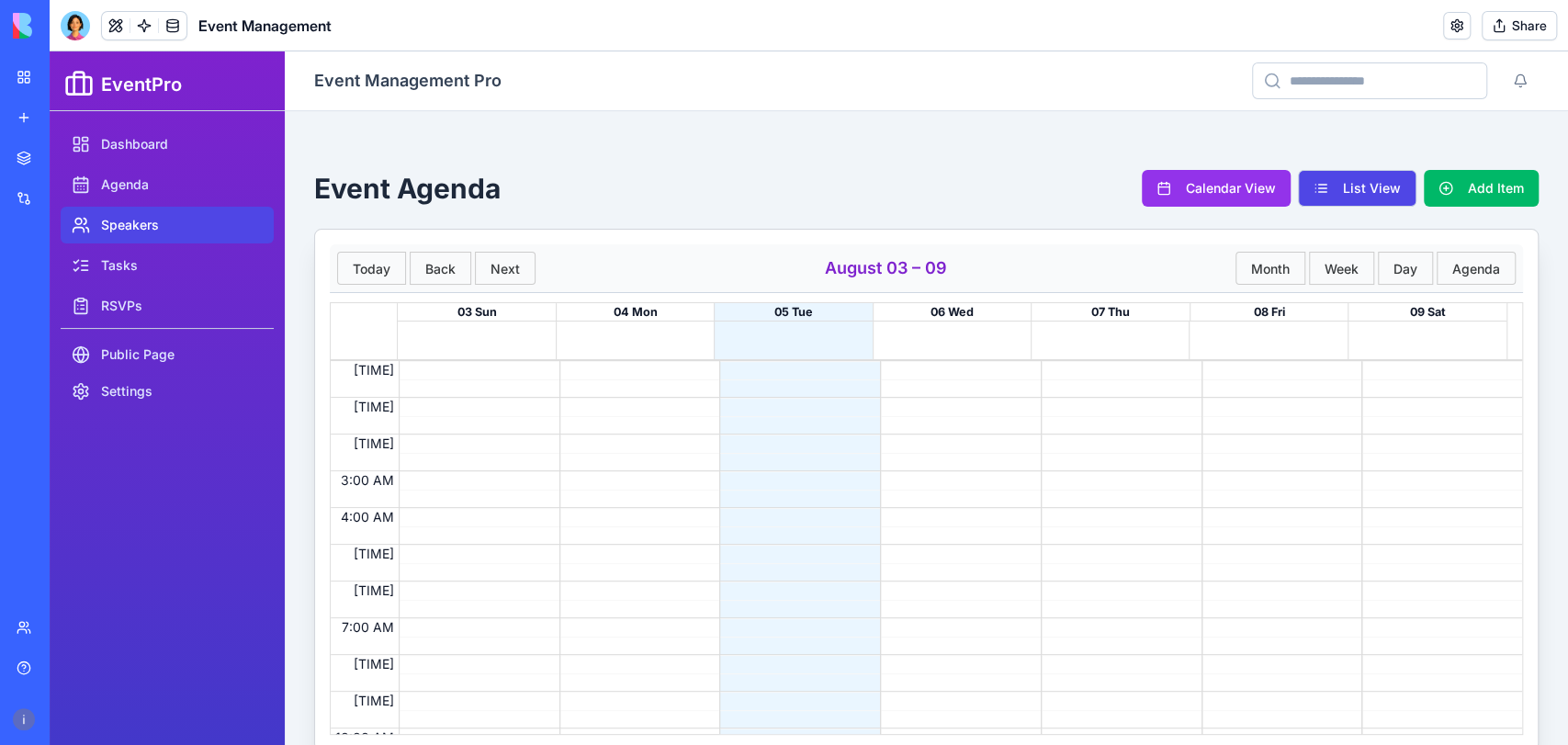 click on "Speakers" at bounding box center [167, 225] 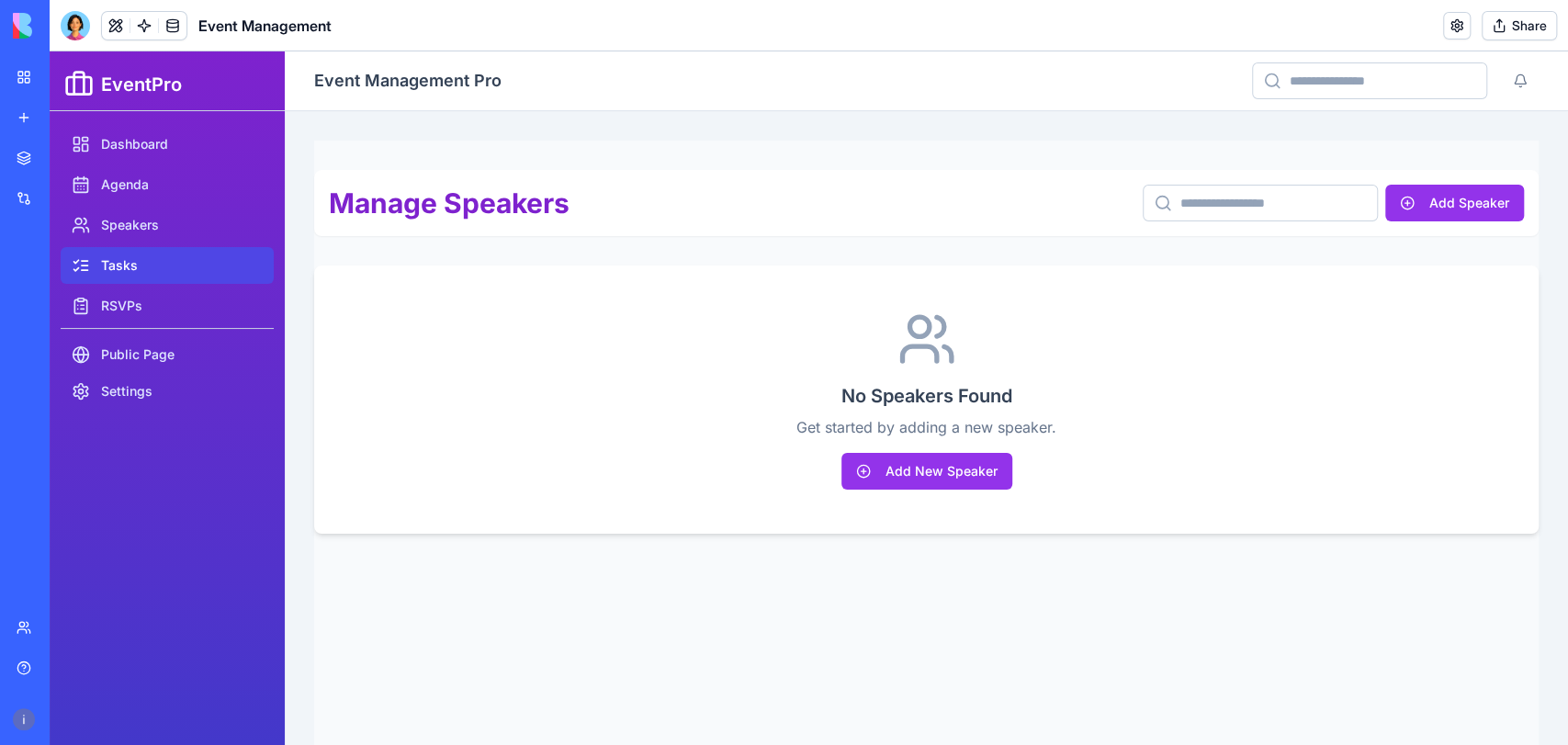 click on "Tasks" at bounding box center [167, 265] 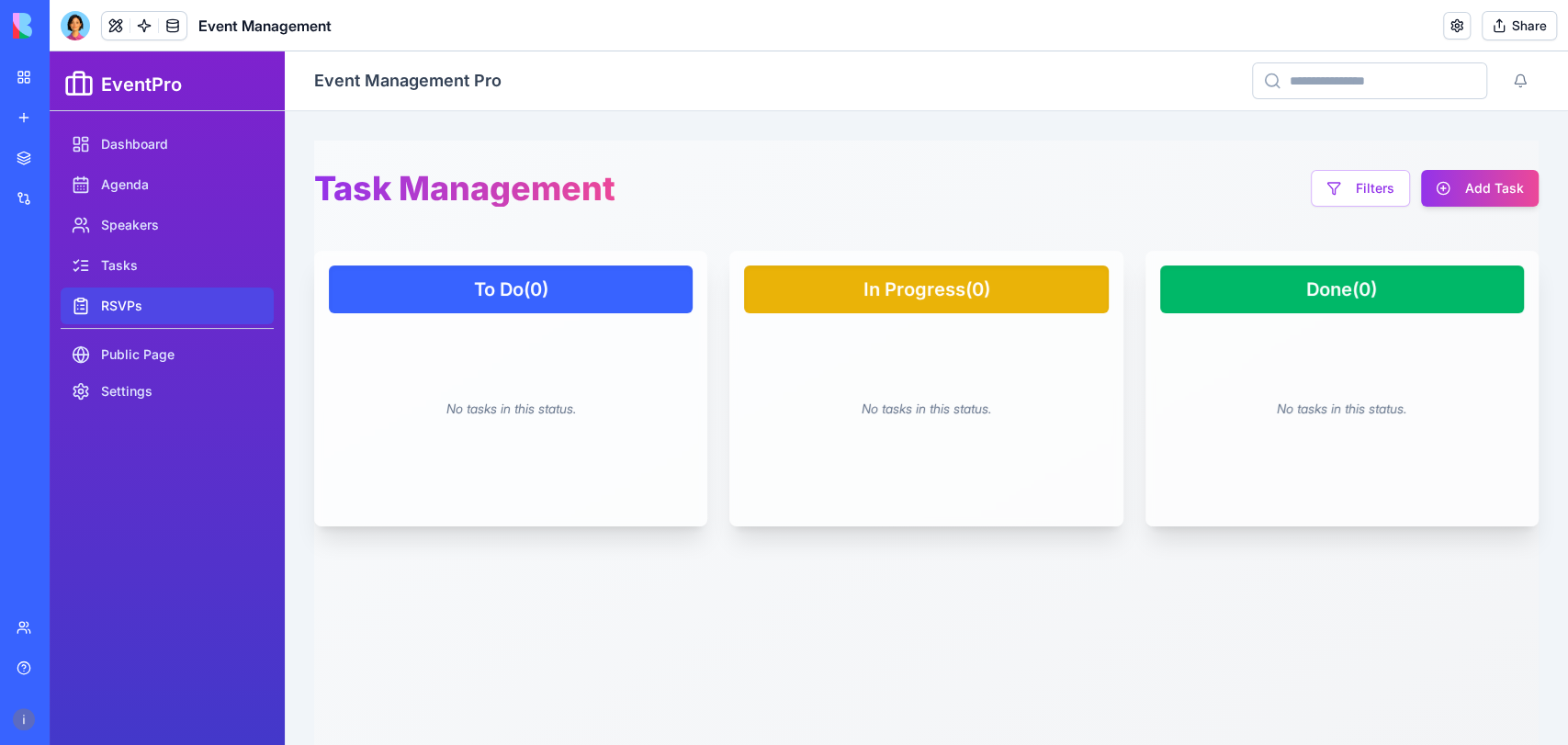 click on "RSVPs" at bounding box center [167, 306] 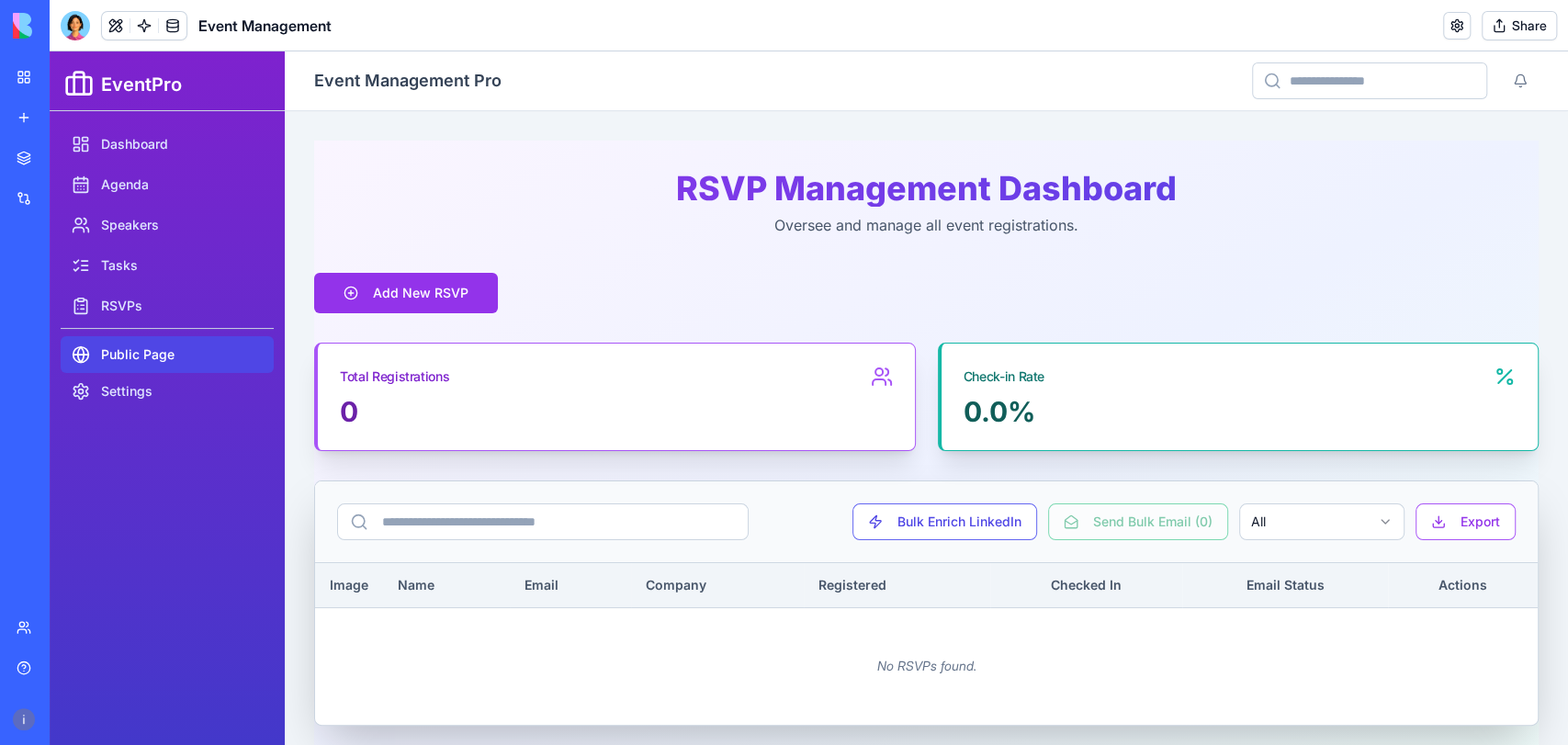 click on "Public Page" at bounding box center [167, 355] 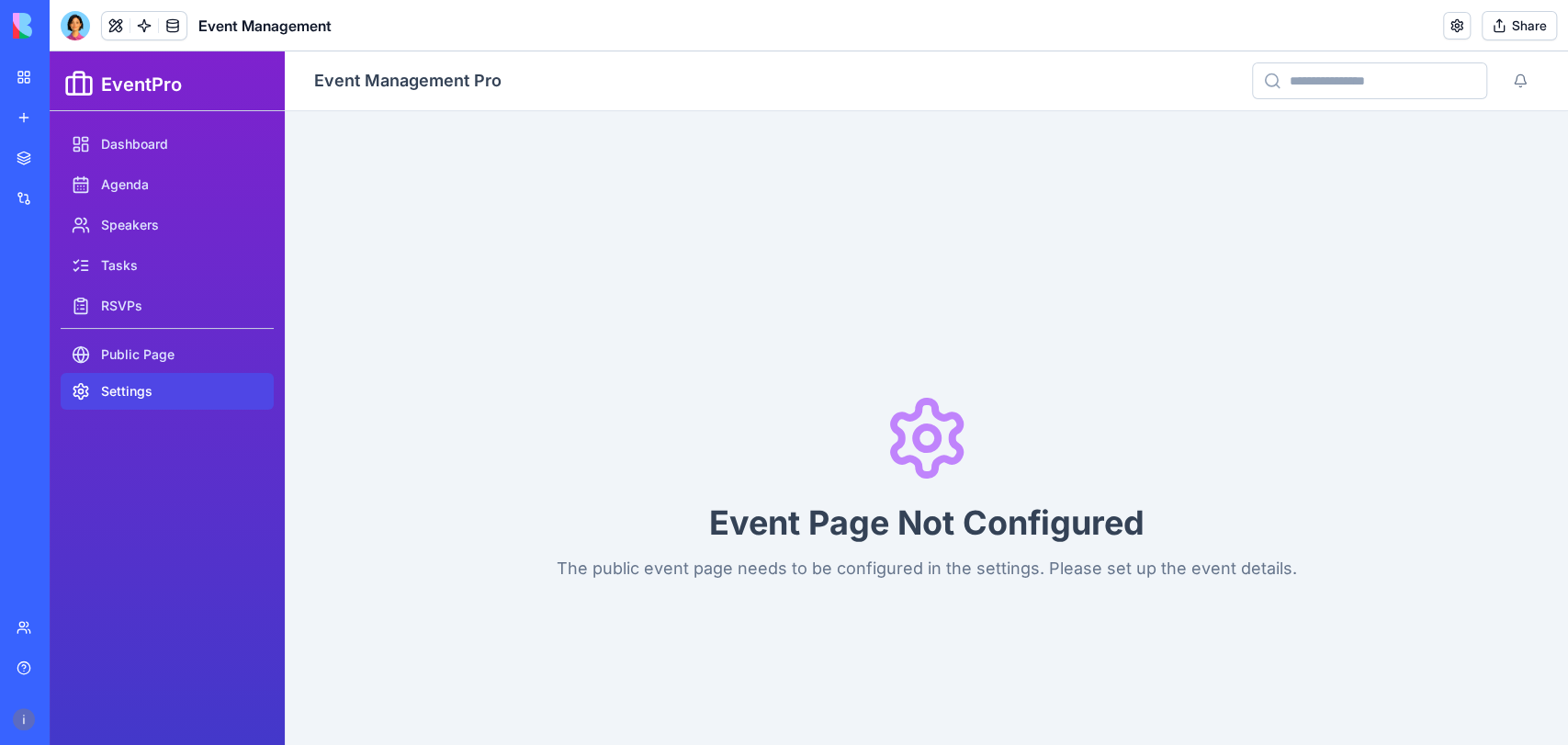 click on "Settings" at bounding box center (167, 391) 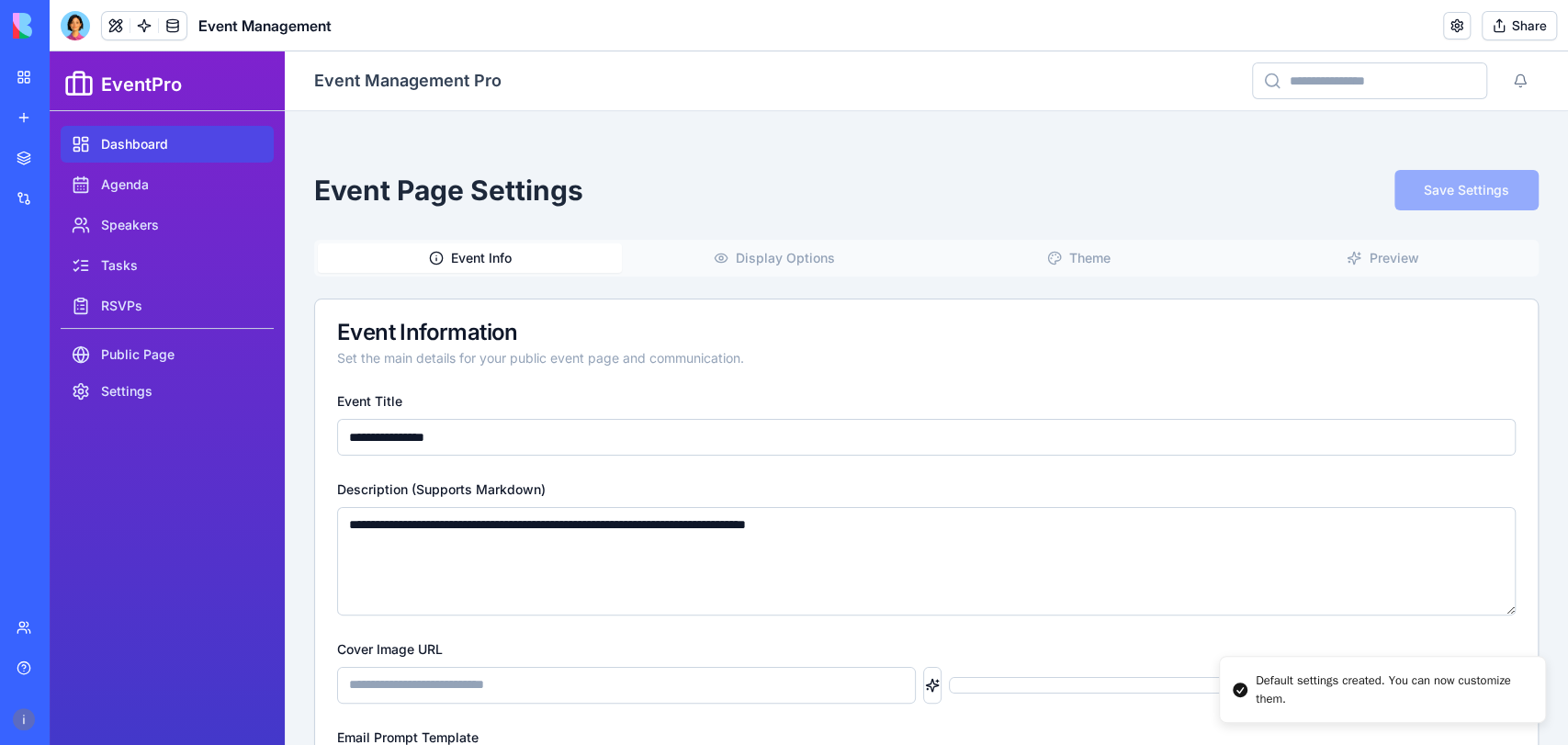 click on "Dashboard" at bounding box center [167, 144] 